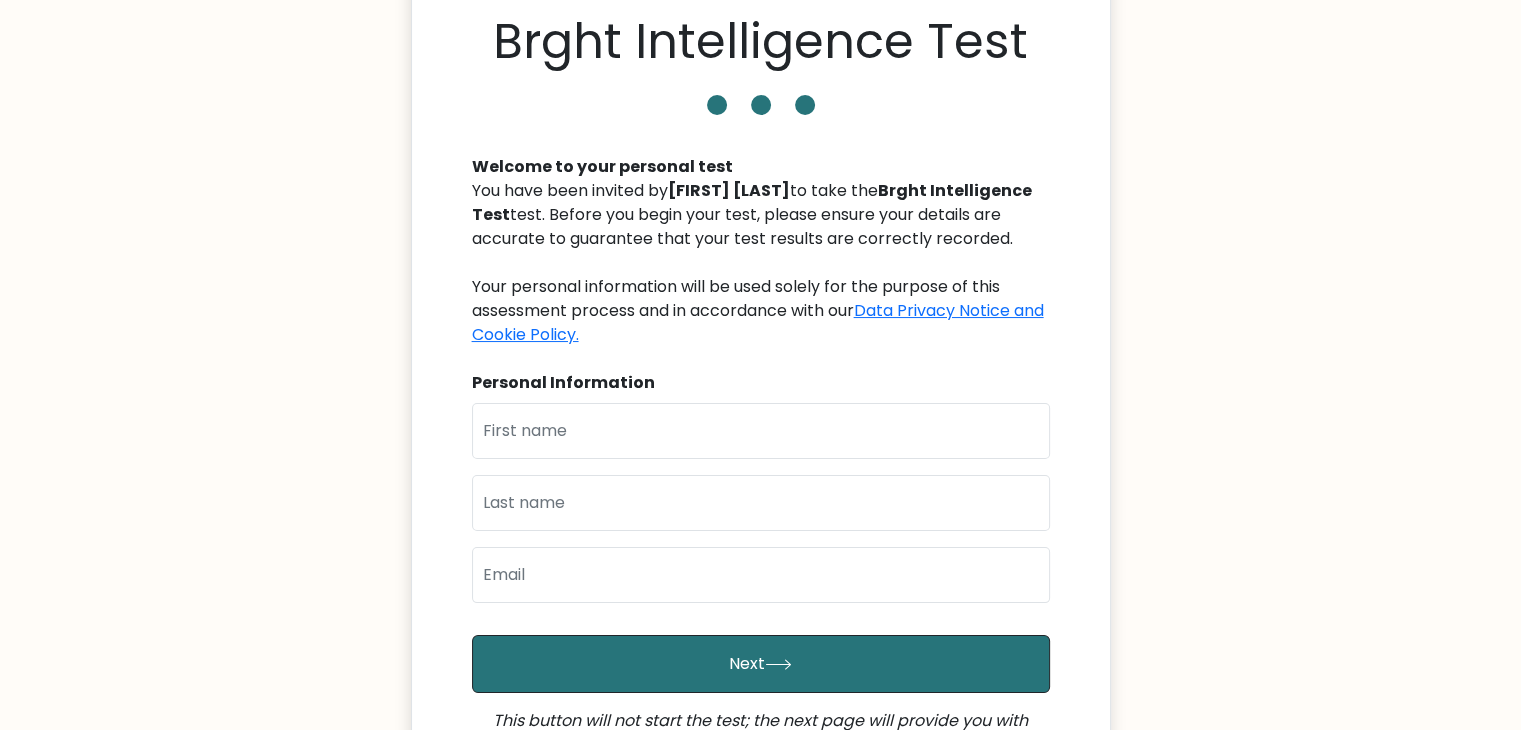 scroll, scrollTop: 200, scrollLeft: 0, axis: vertical 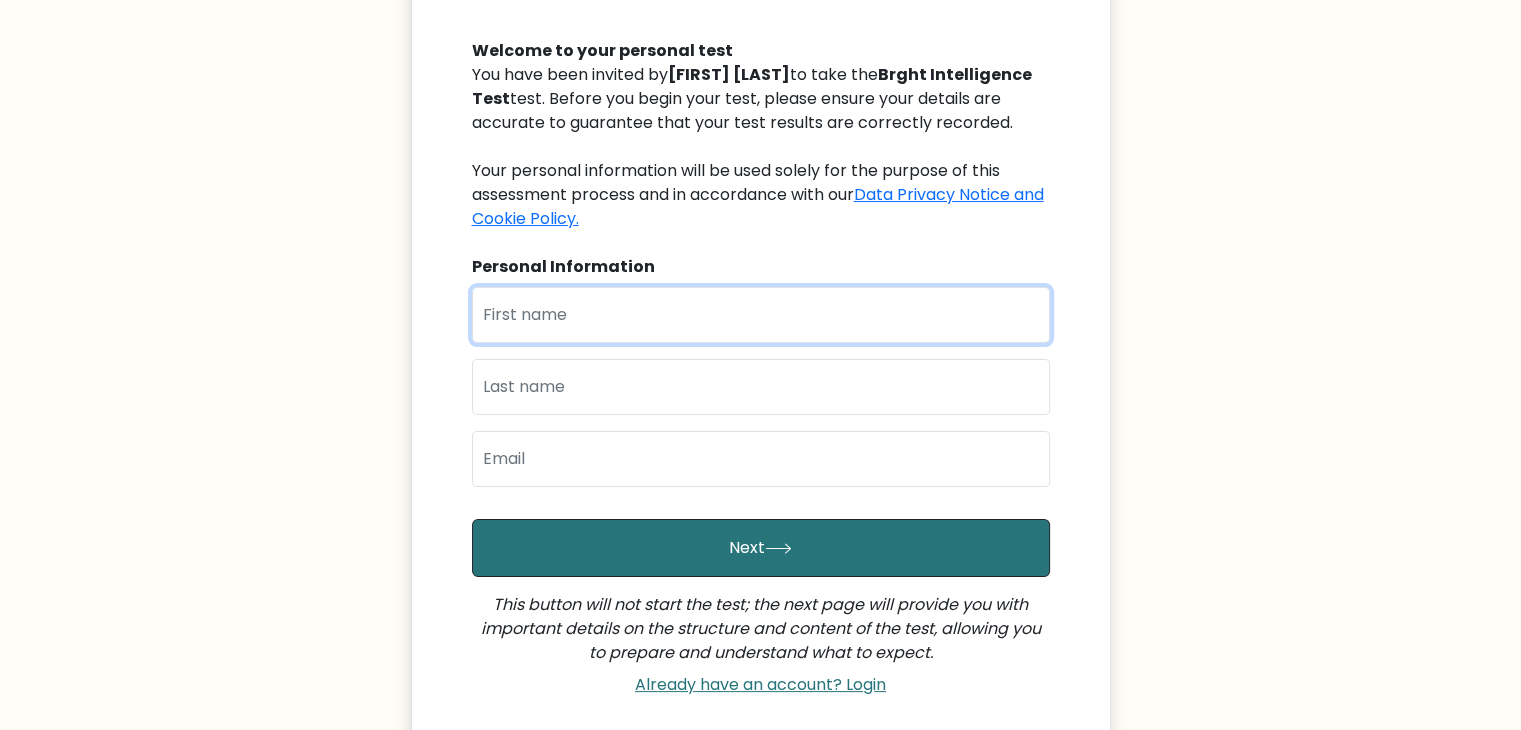 click at bounding box center (761, 315) 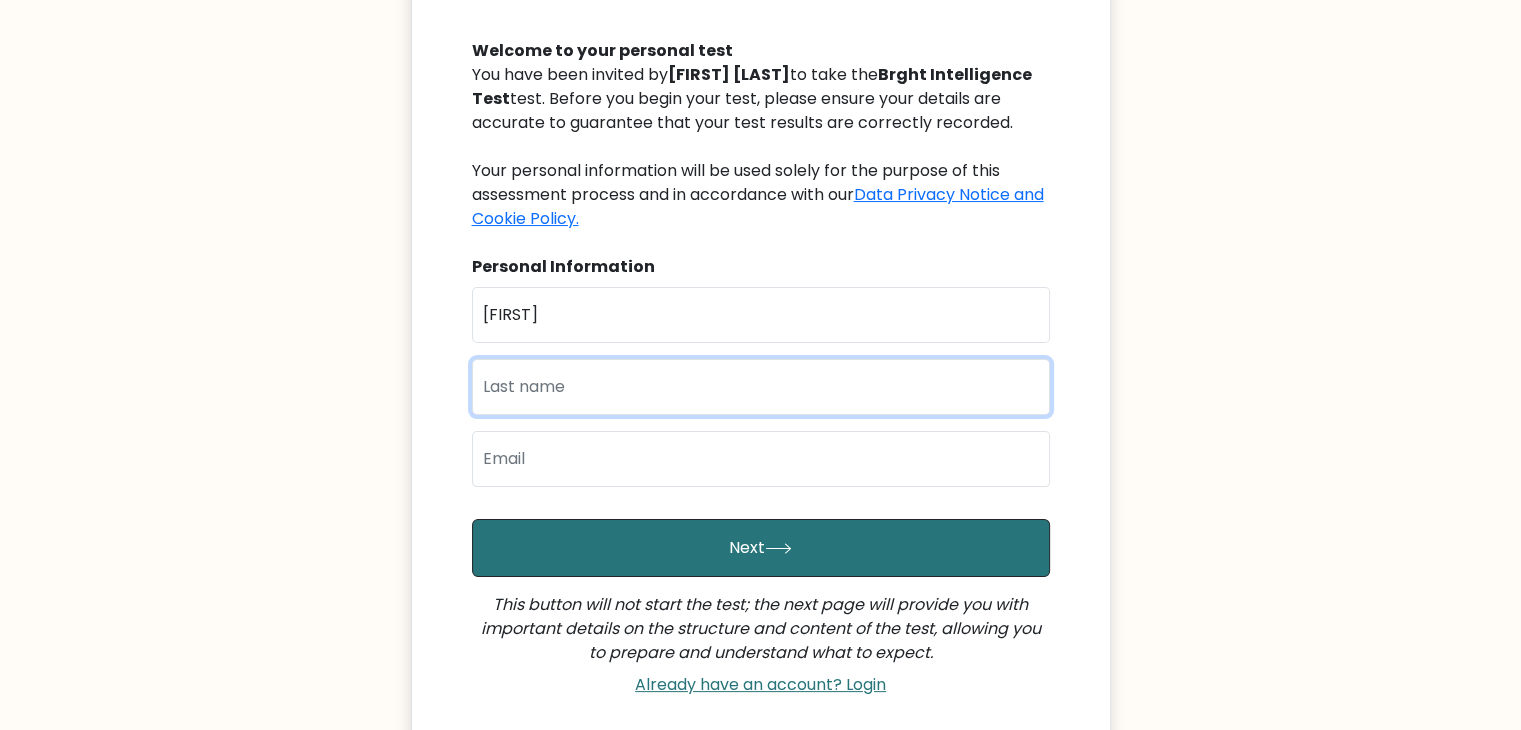 click at bounding box center [761, 387] 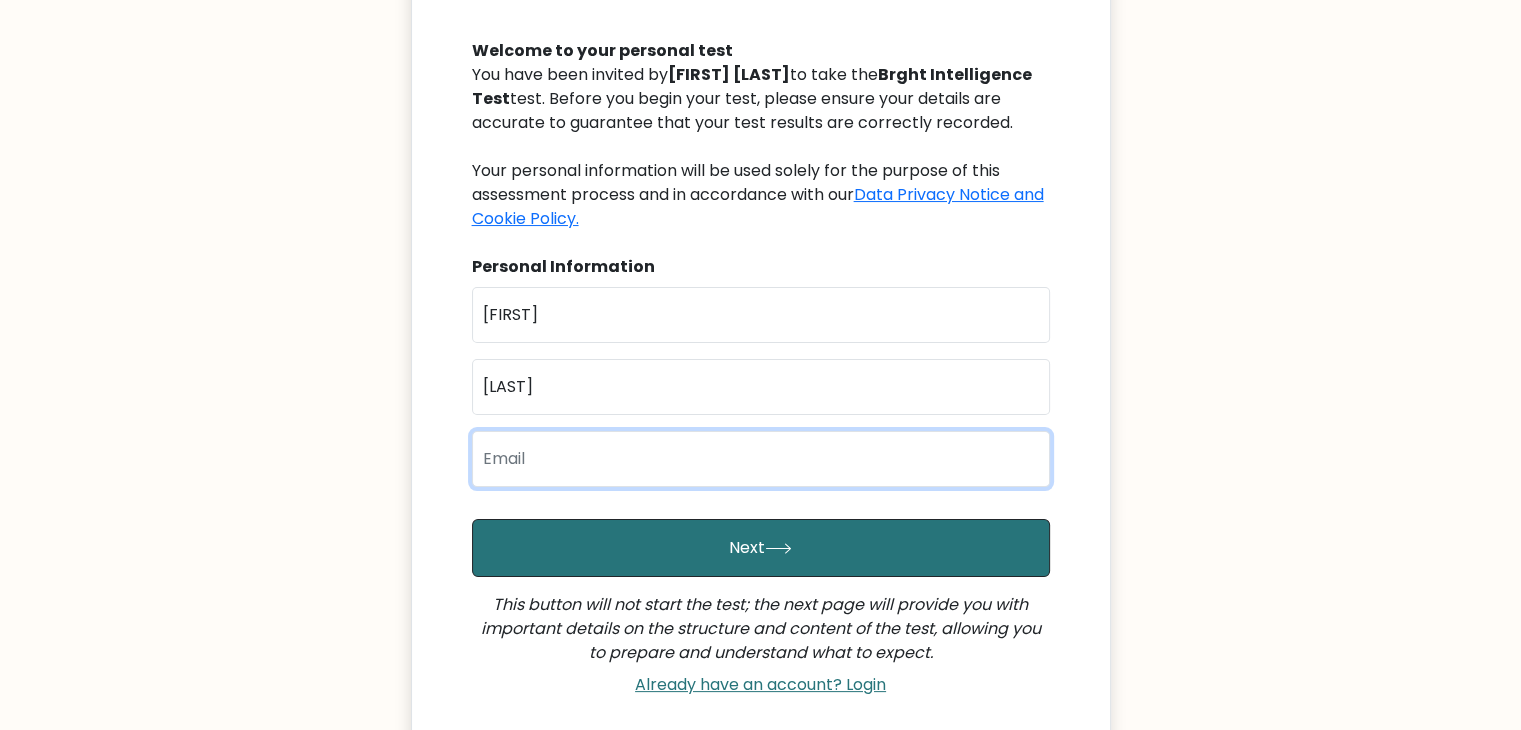click at bounding box center [761, 459] 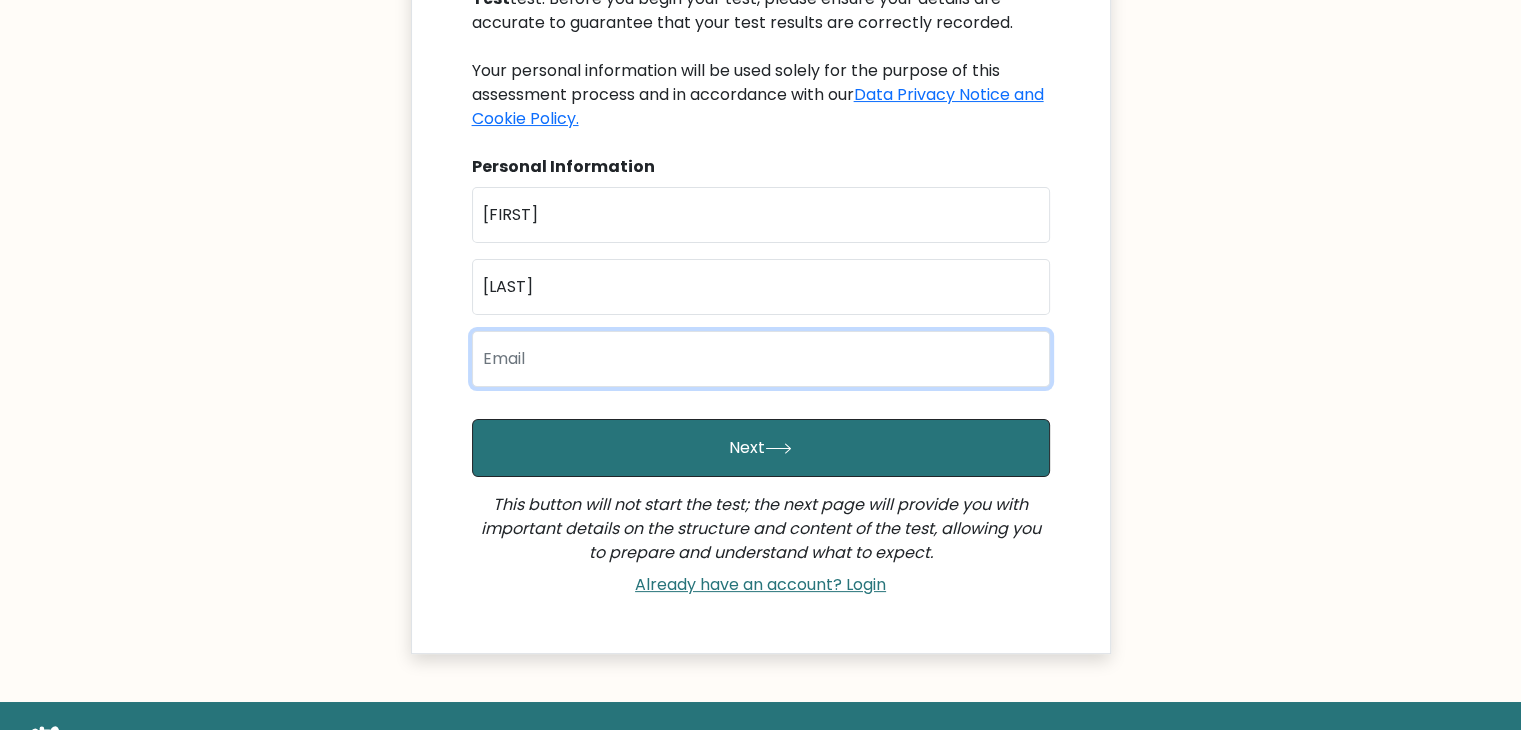 drag, startPoint x: 739, startPoint y: 389, endPoint x: 735, endPoint y: 404, distance: 15.524175 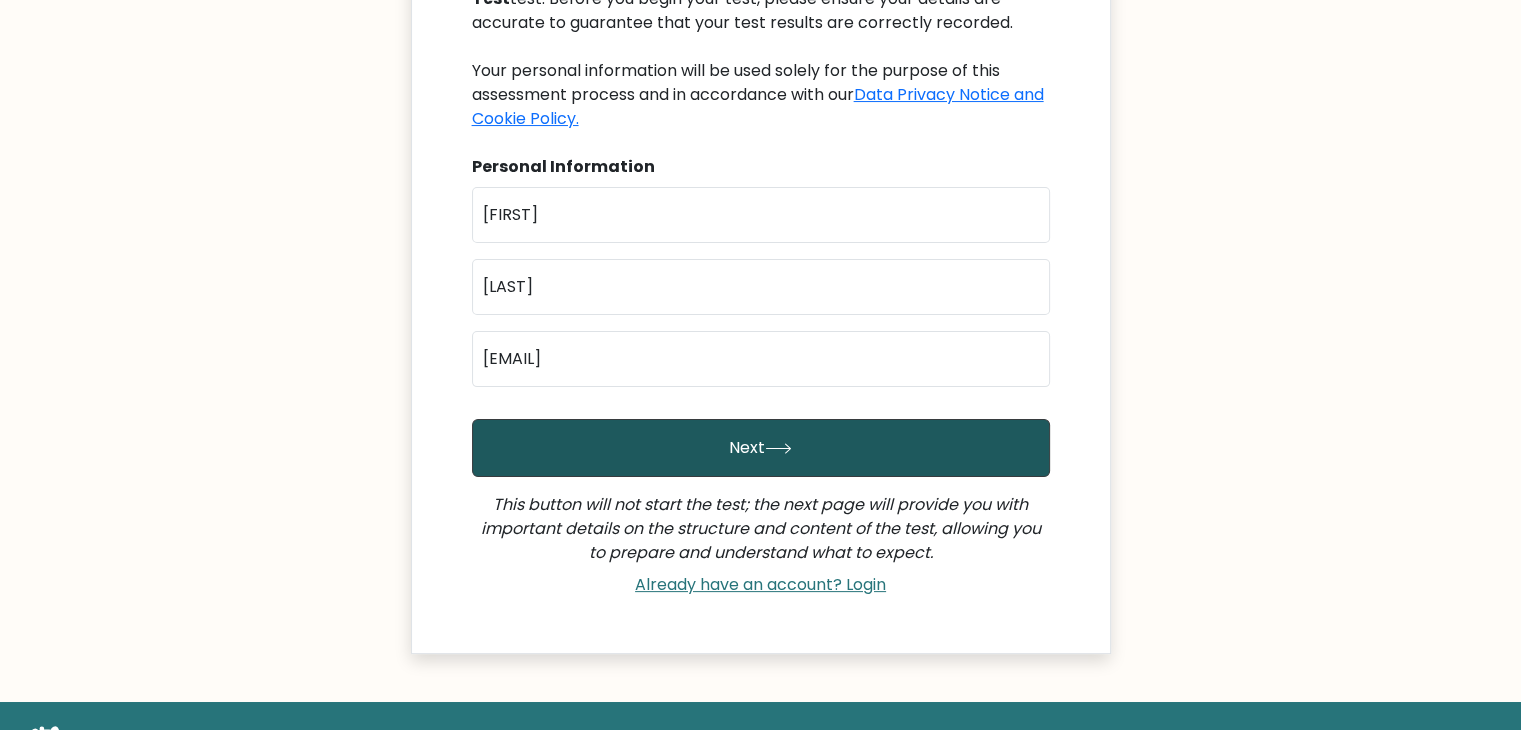 click on "Next" at bounding box center (761, 448) 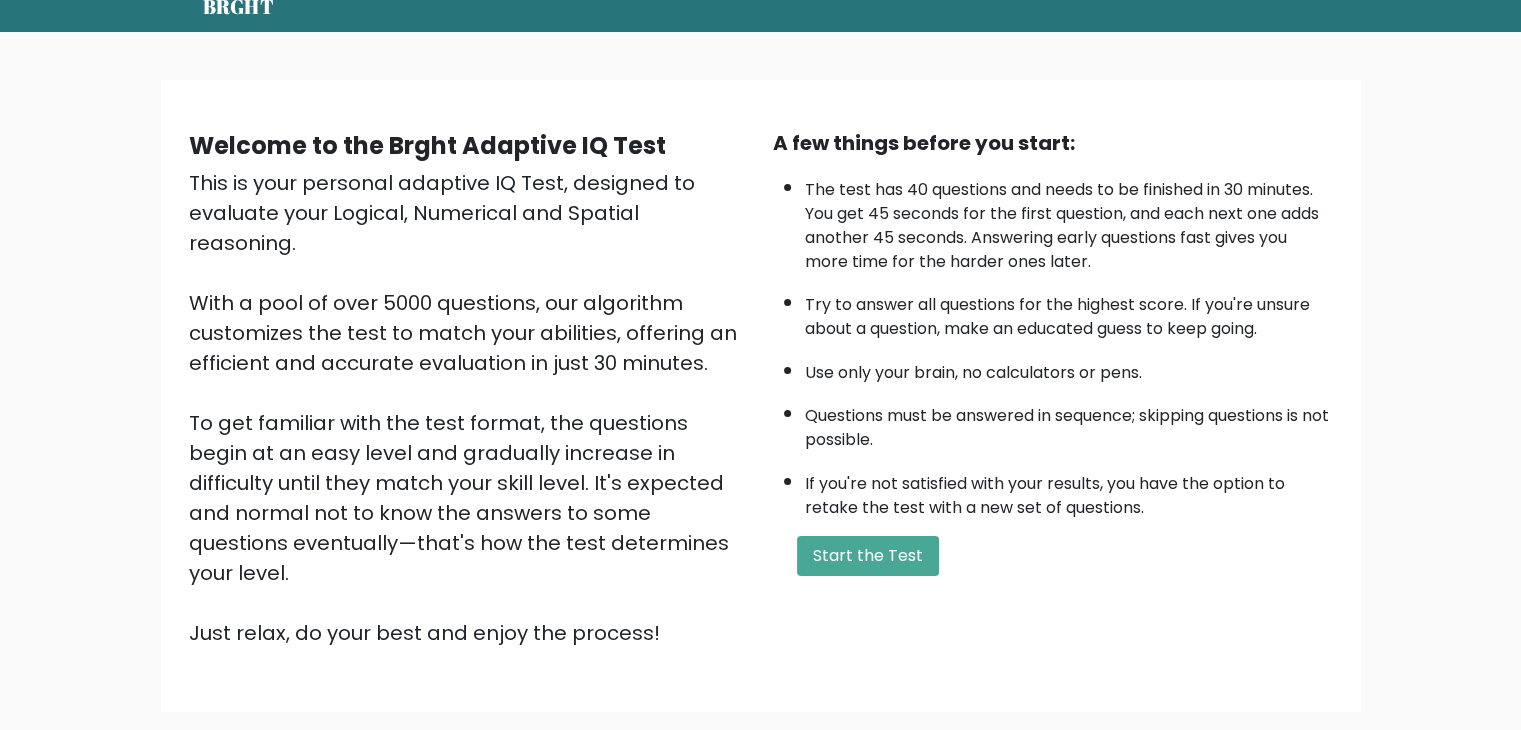 scroll, scrollTop: 0, scrollLeft: 0, axis: both 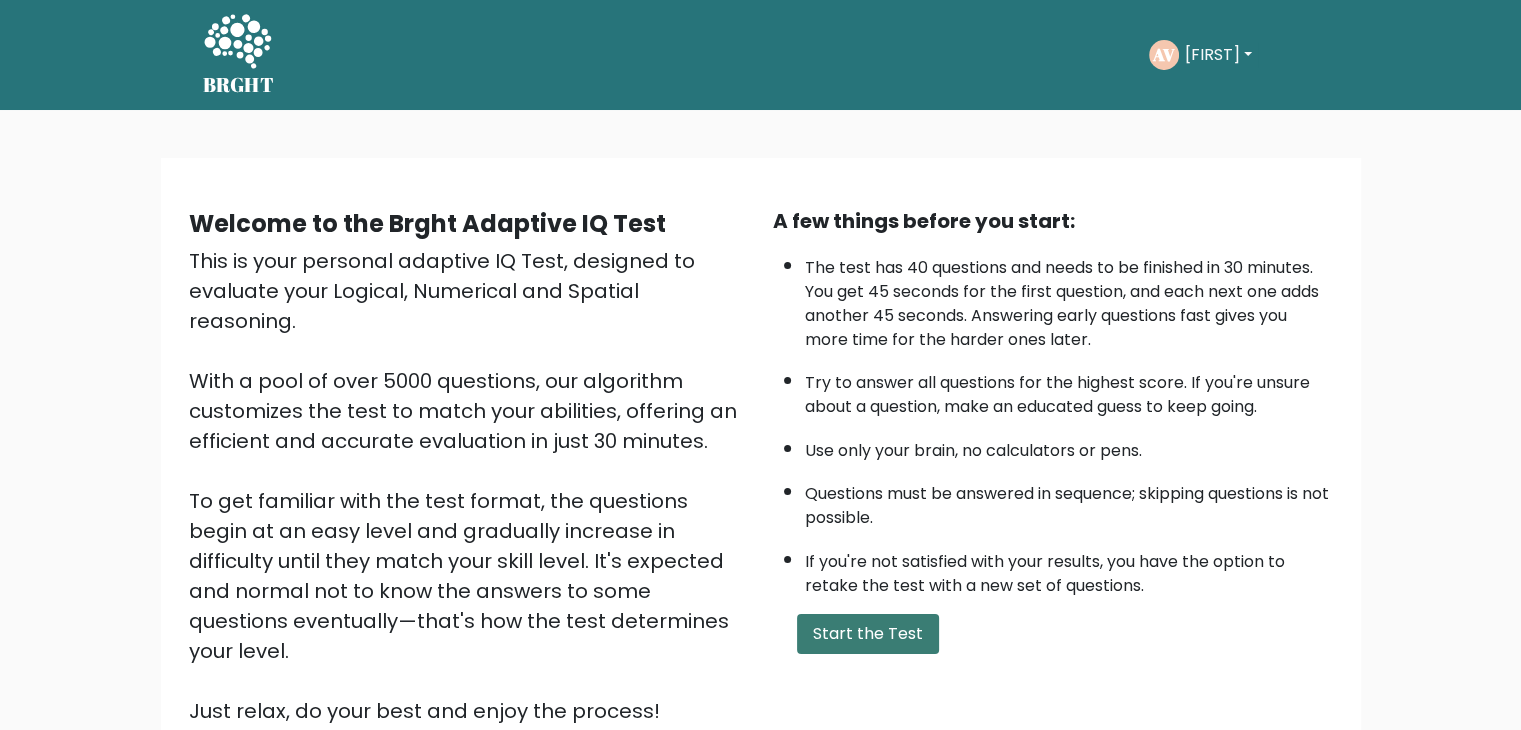 click on "Start the Test" at bounding box center [868, 634] 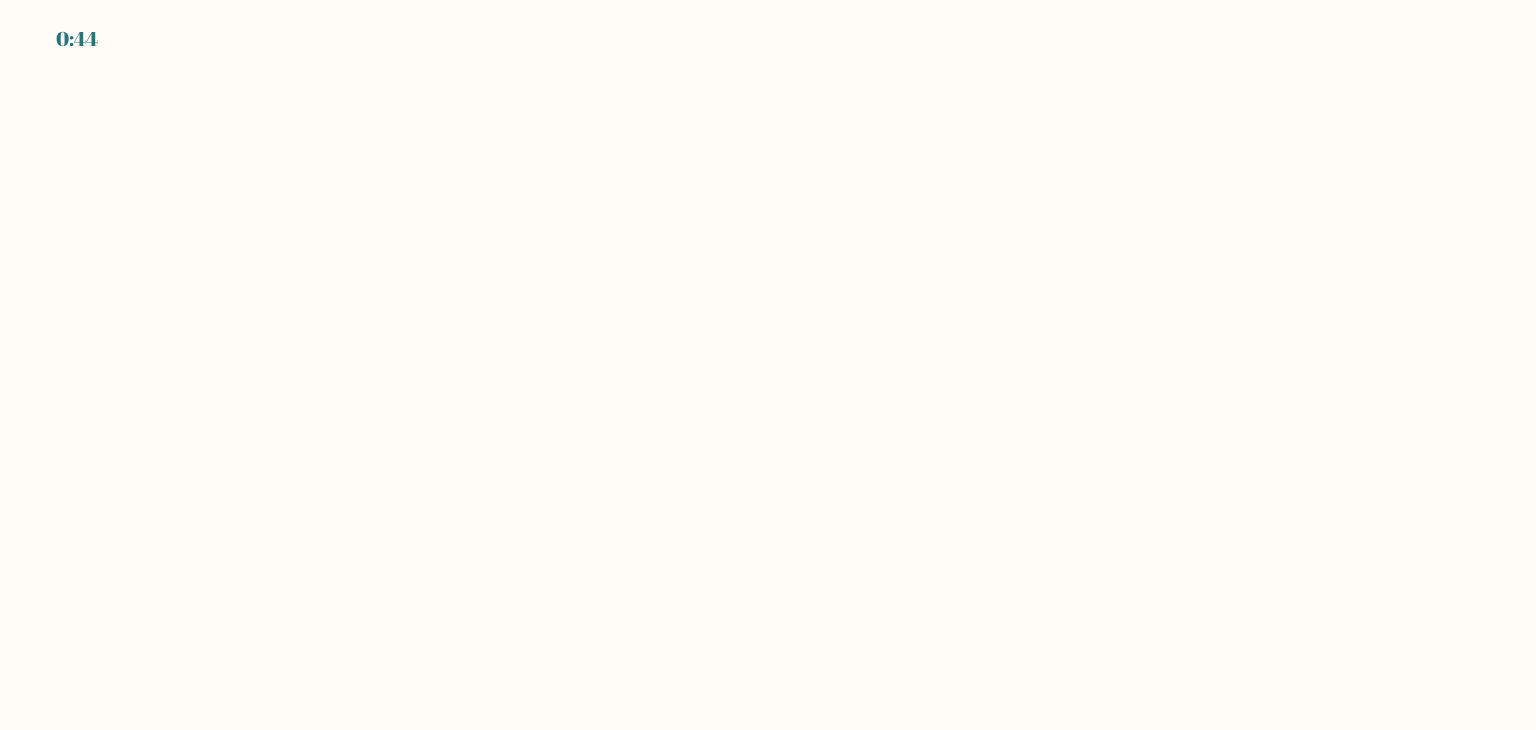 scroll, scrollTop: 0, scrollLeft: 0, axis: both 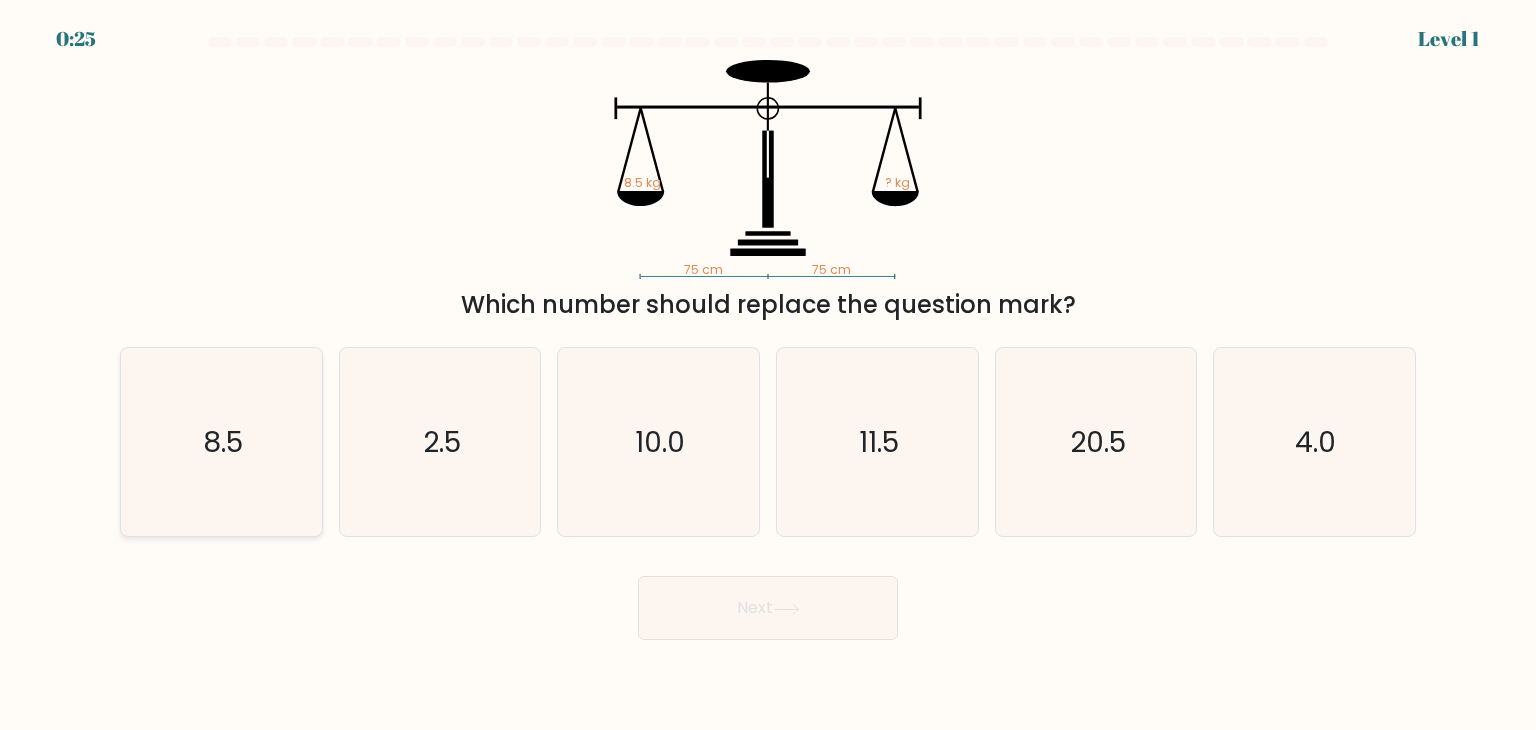 click on "8.5" 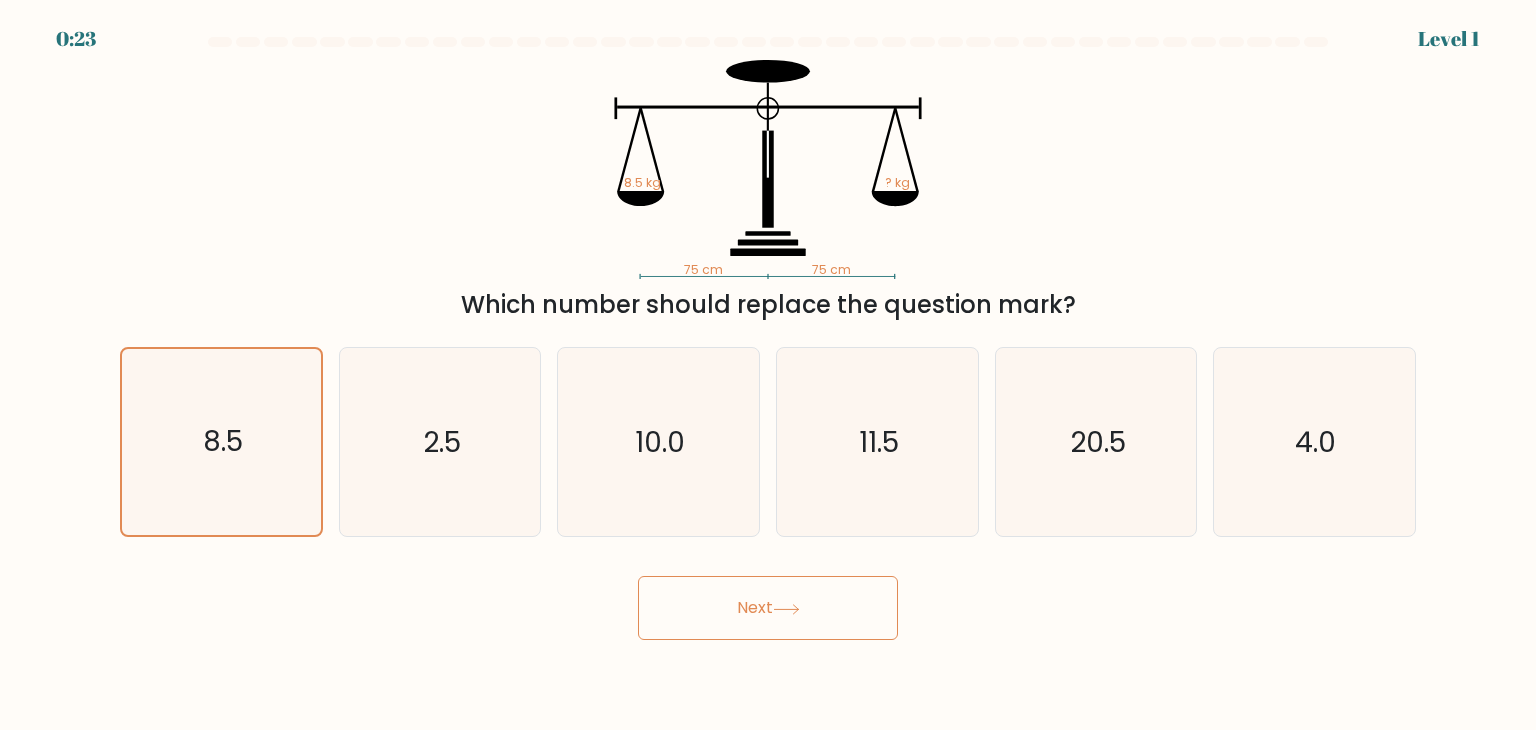 click on "Next" at bounding box center (768, 608) 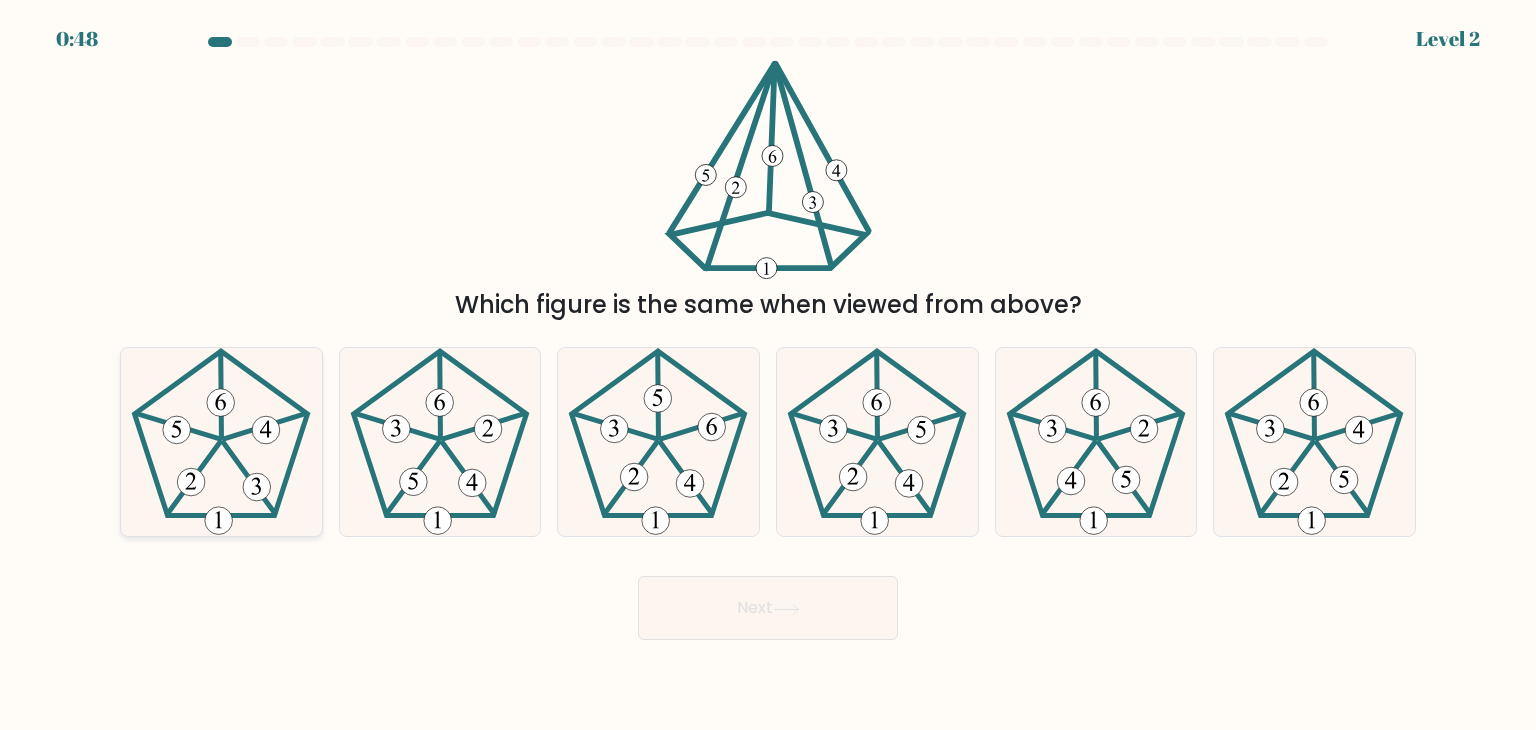 click 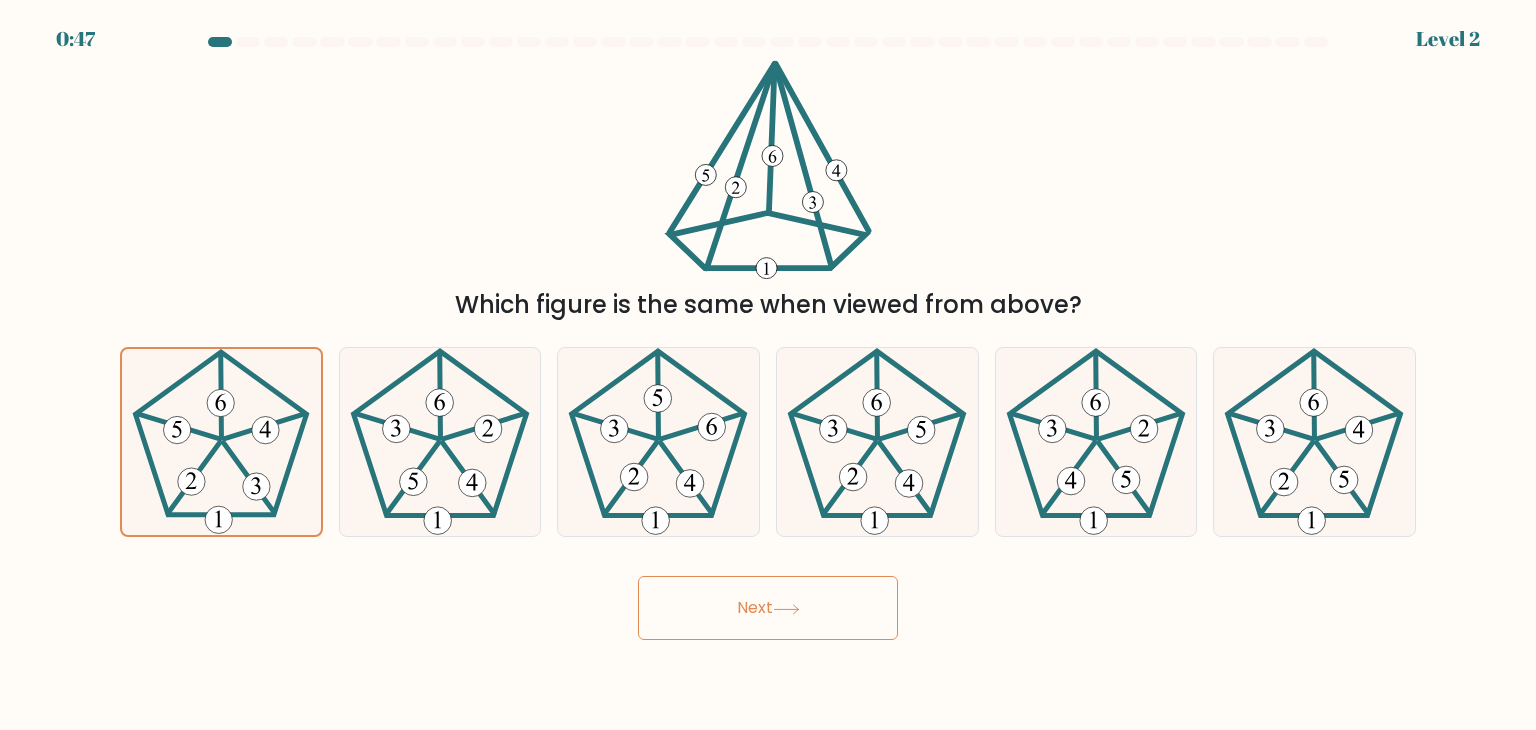 click on "Next" at bounding box center (768, 608) 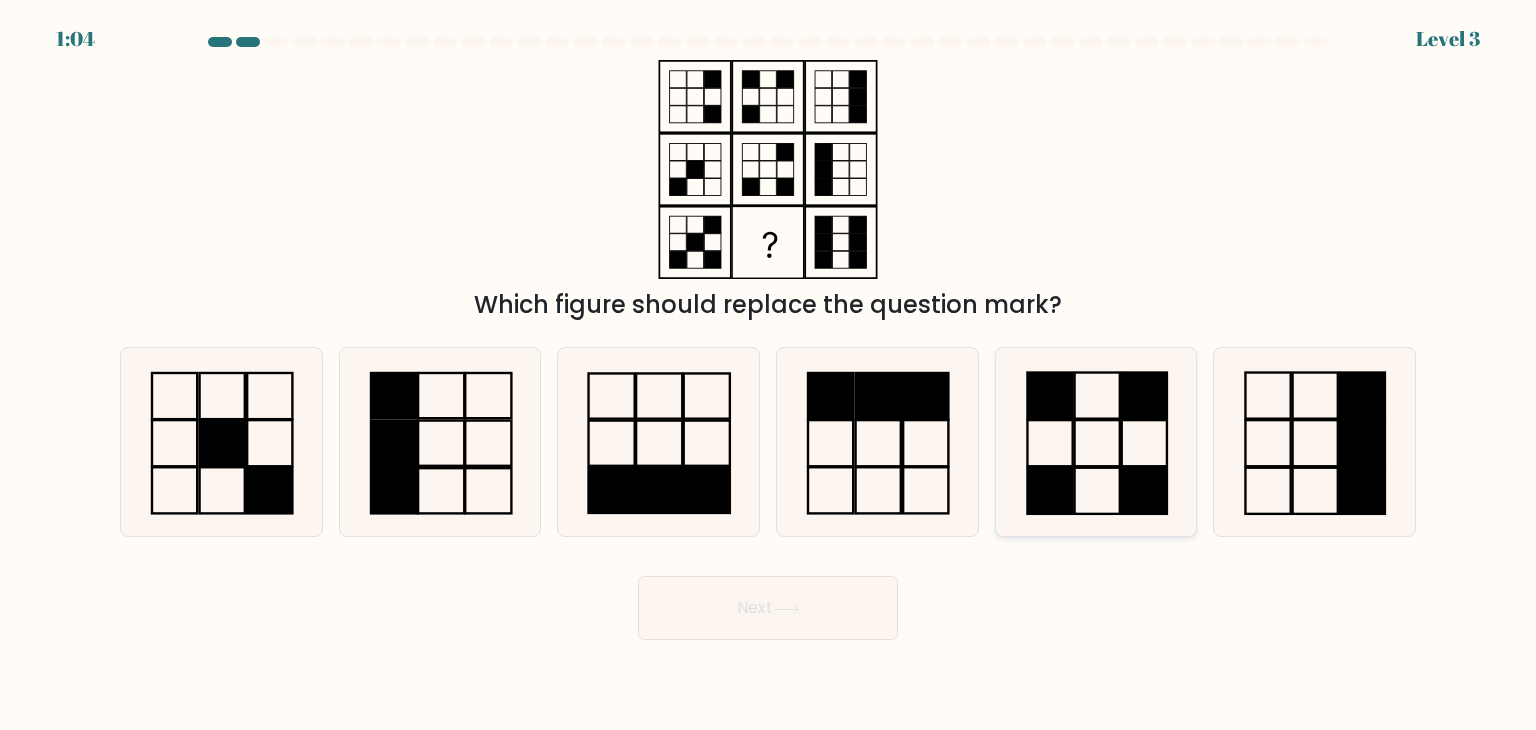 click 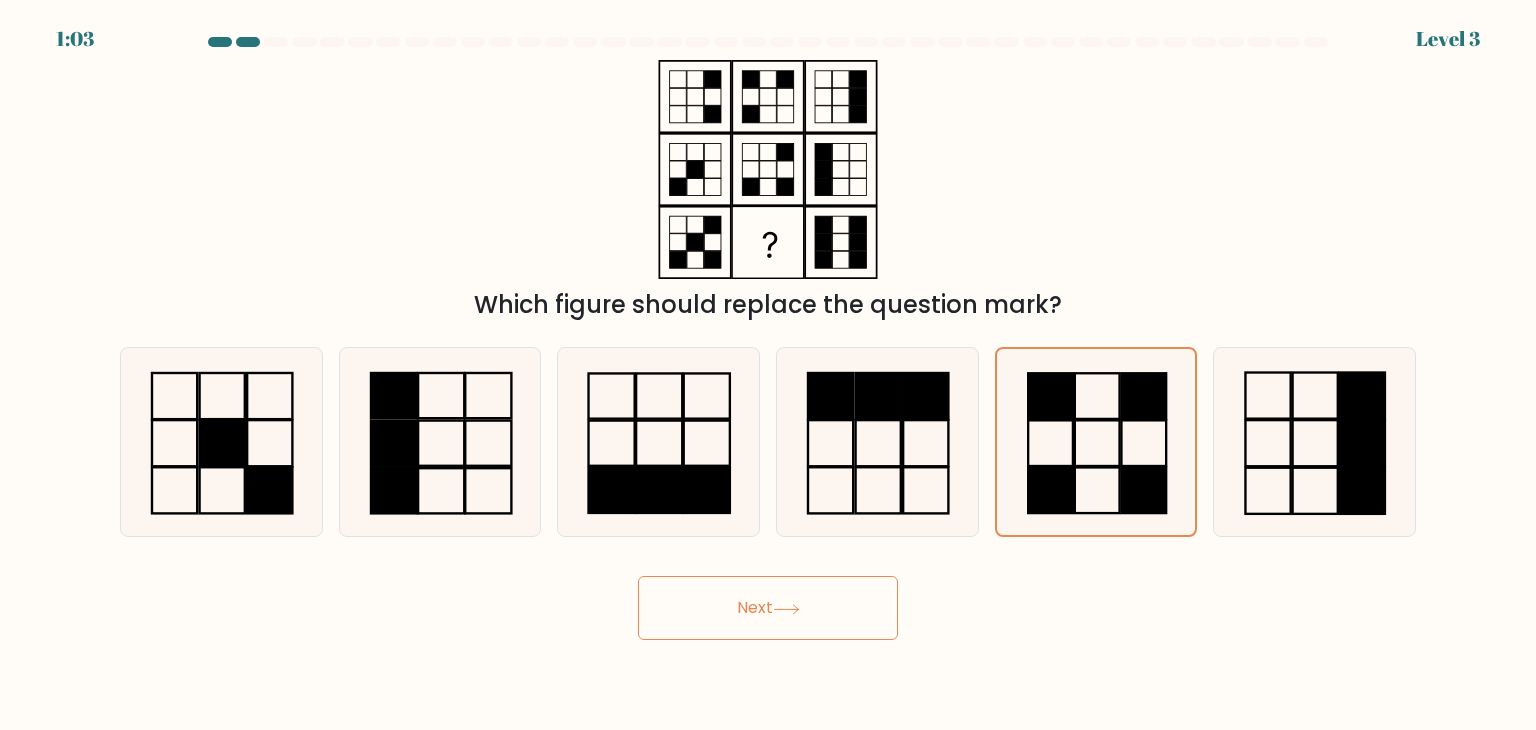 click on "Next" at bounding box center [768, 608] 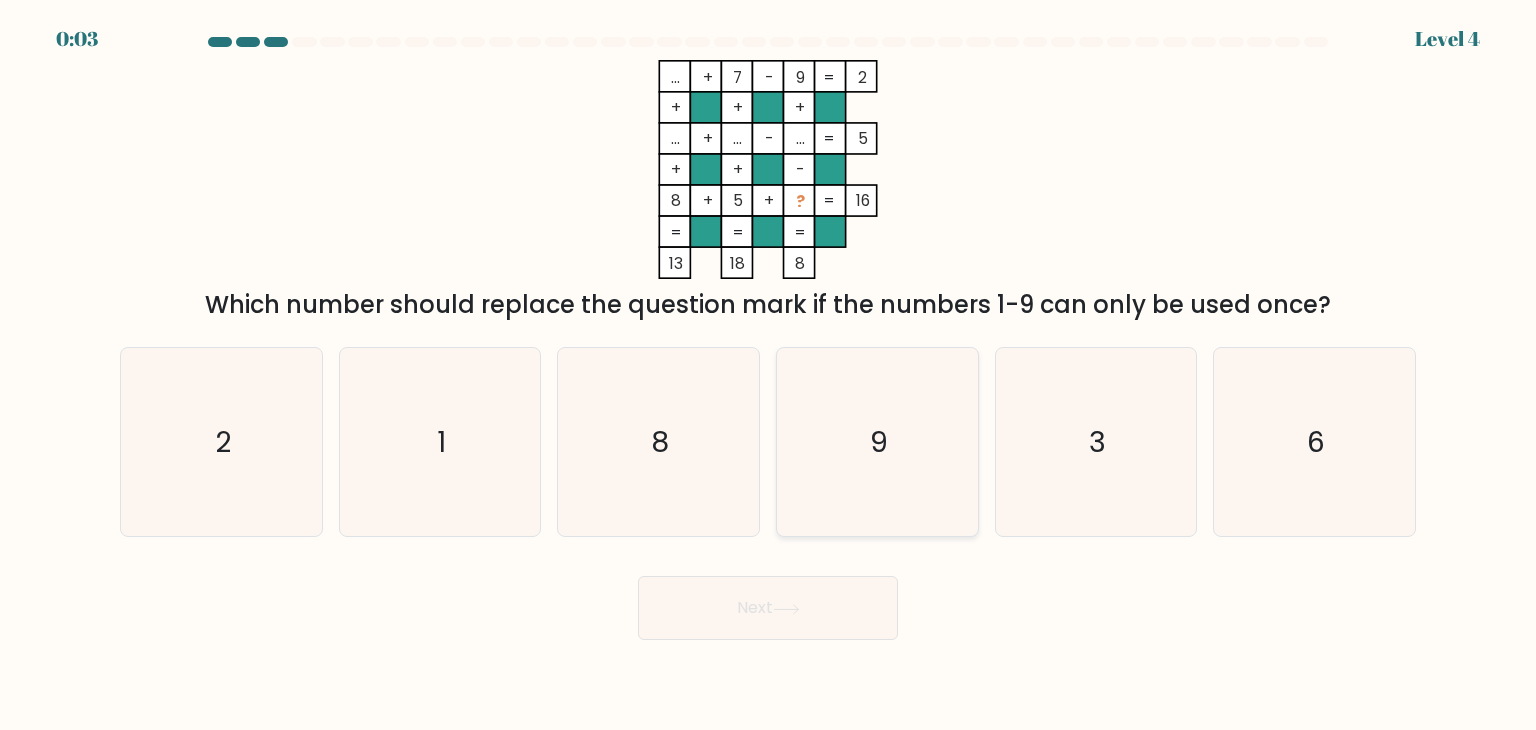 click on "9" 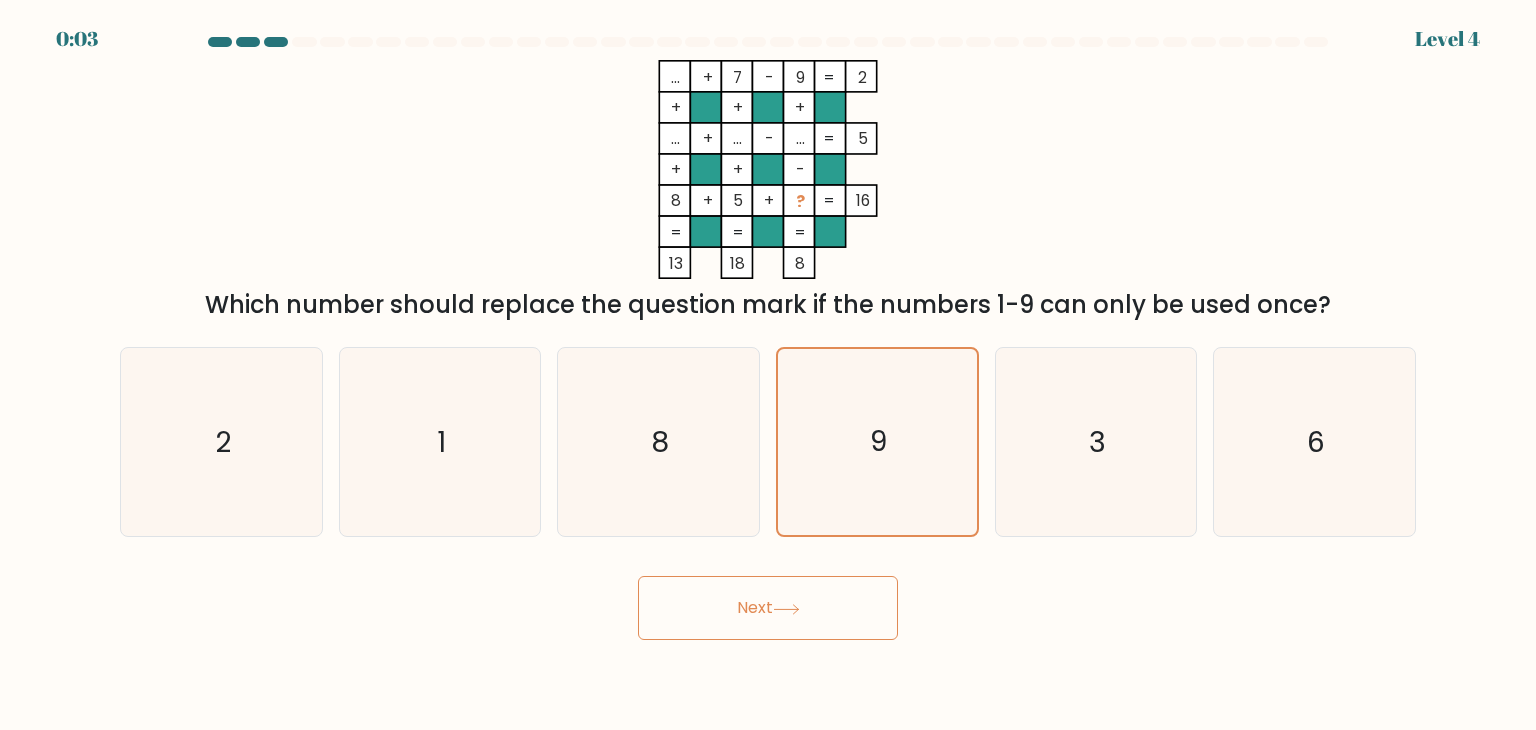 click on "Next" at bounding box center [768, 608] 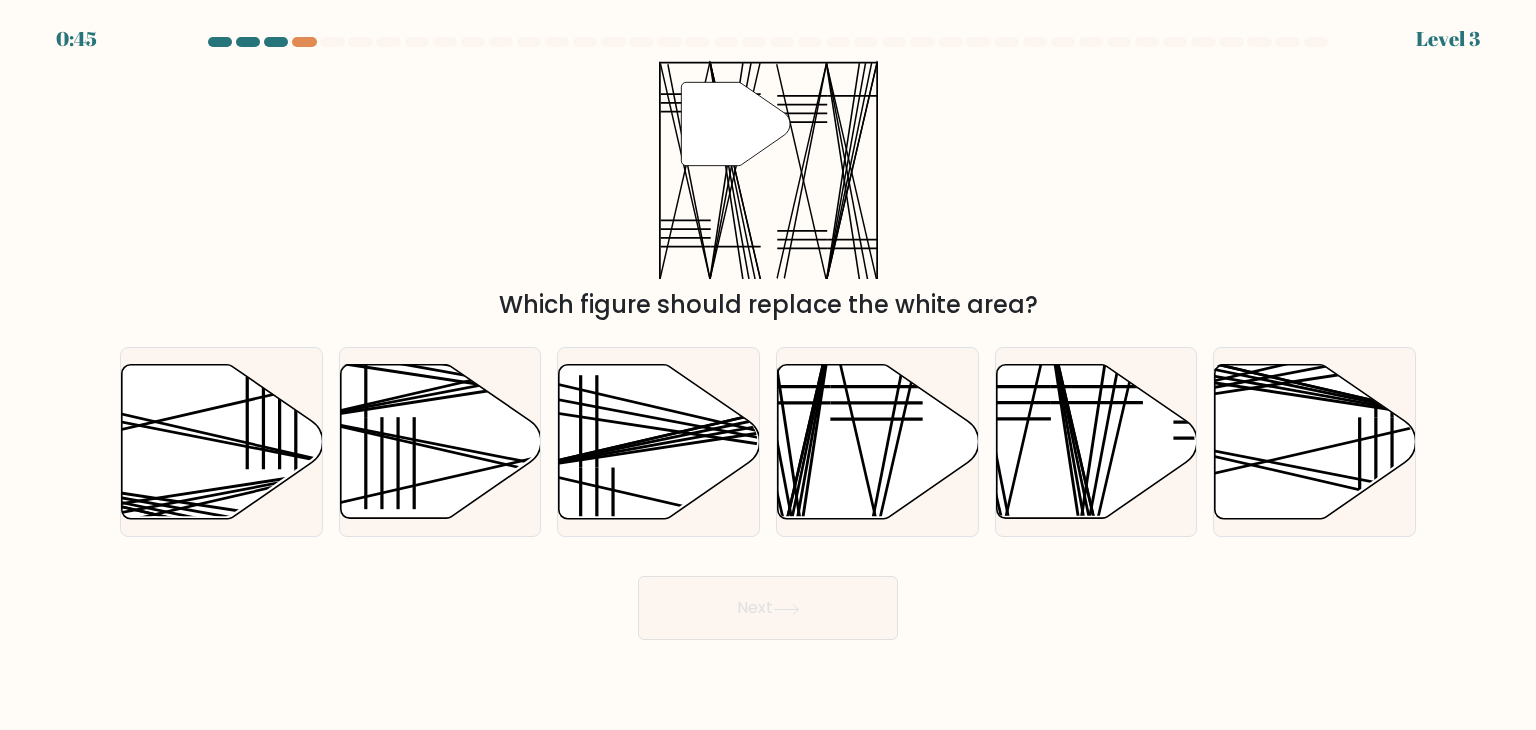 click on ""
Which figure should replace the white area?" at bounding box center (768, 191) 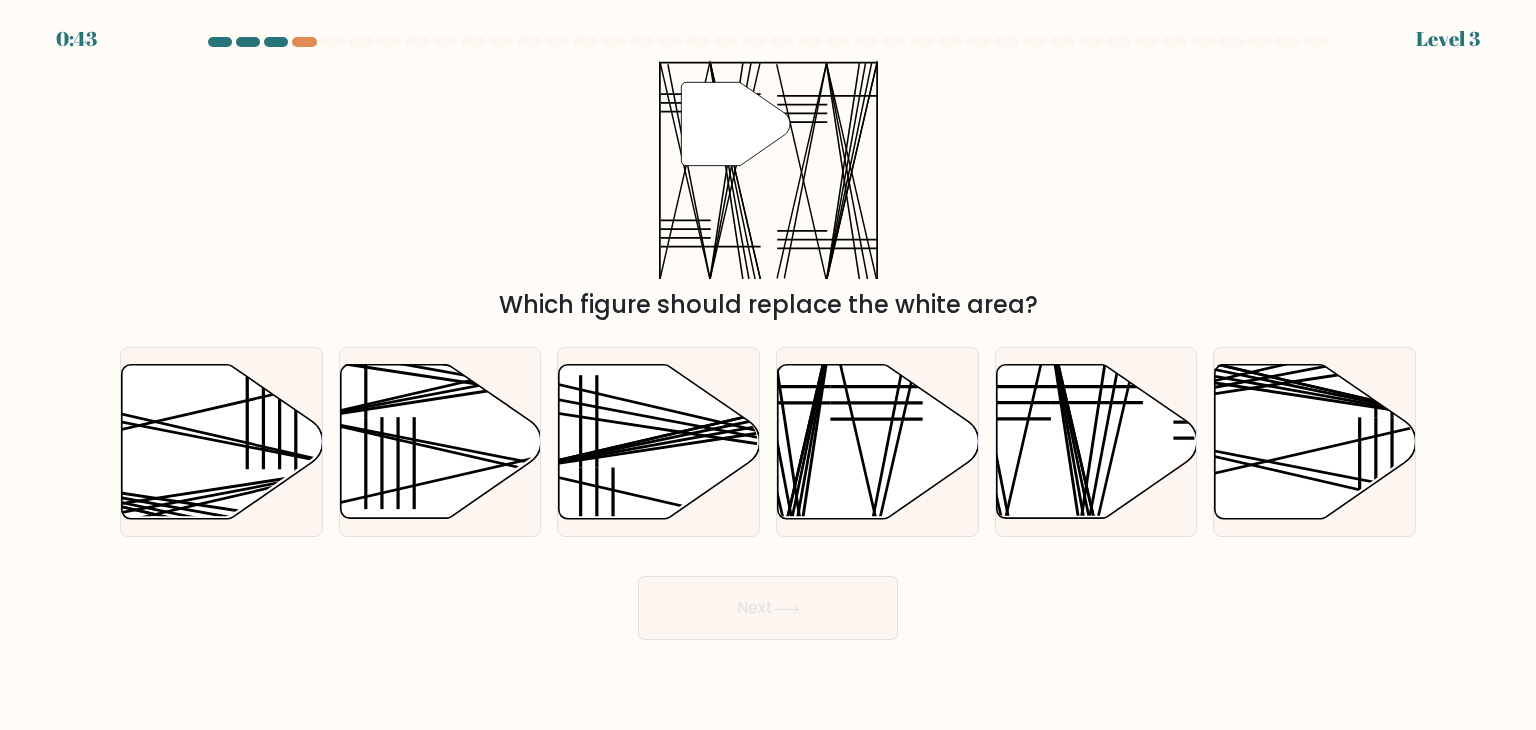 click on ""
Which figure should replace the white area?" at bounding box center [768, 191] 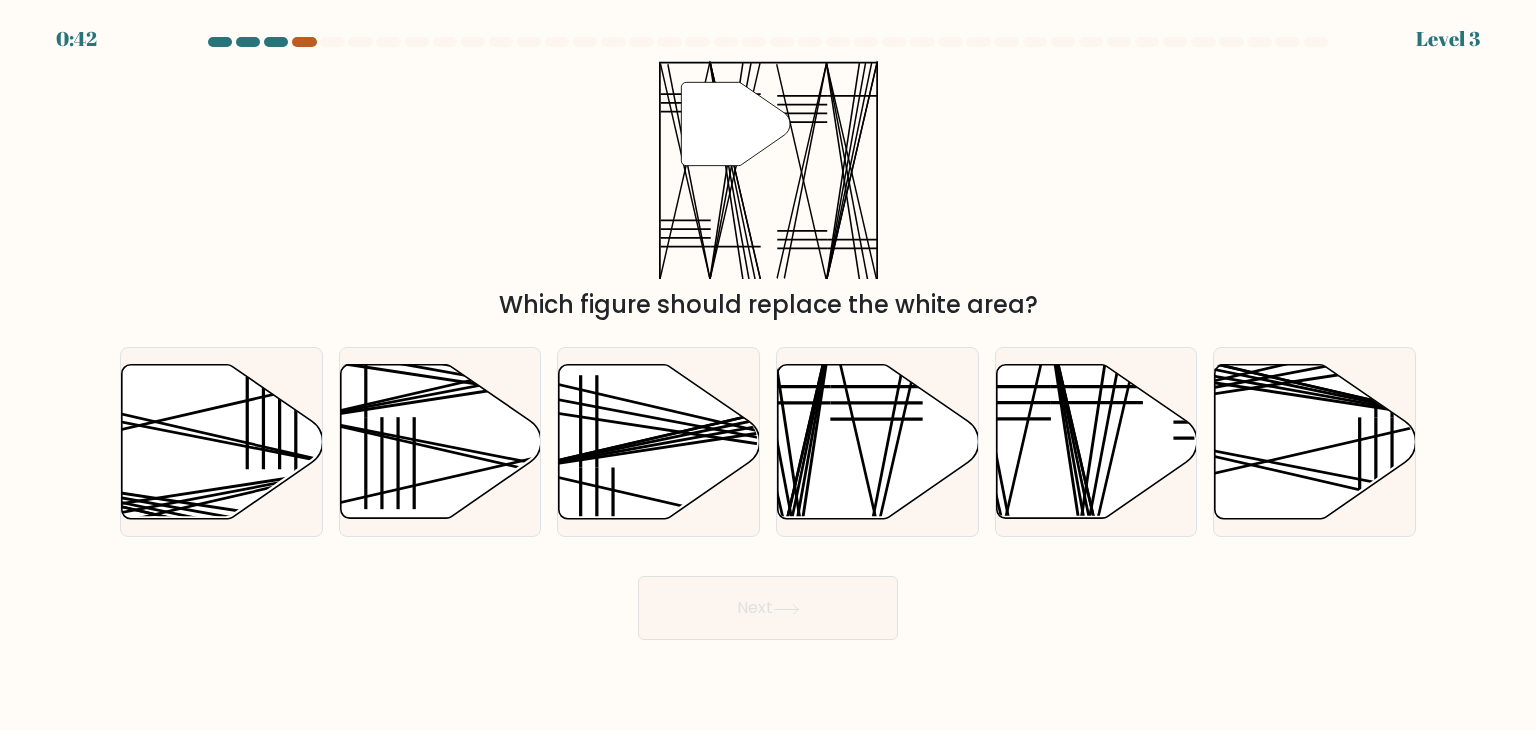 click at bounding box center [304, 42] 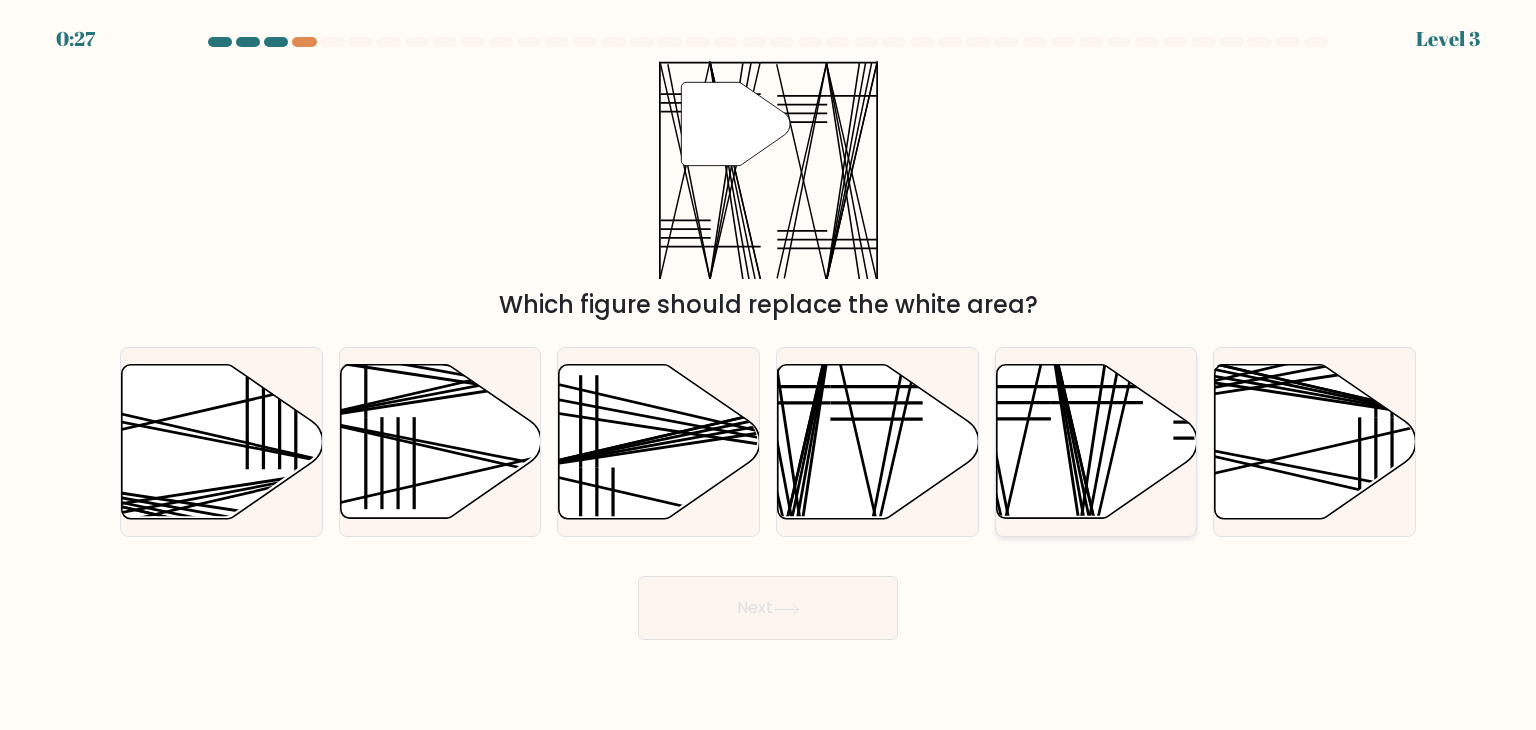 click 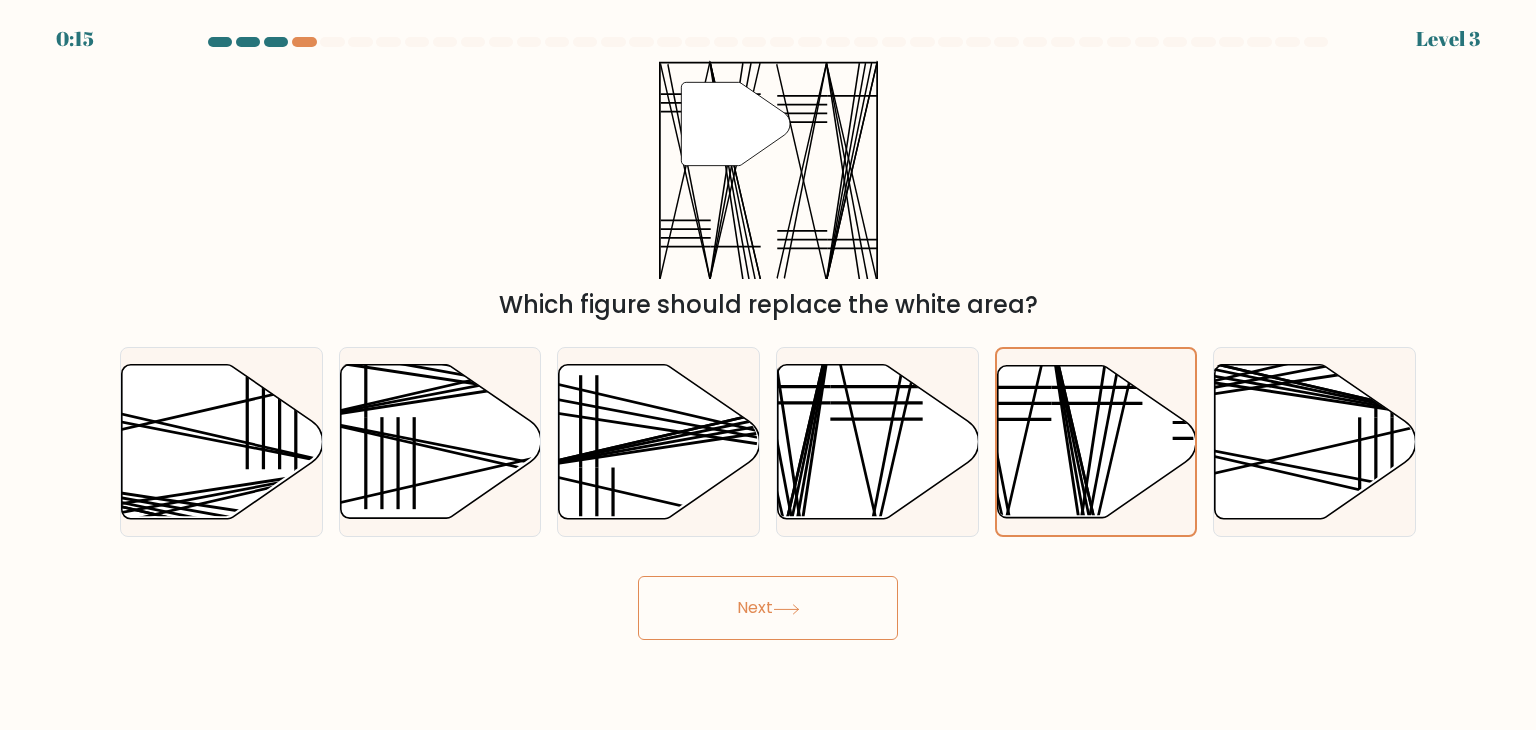 click on "Next" at bounding box center (768, 608) 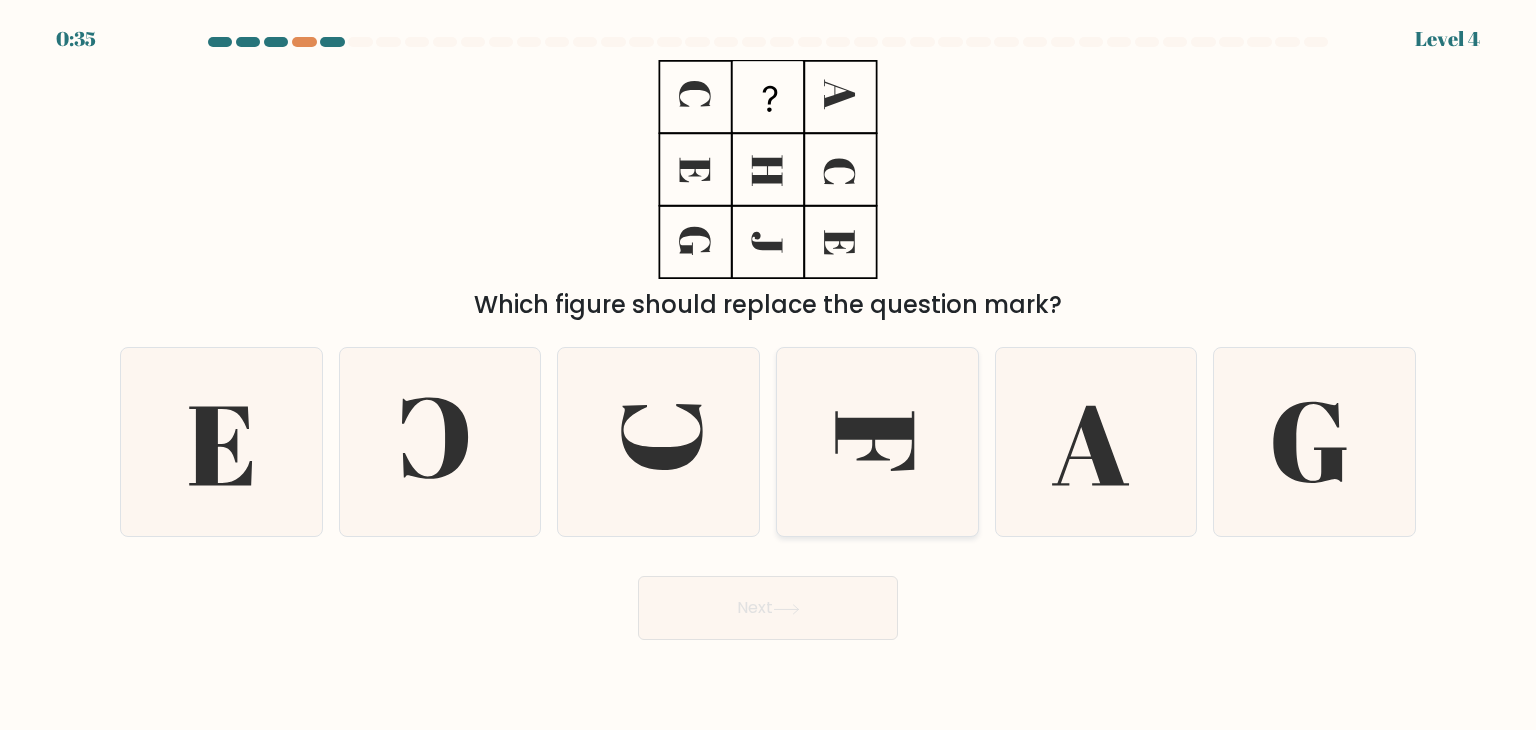 click 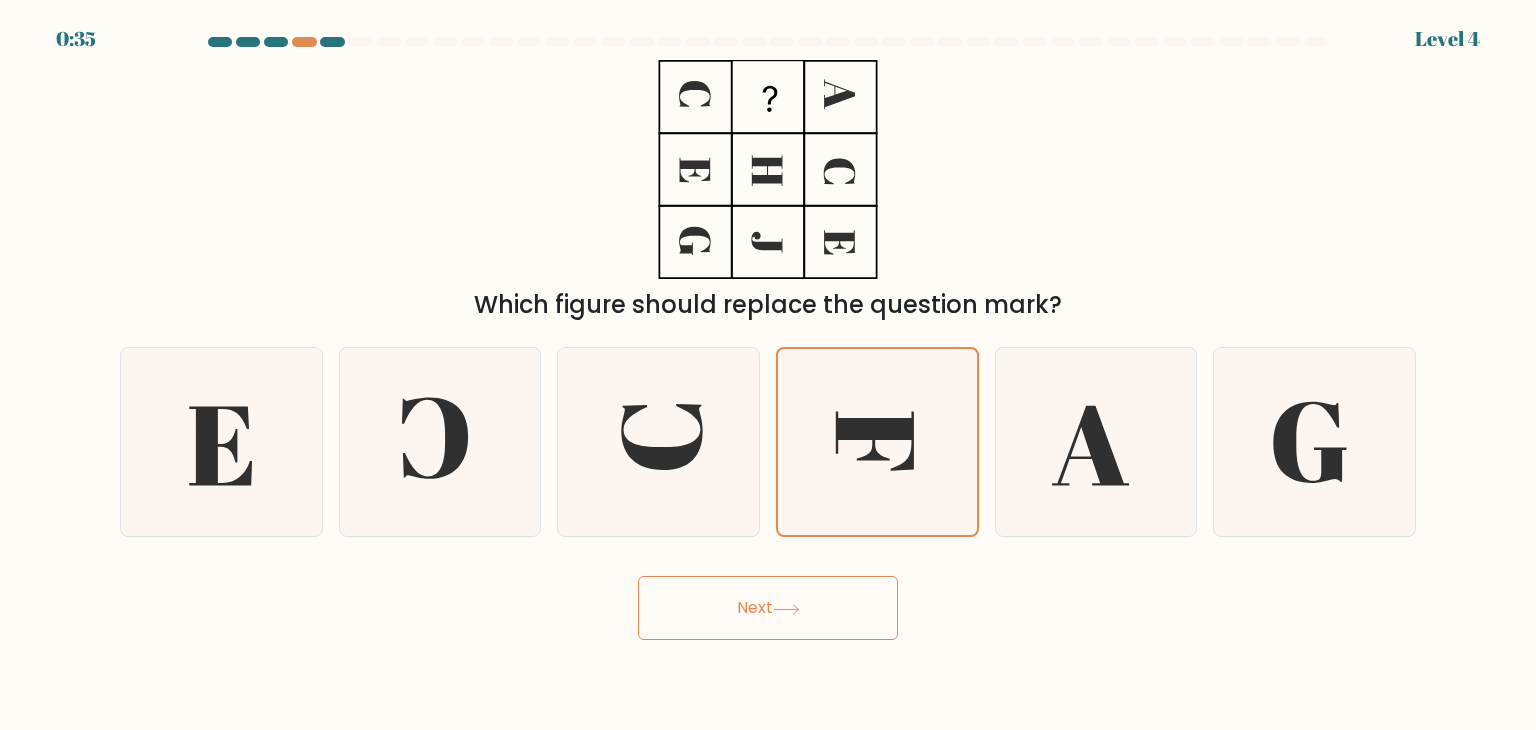 click on "Next" at bounding box center (768, 608) 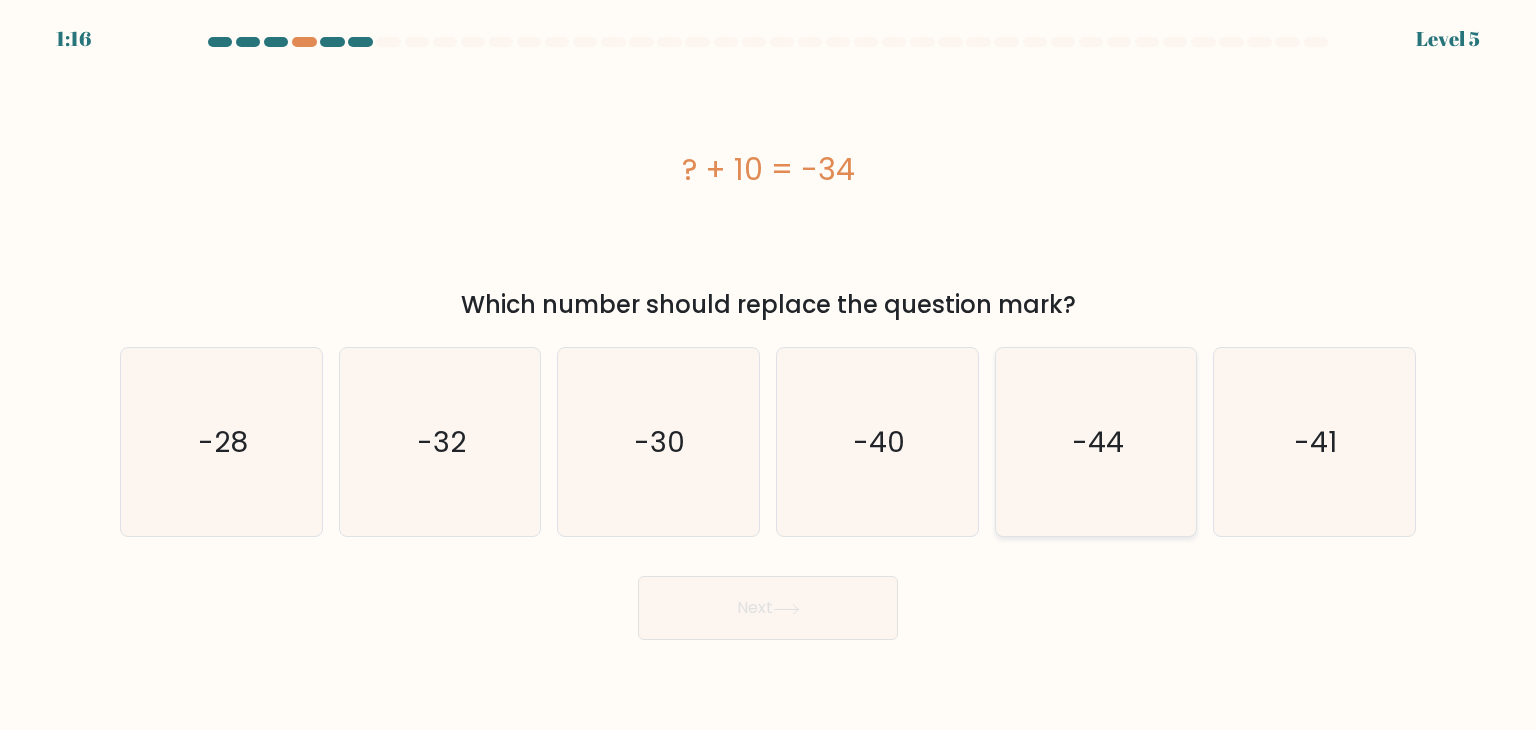 click on "-44" 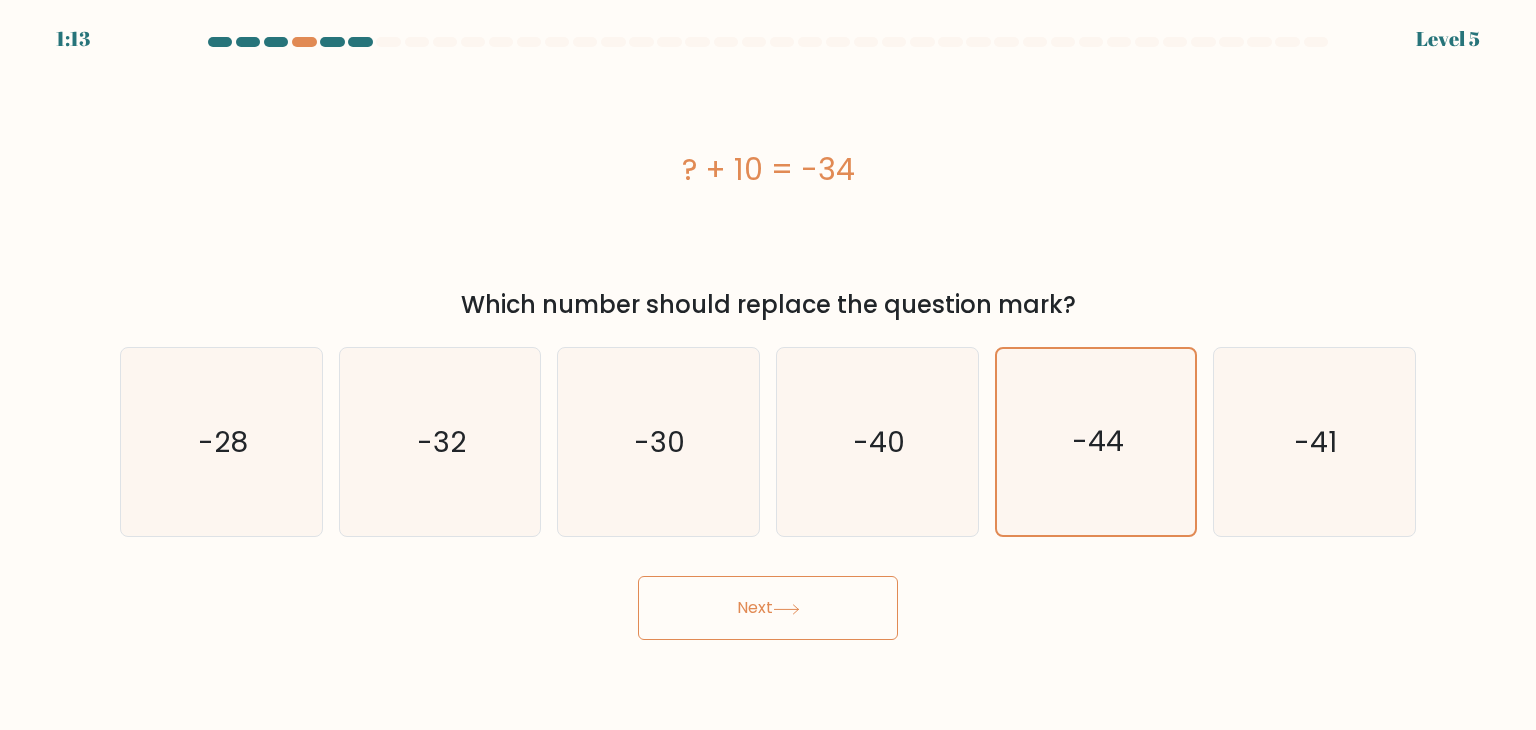 click on "Next" at bounding box center (768, 608) 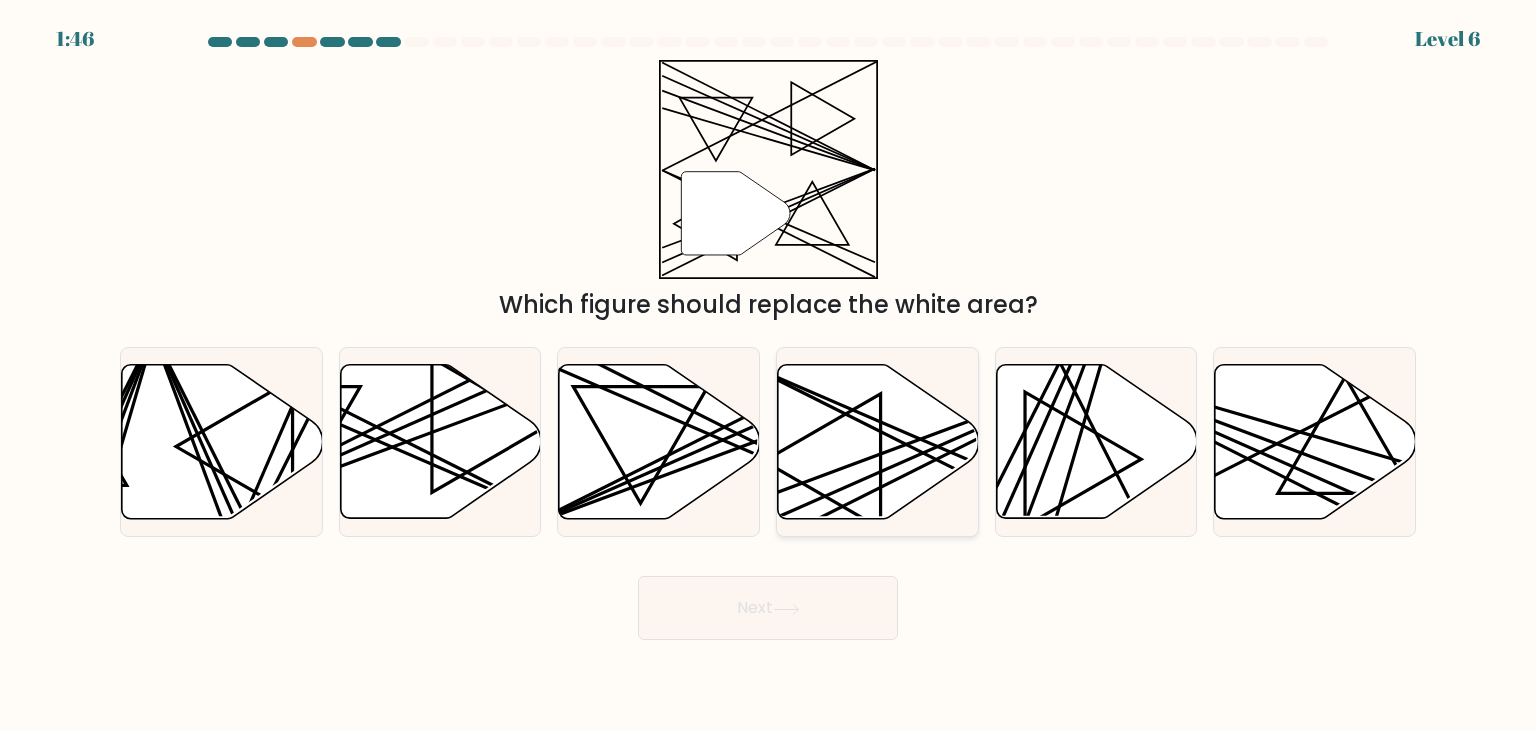 click 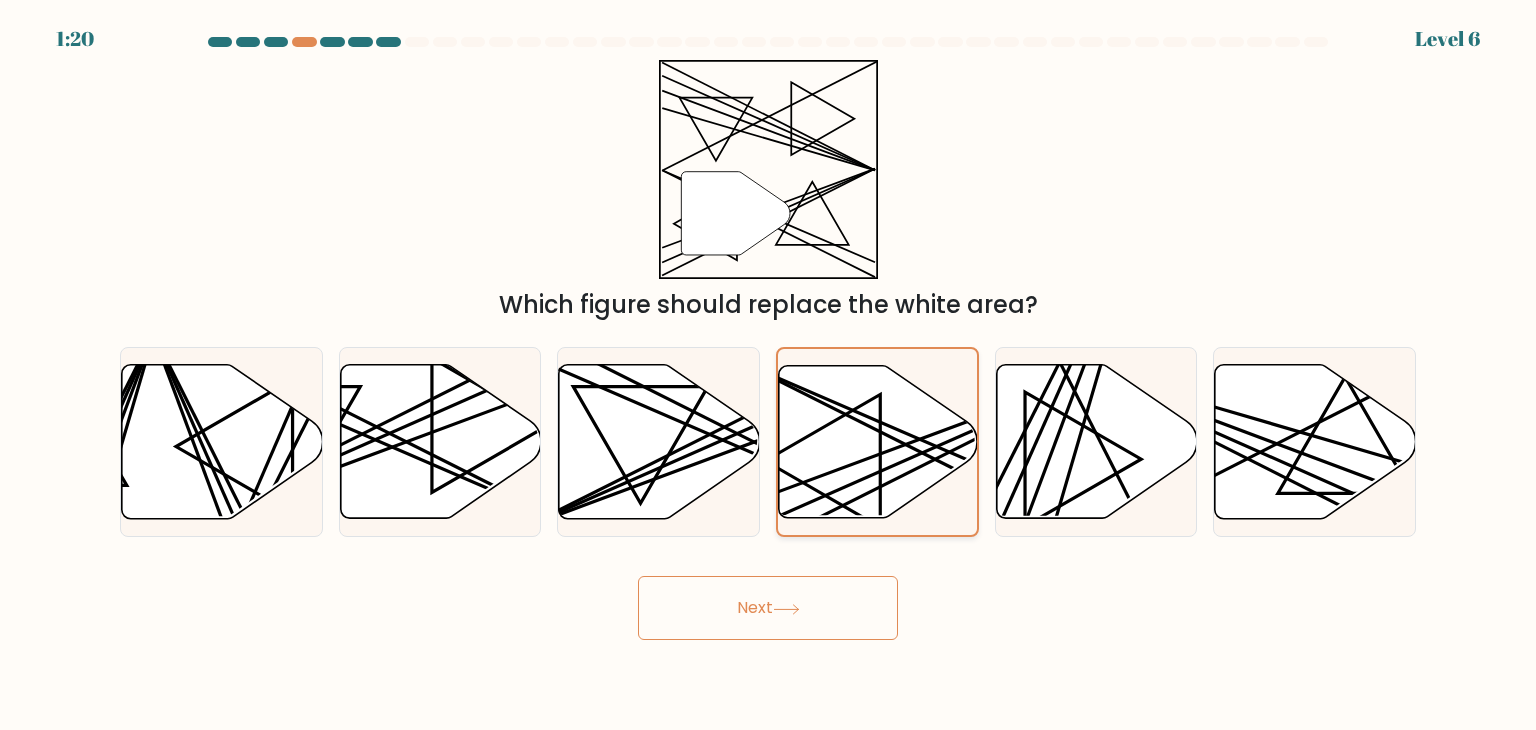 click 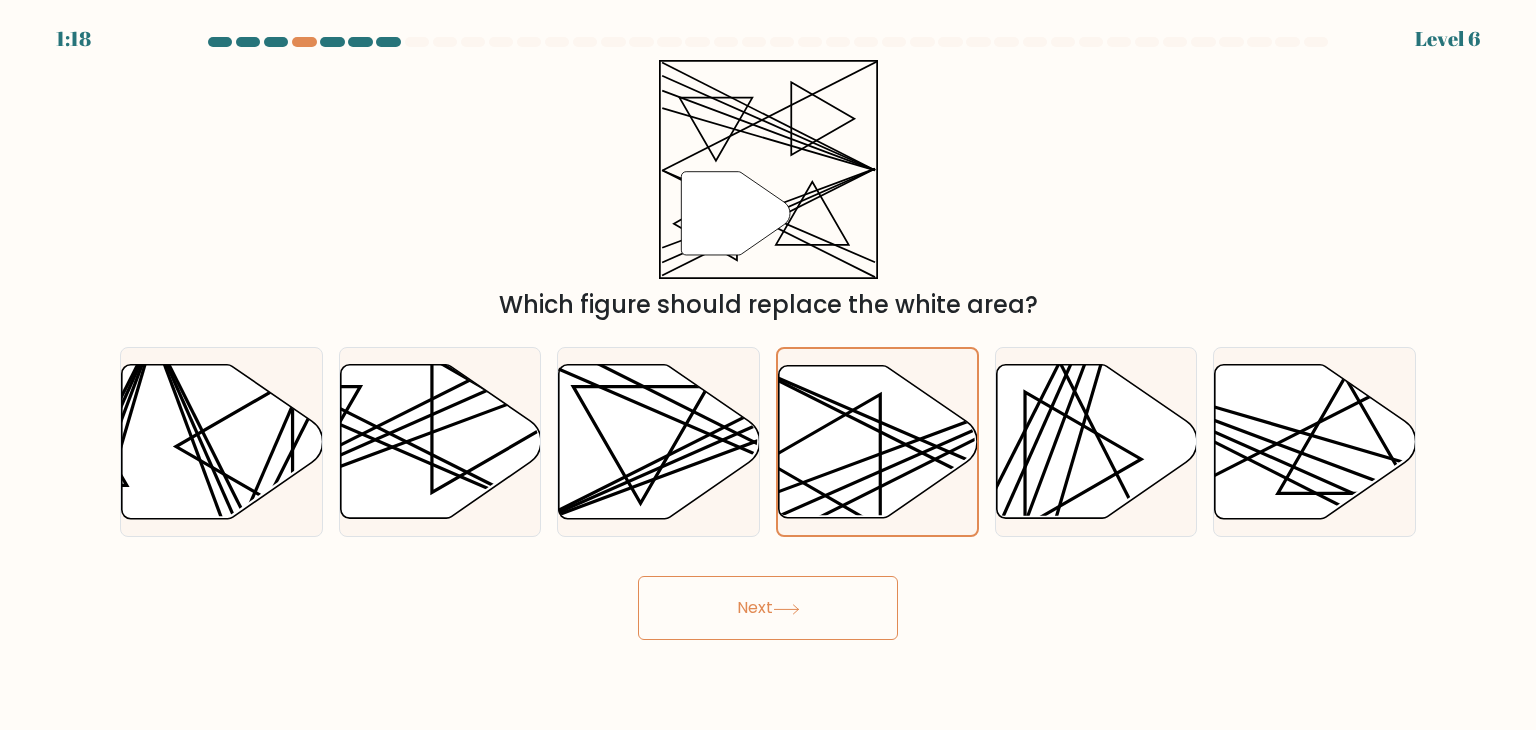 click on "Next" at bounding box center [768, 608] 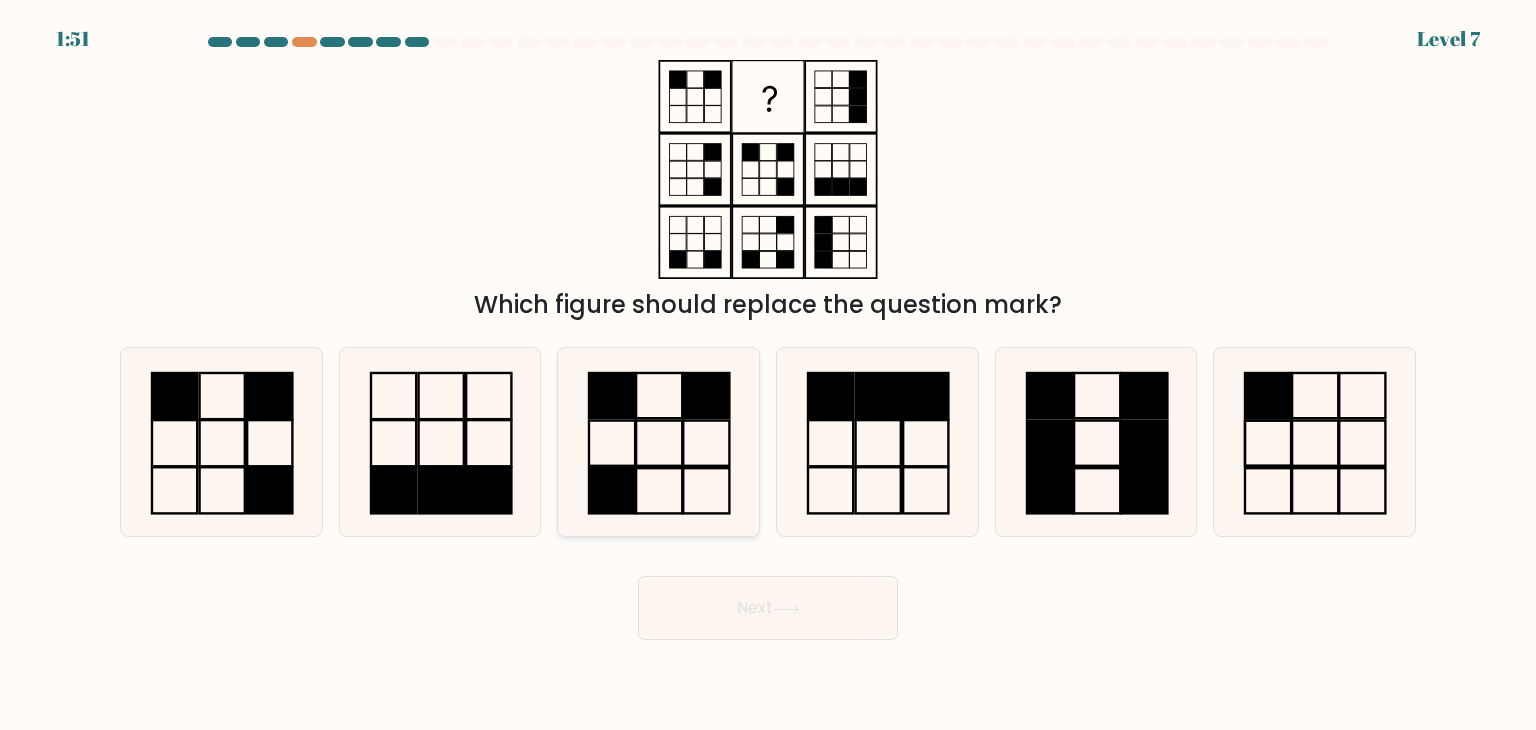 click 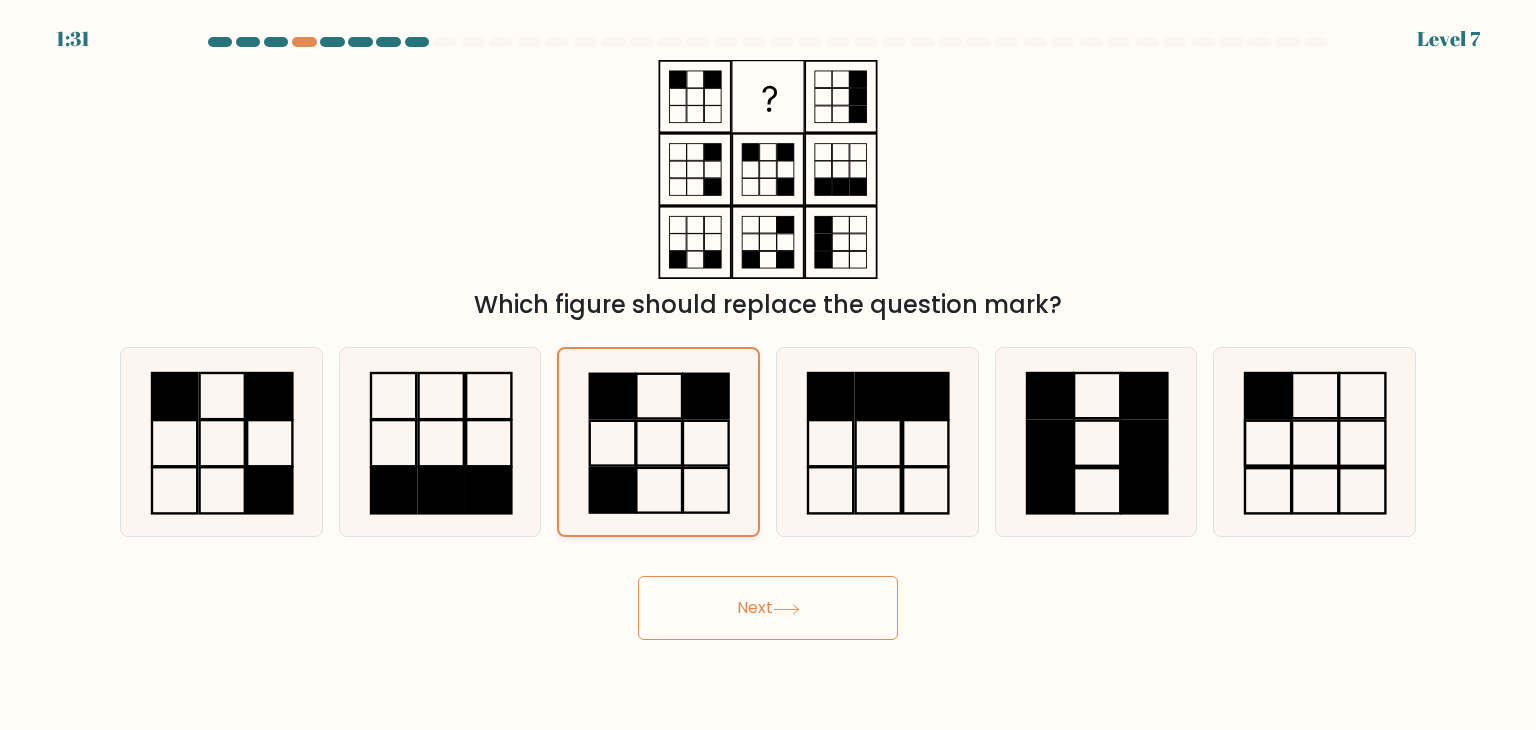 click 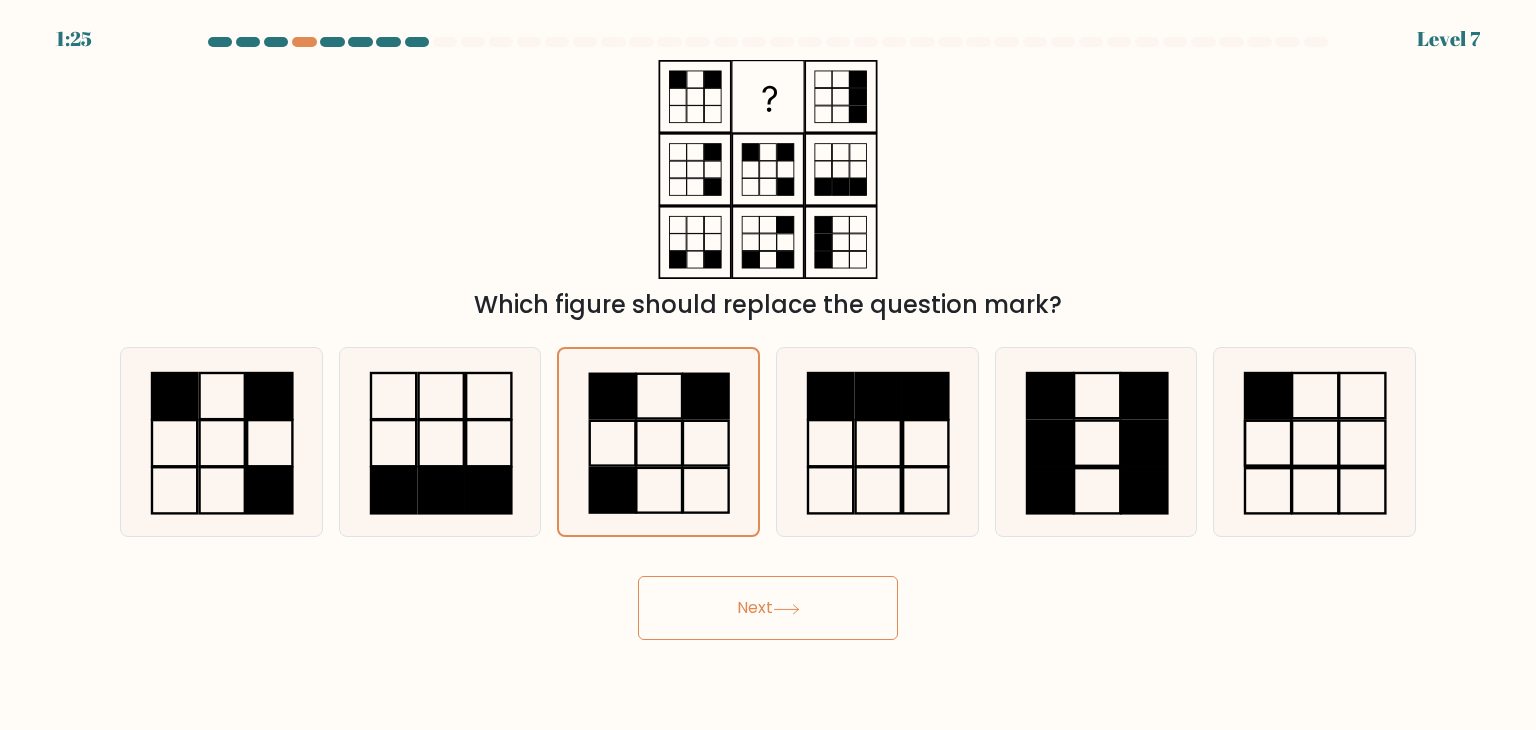 click 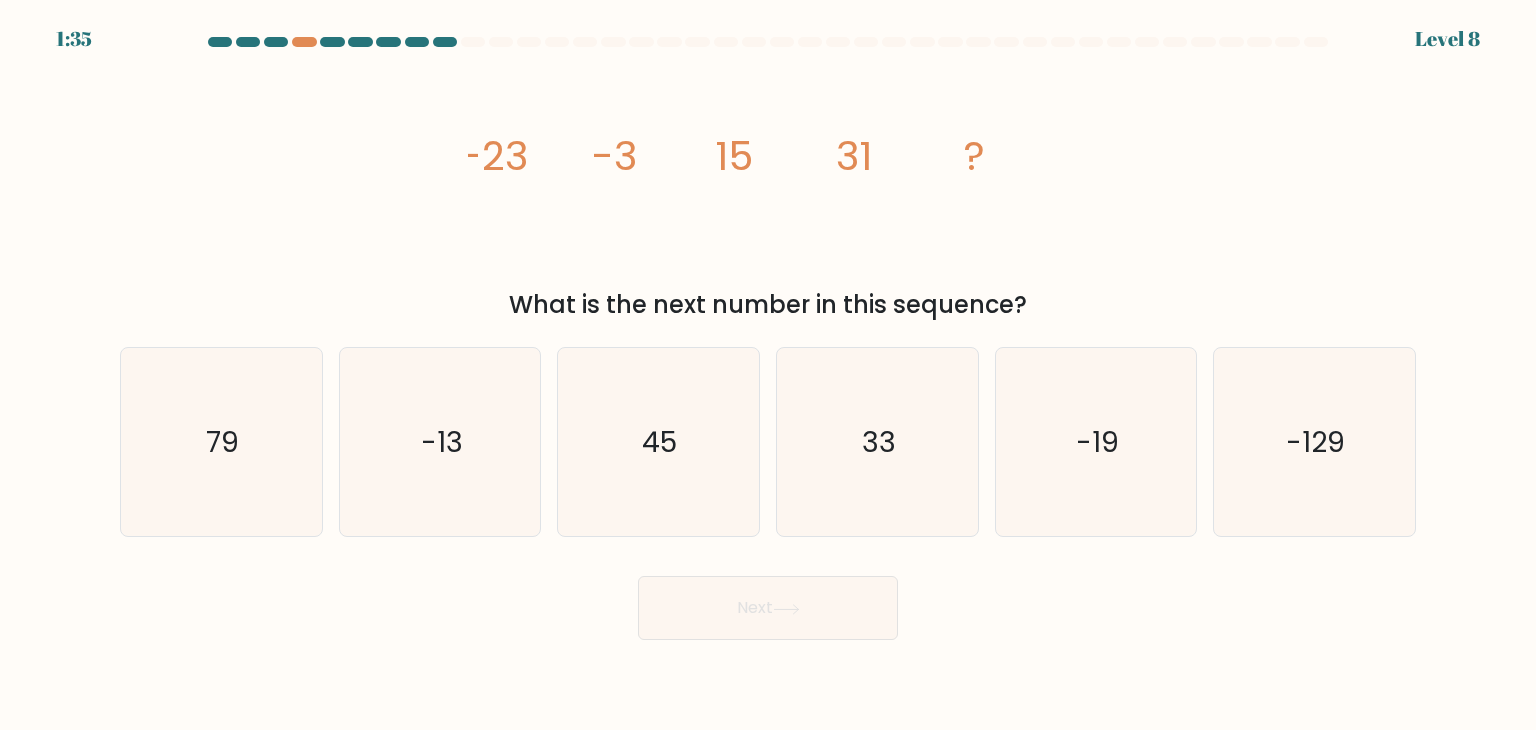 drag, startPoint x: 803, startPoint y: 604, endPoint x: 1268, endPoint y: 239, distance: 591.14294 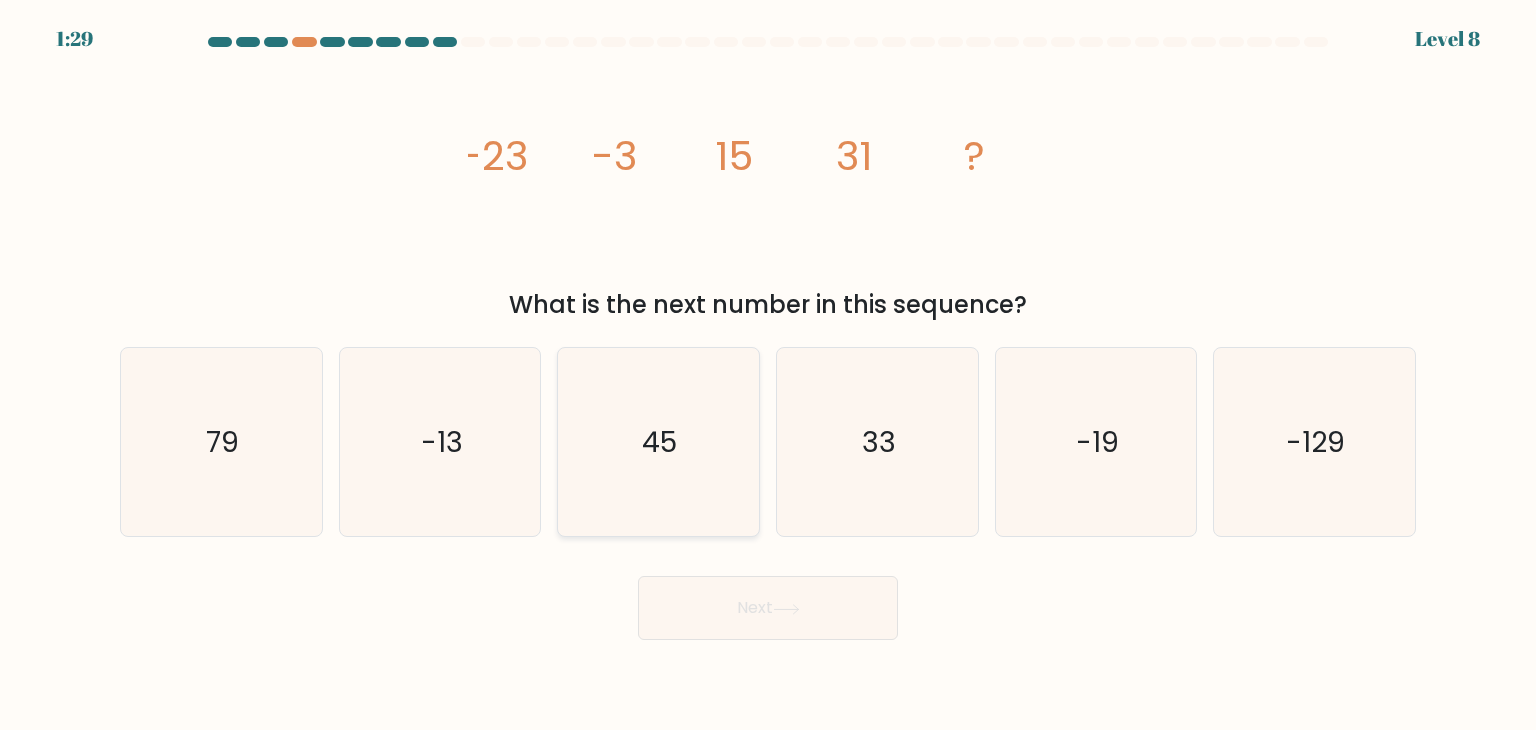 click on "45" 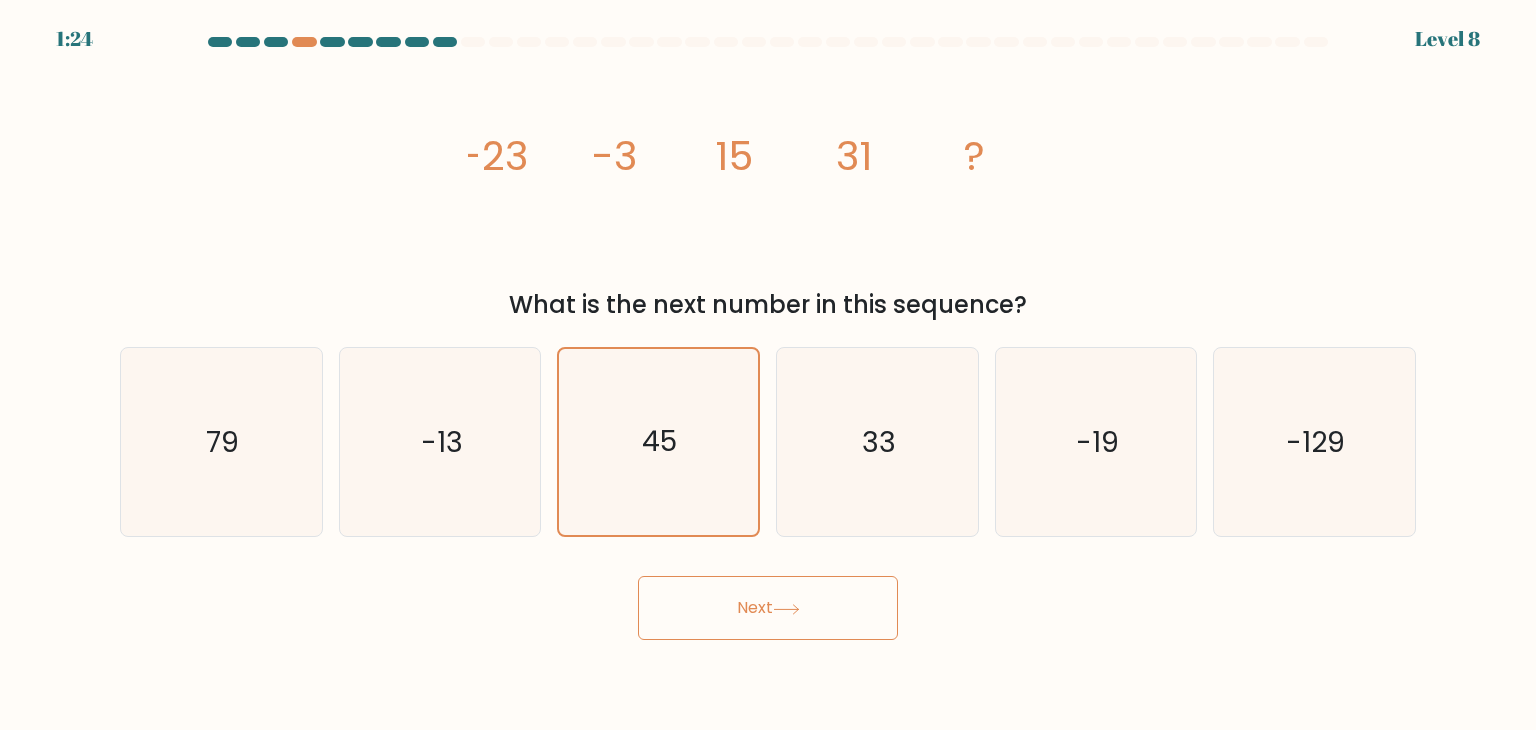 click on "Next" at bounding box center (768, 608) 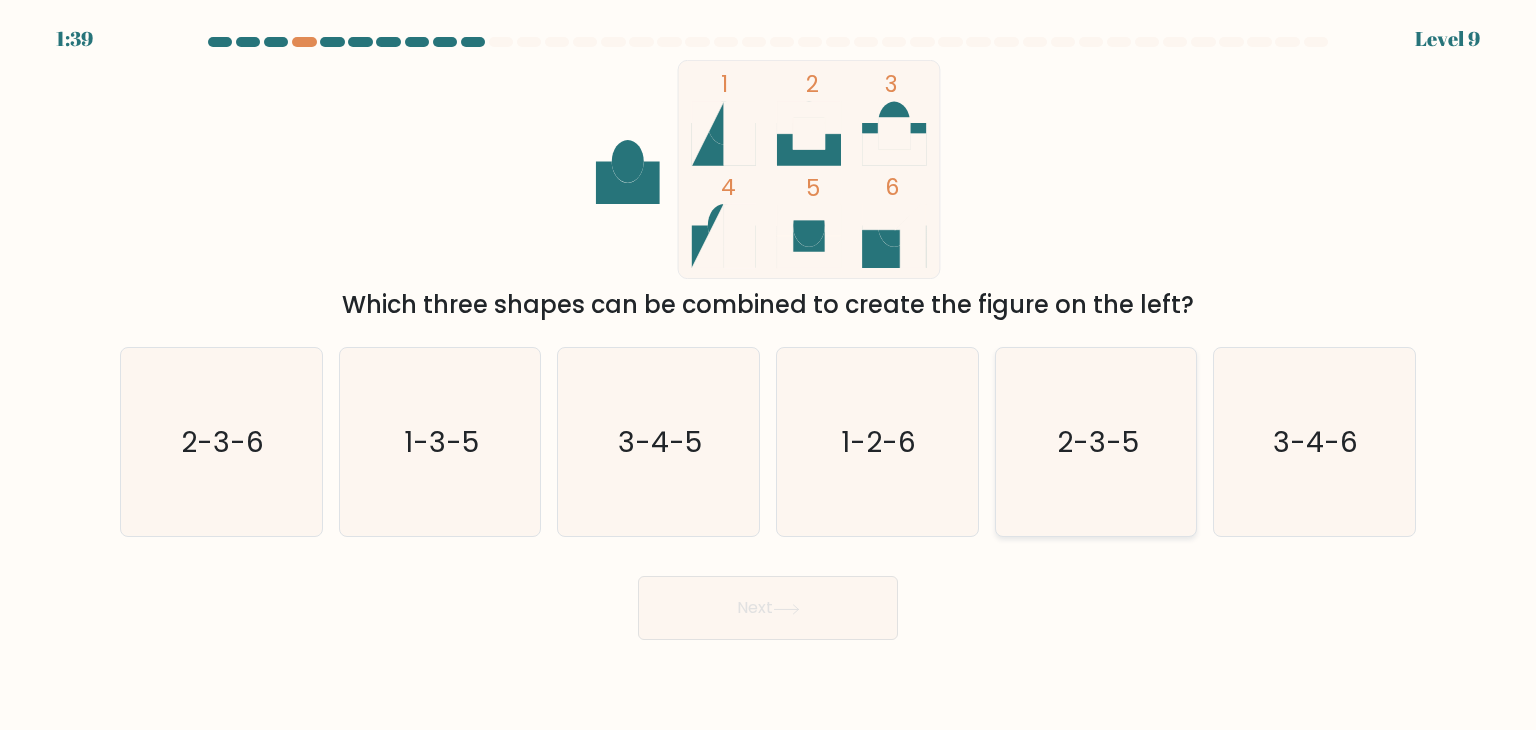 click on "2-3-5" 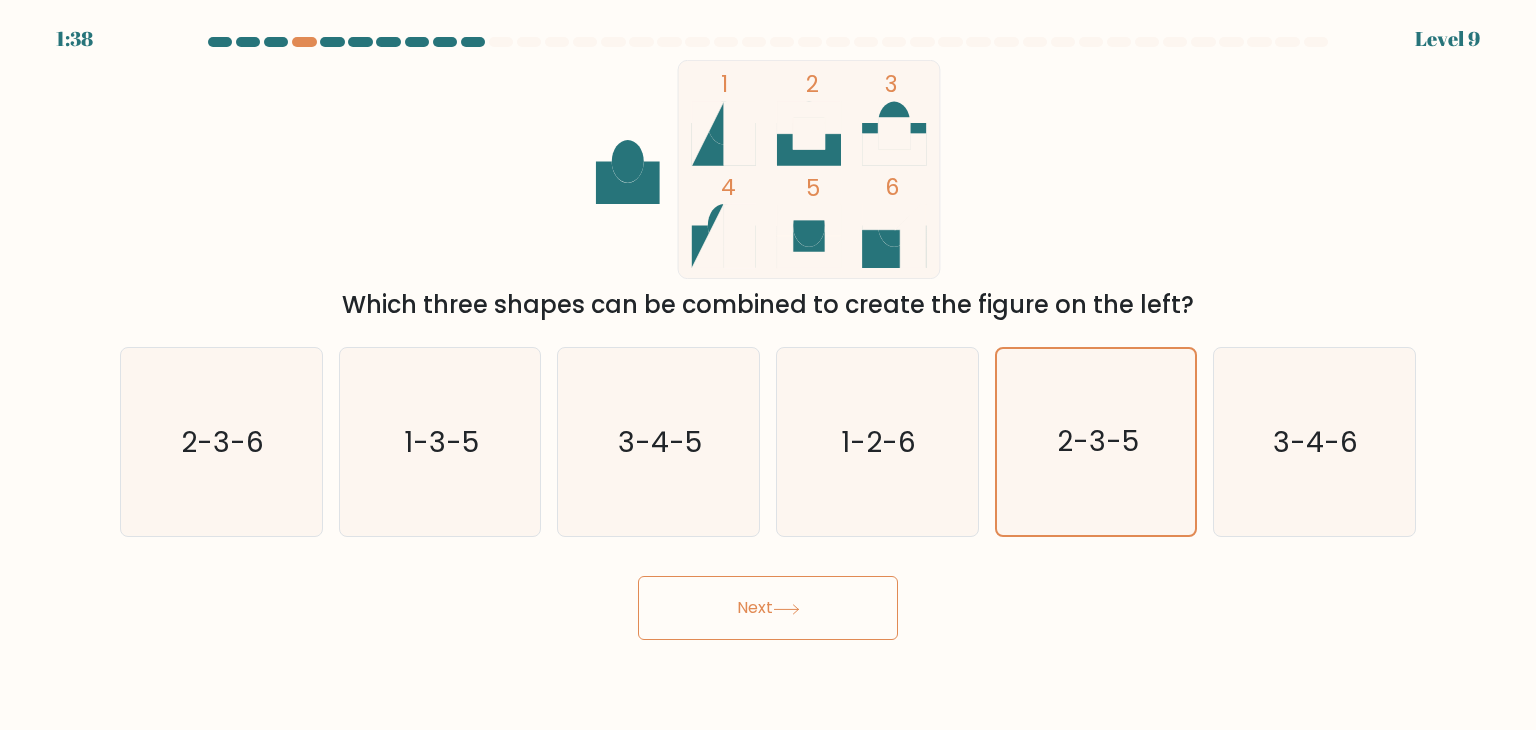 click 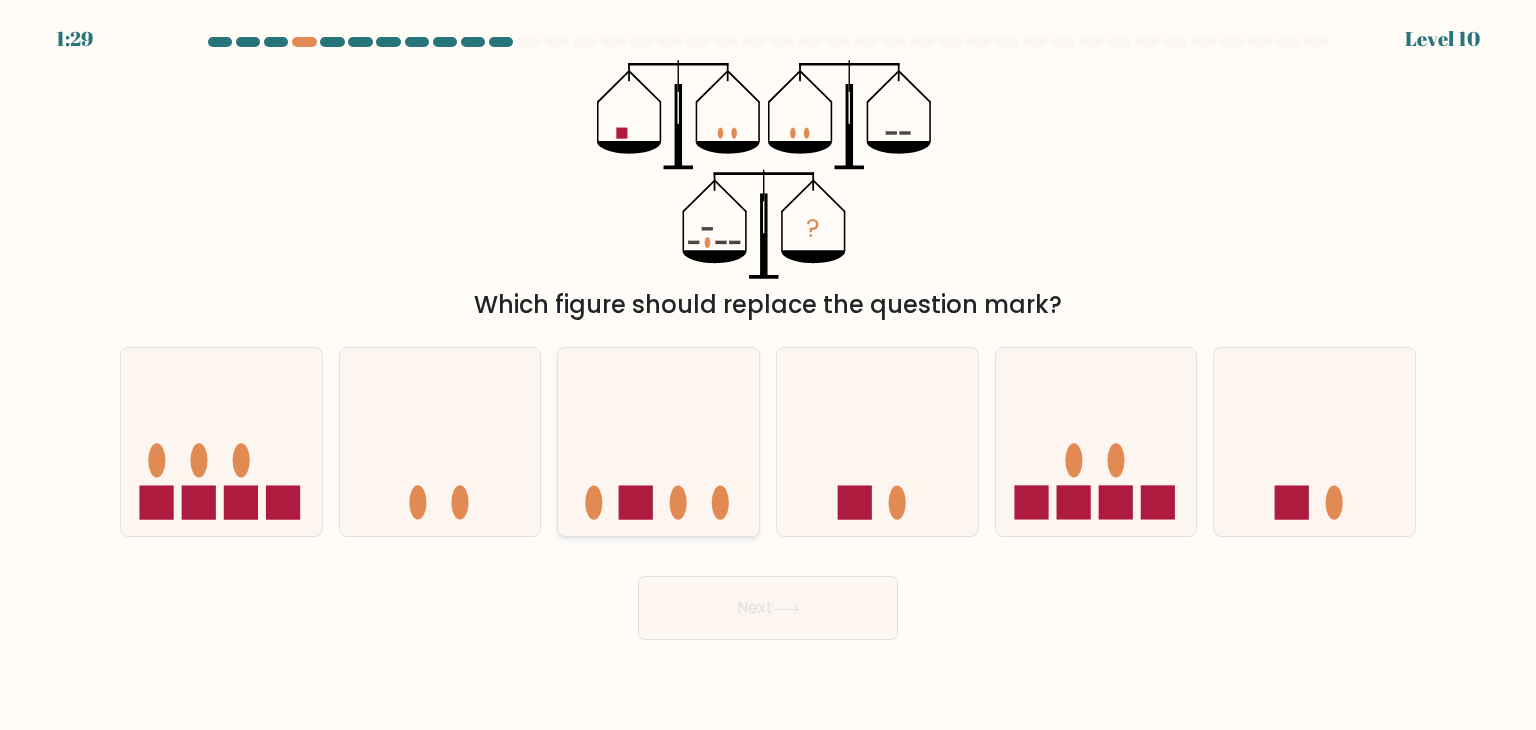 click 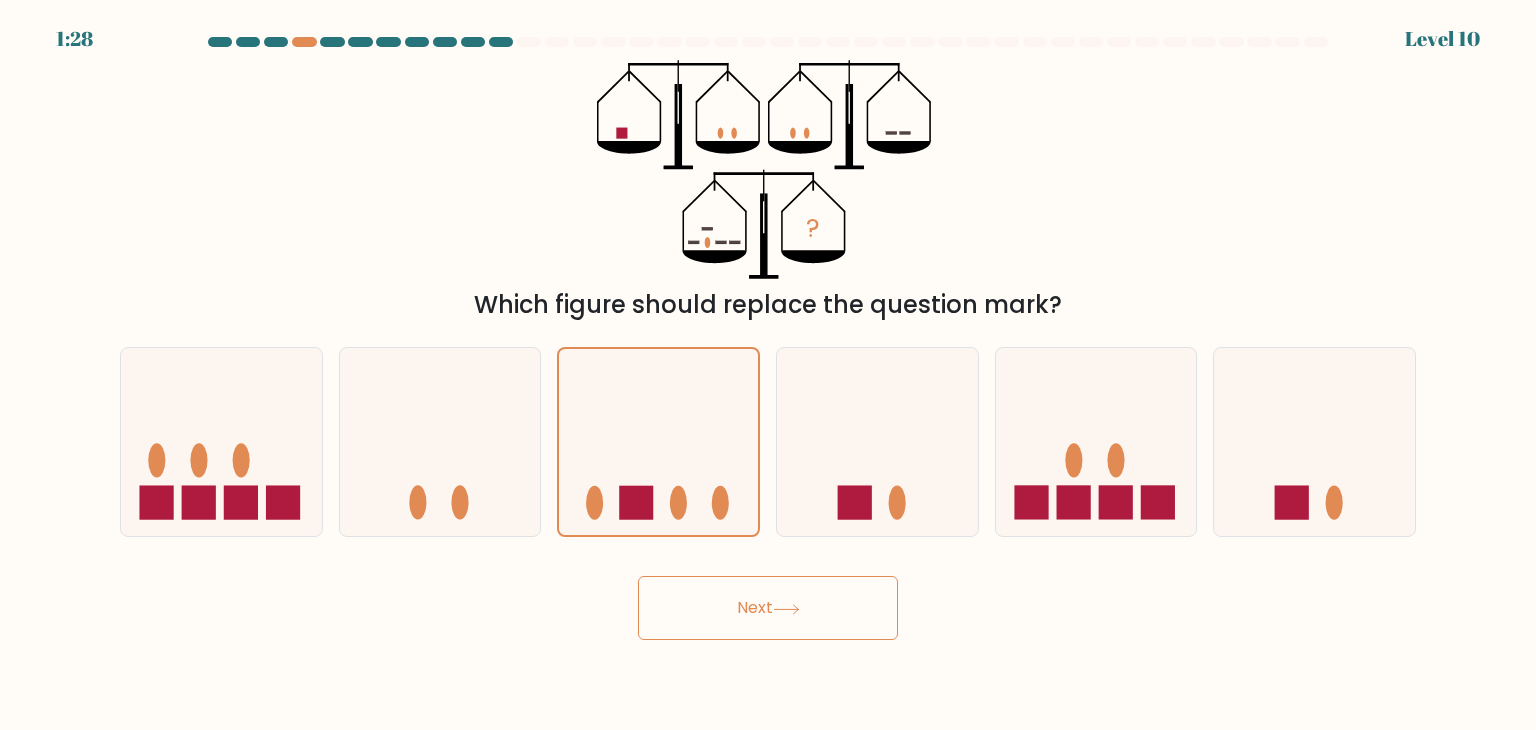 click on "Next" at bounding box center (768, 608) 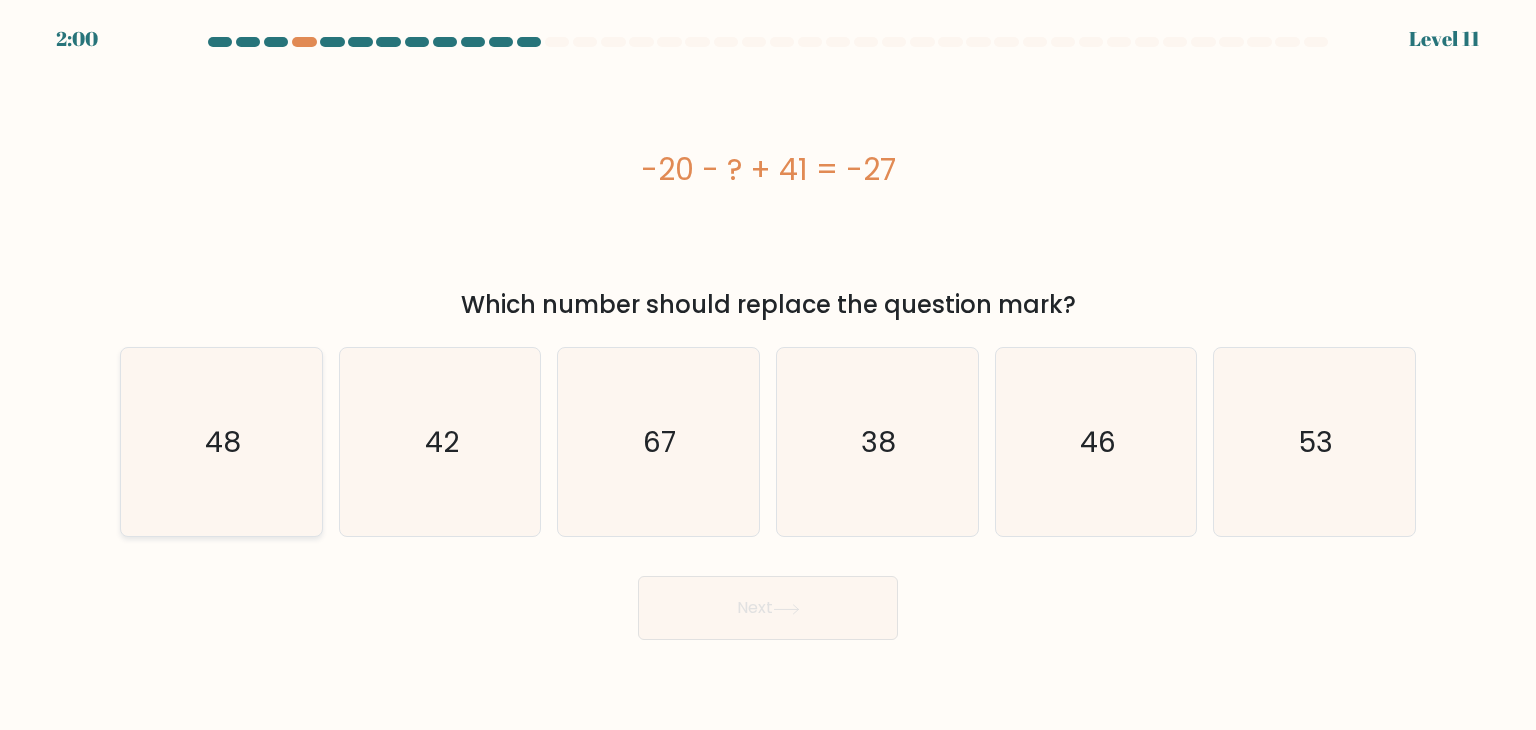 click on "48" 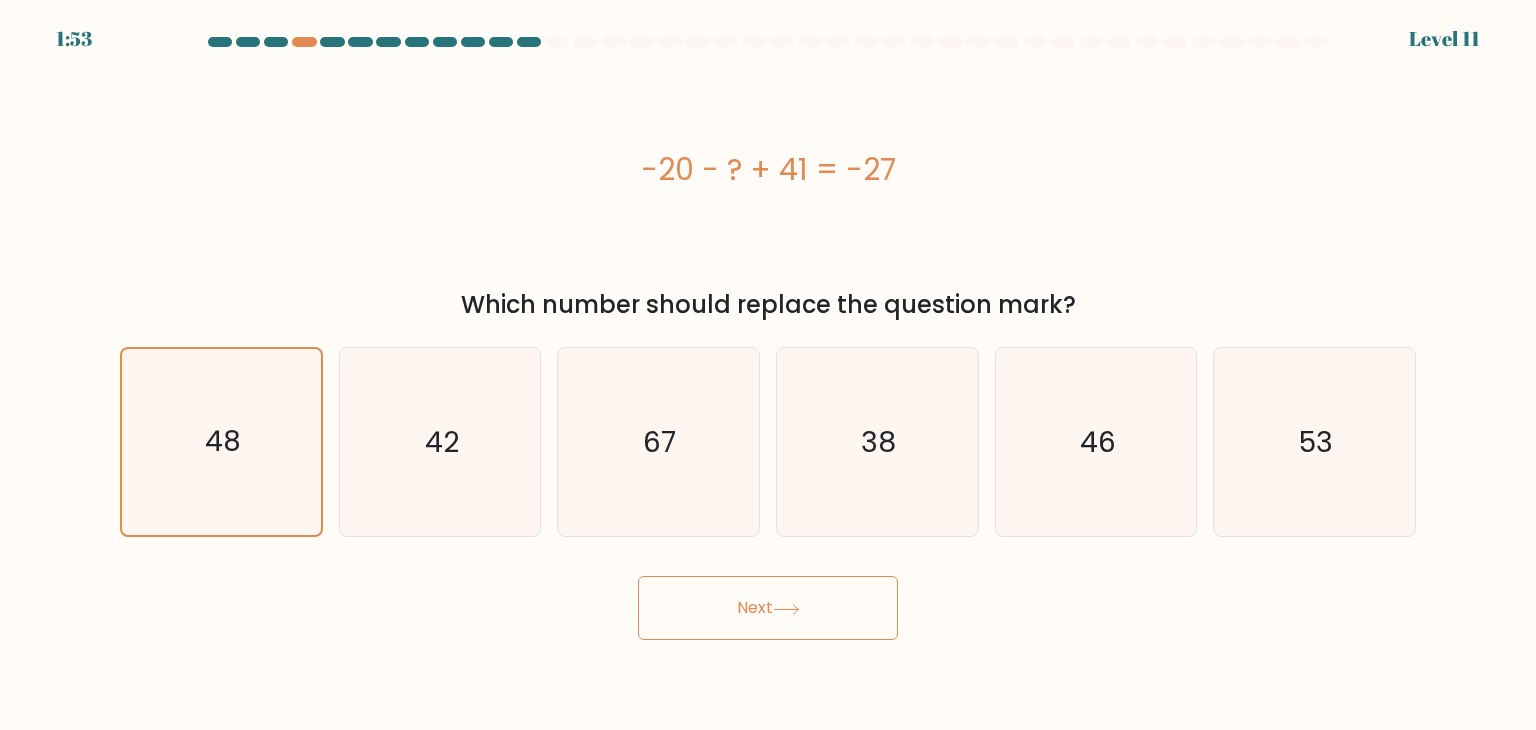 click on "Next" at bounding box center (768, 608) 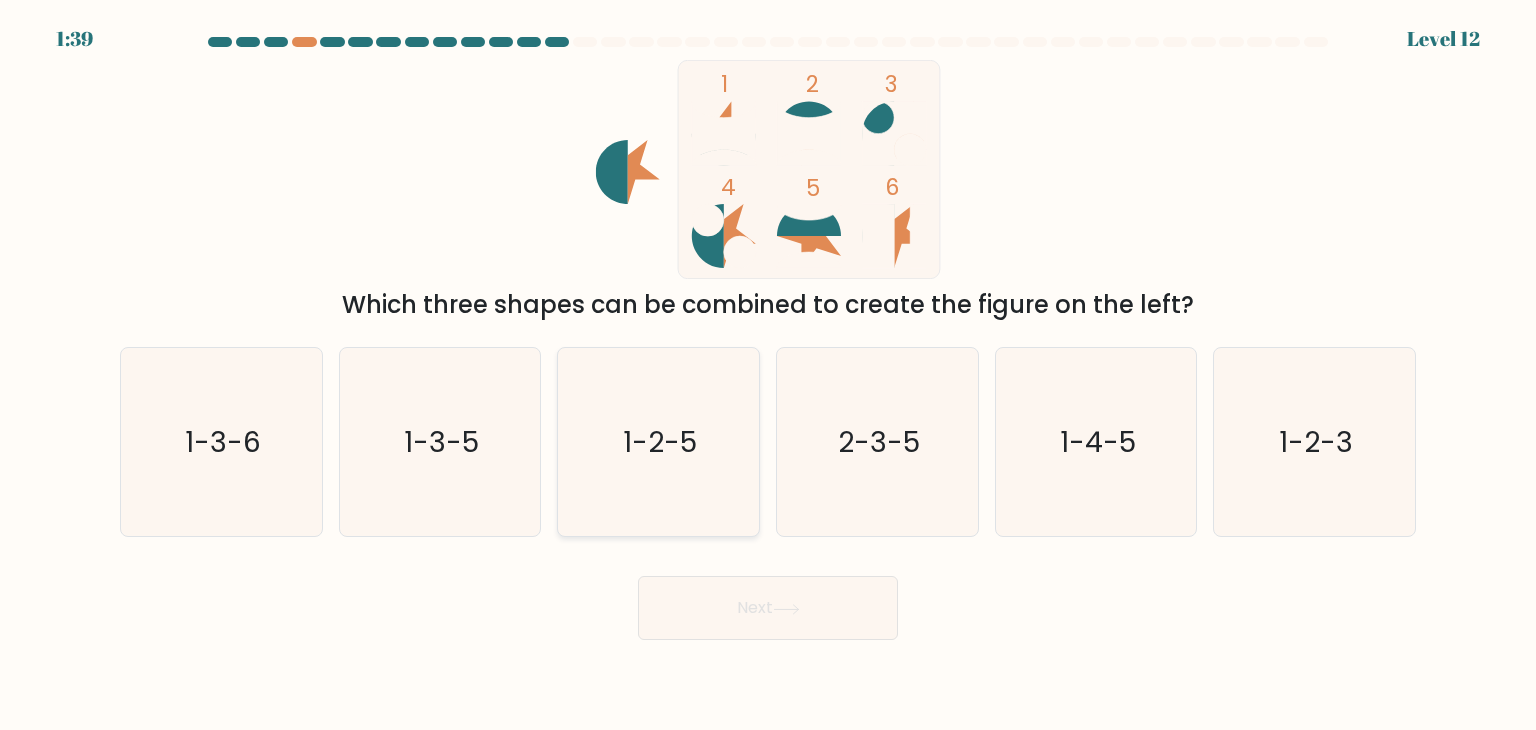 click on "1-2-5" 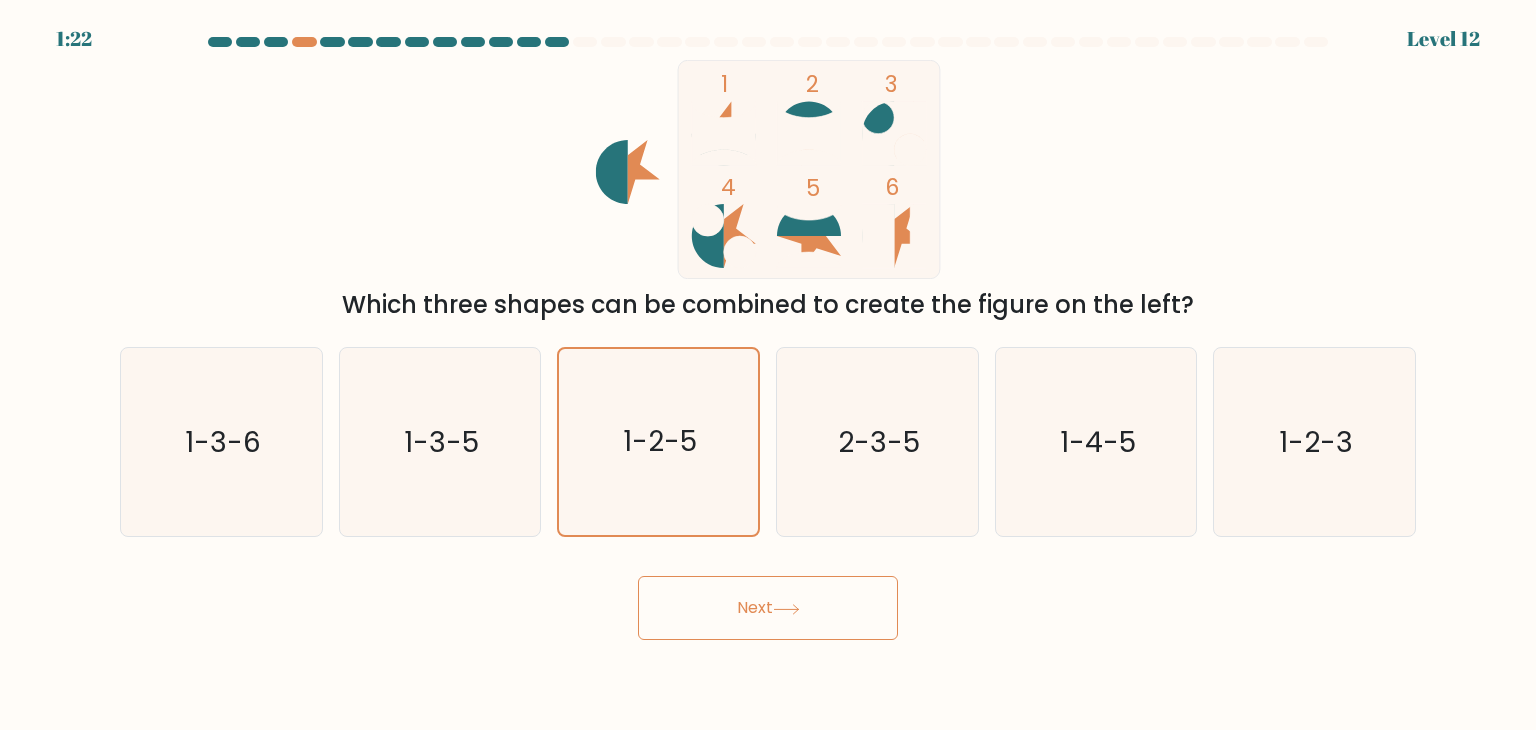 click on "Next" at bounding box center (768, 608) 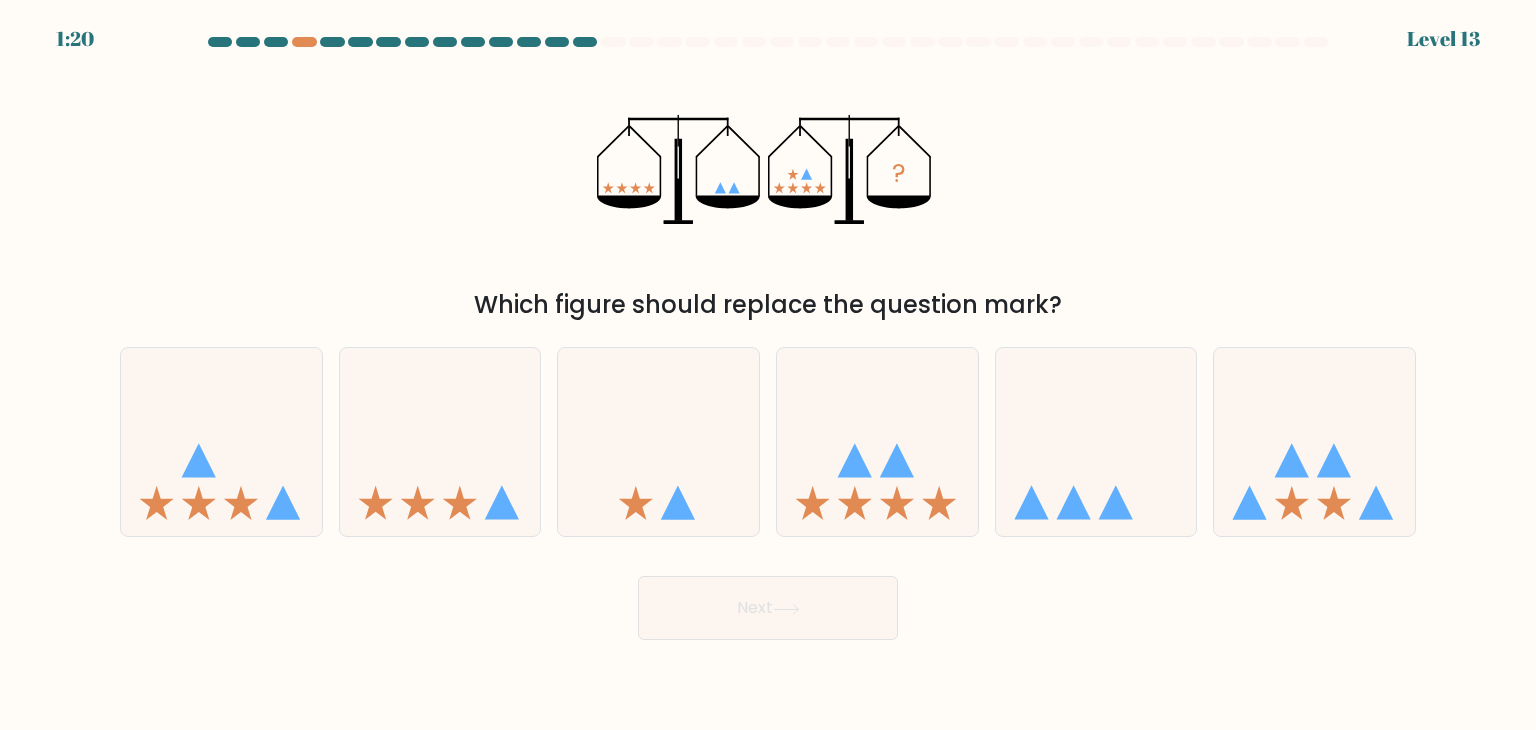 click on "Next" at bounding box center [768, 608] 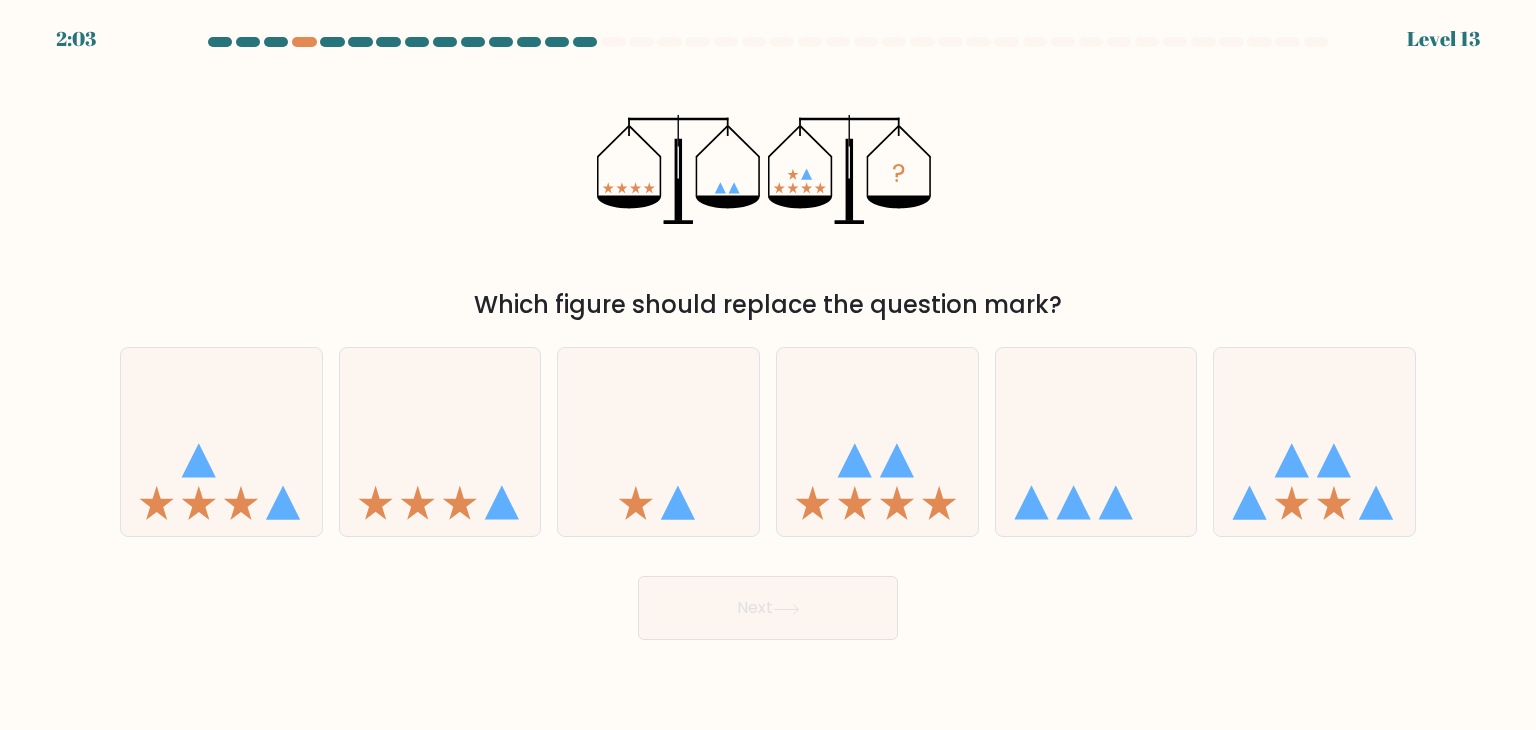 click on "?
Which figure should replace the question mark?" at bounding box center (768, 191) 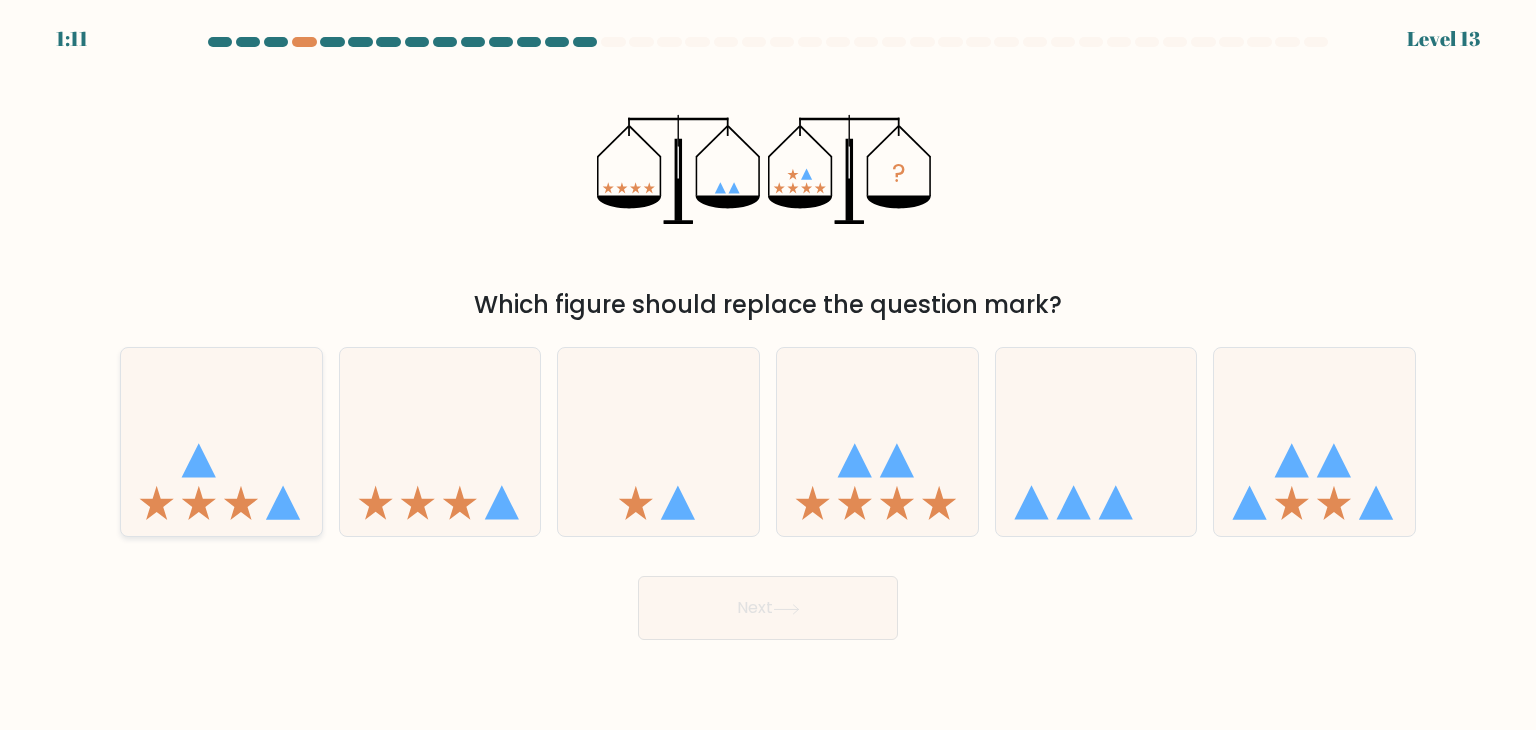 click 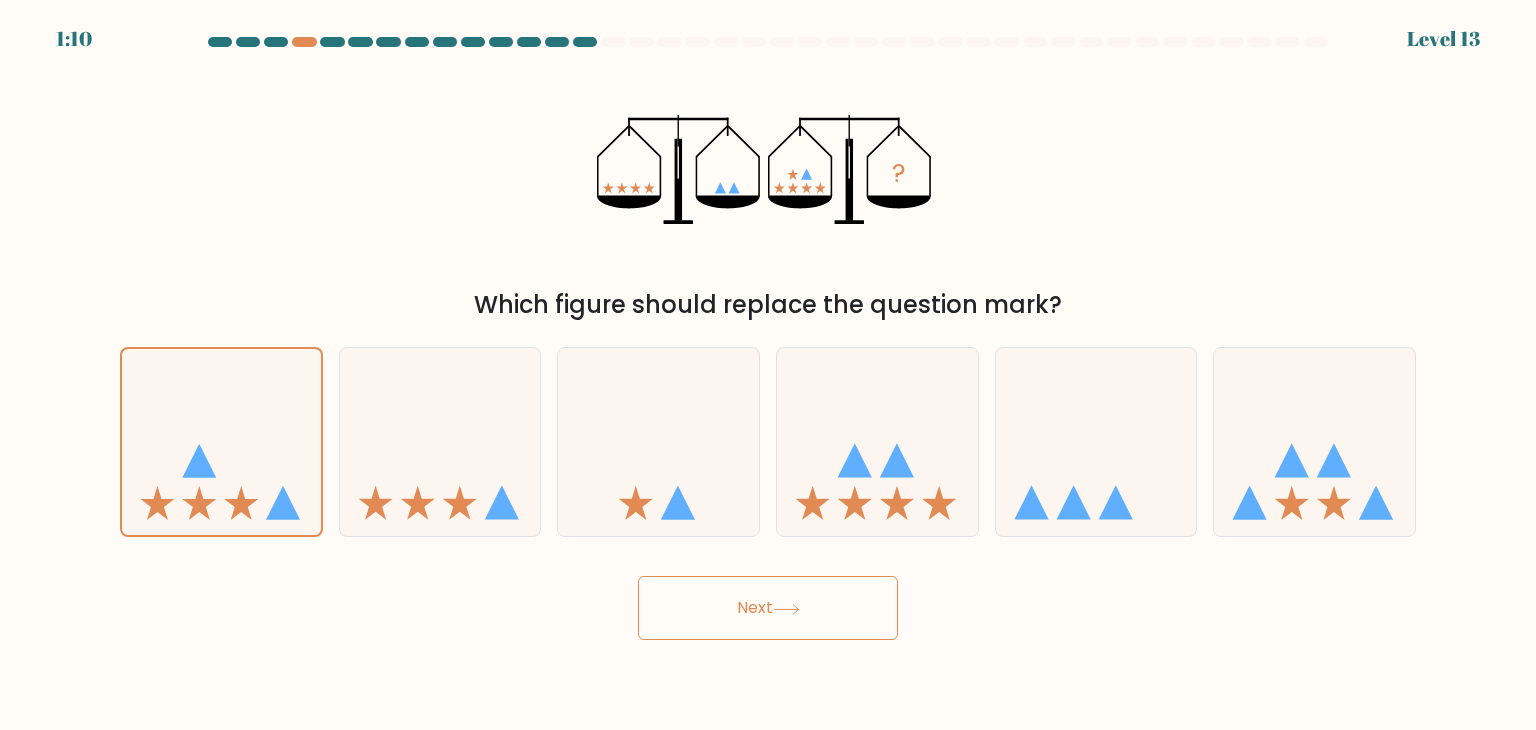 click on "Next" at bounding box center (768, 608) 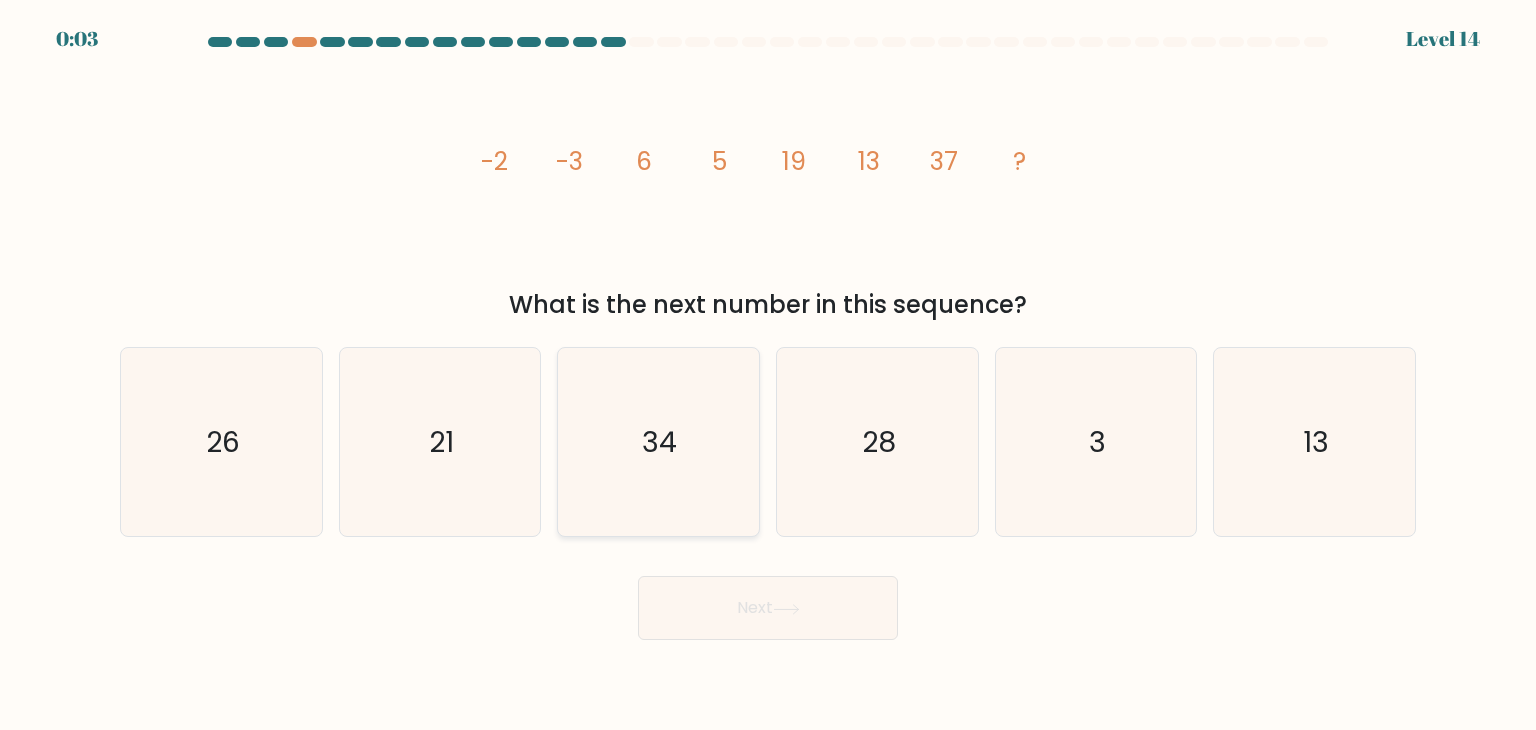 click on "34" 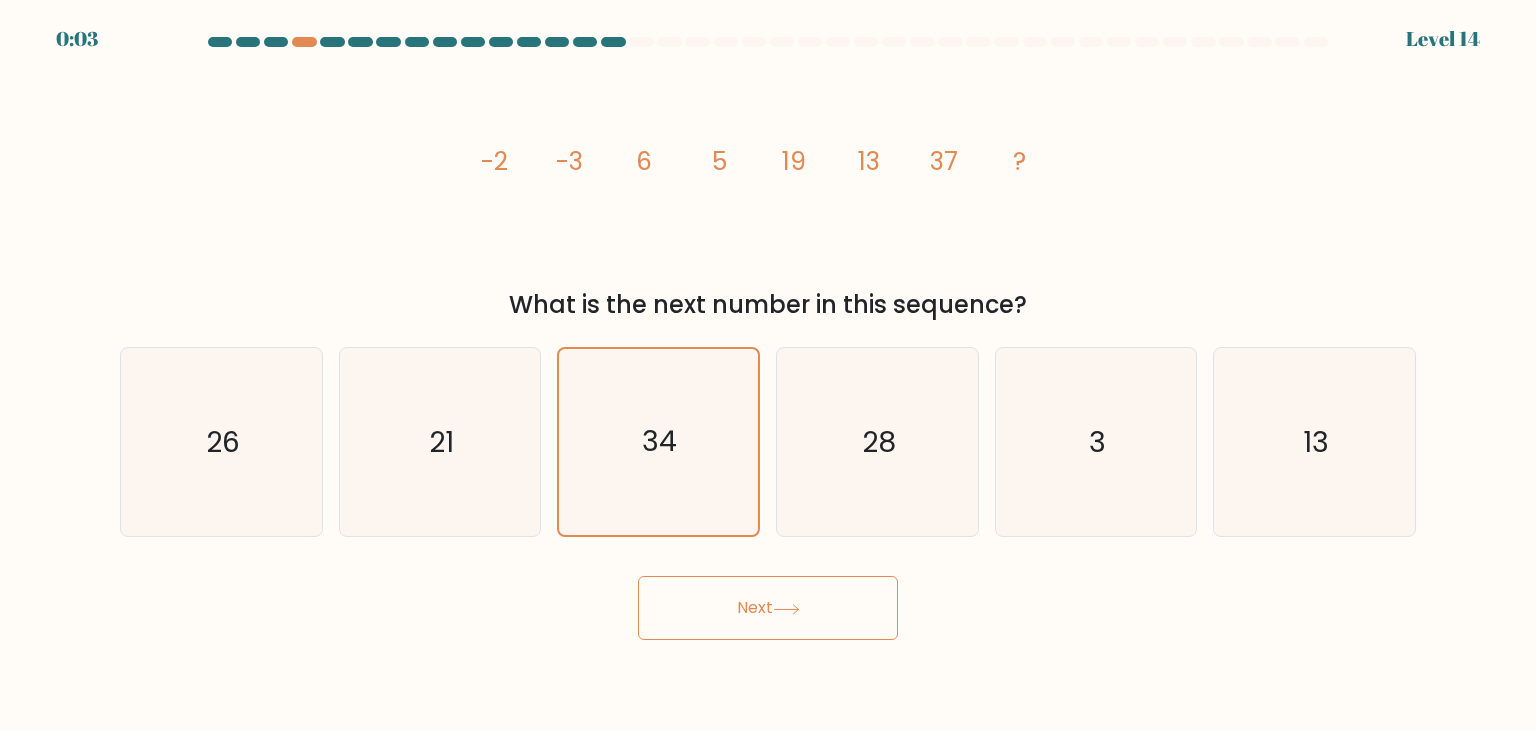 click on "Next" at bounding box center [768, 608] 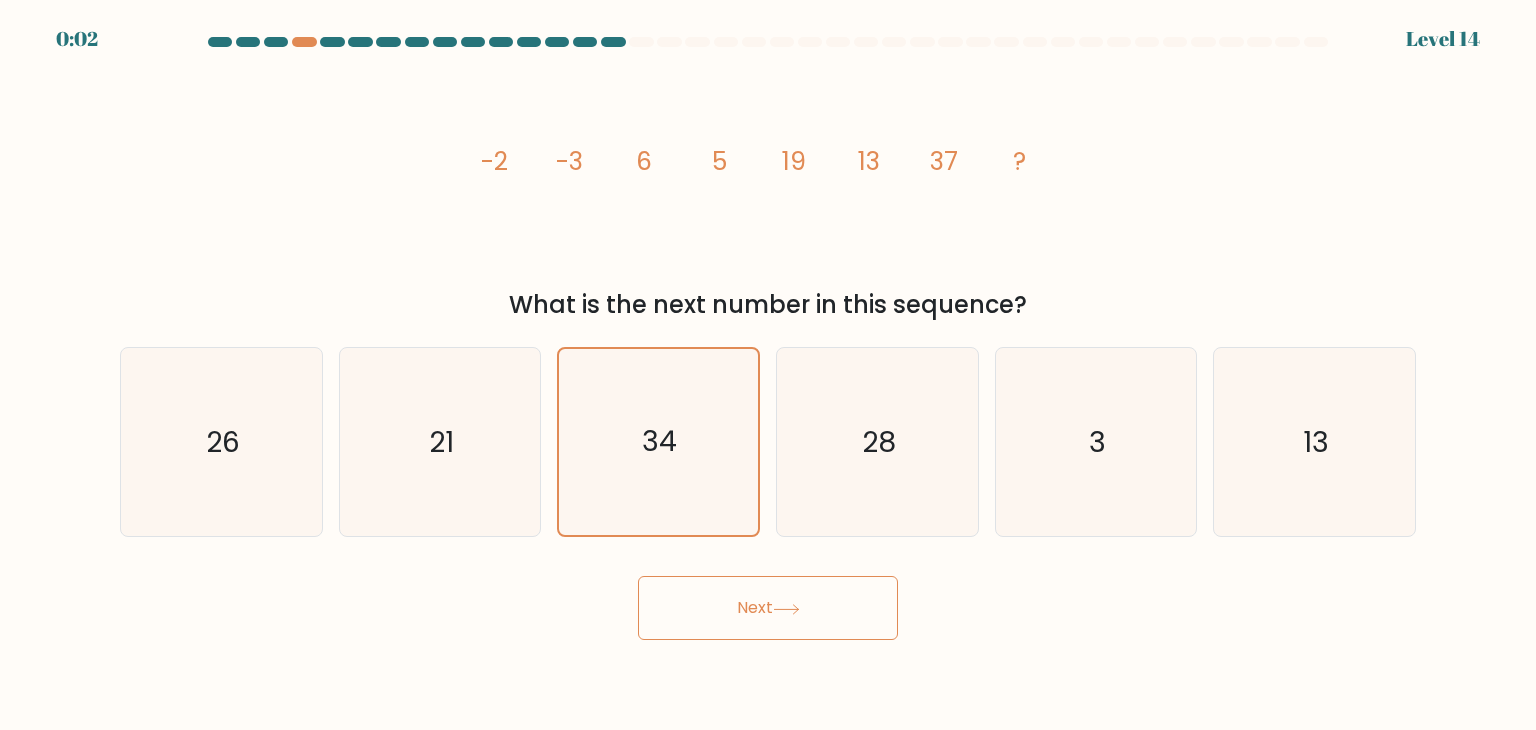 click on "Next" at bounding box center [768, 608] 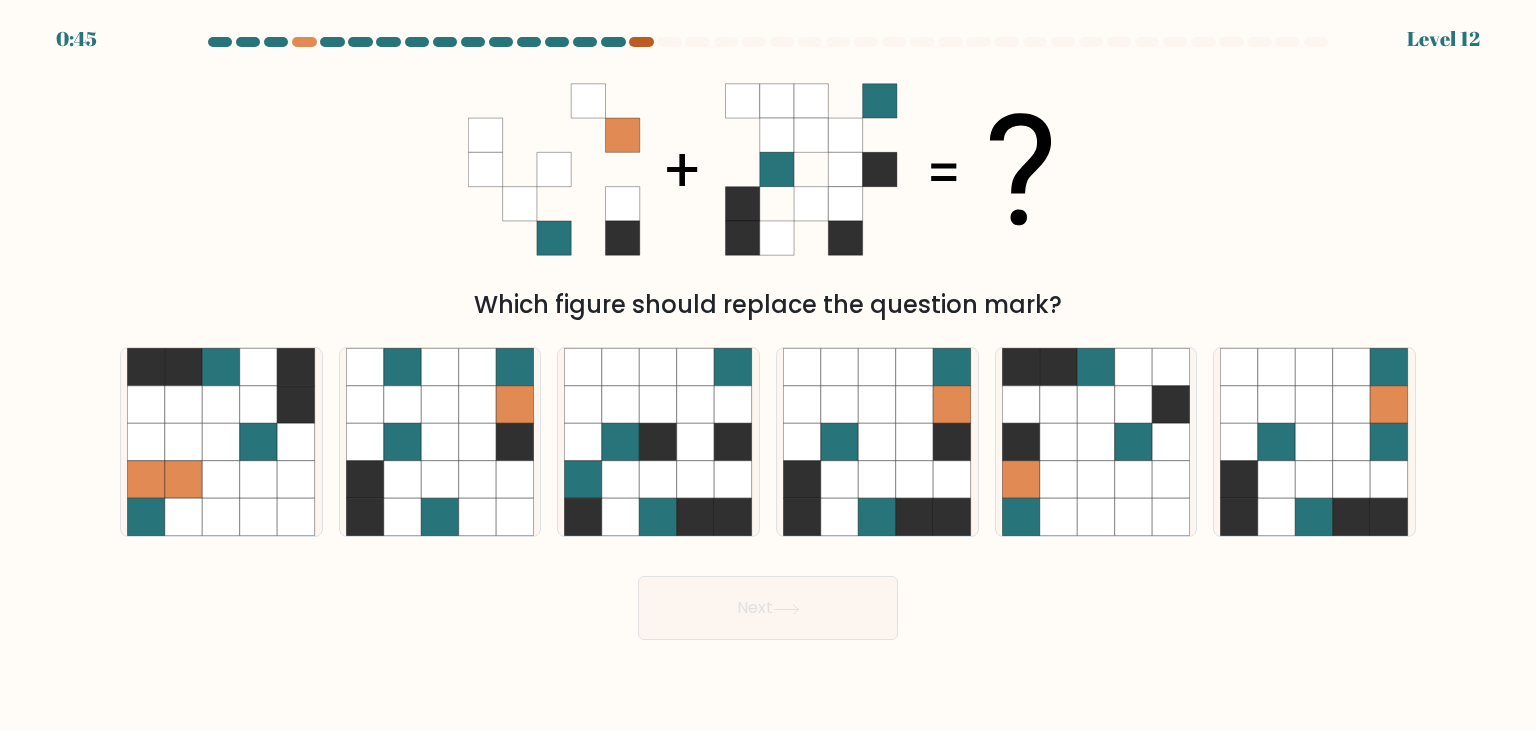 click at bounding box center [641, 42] 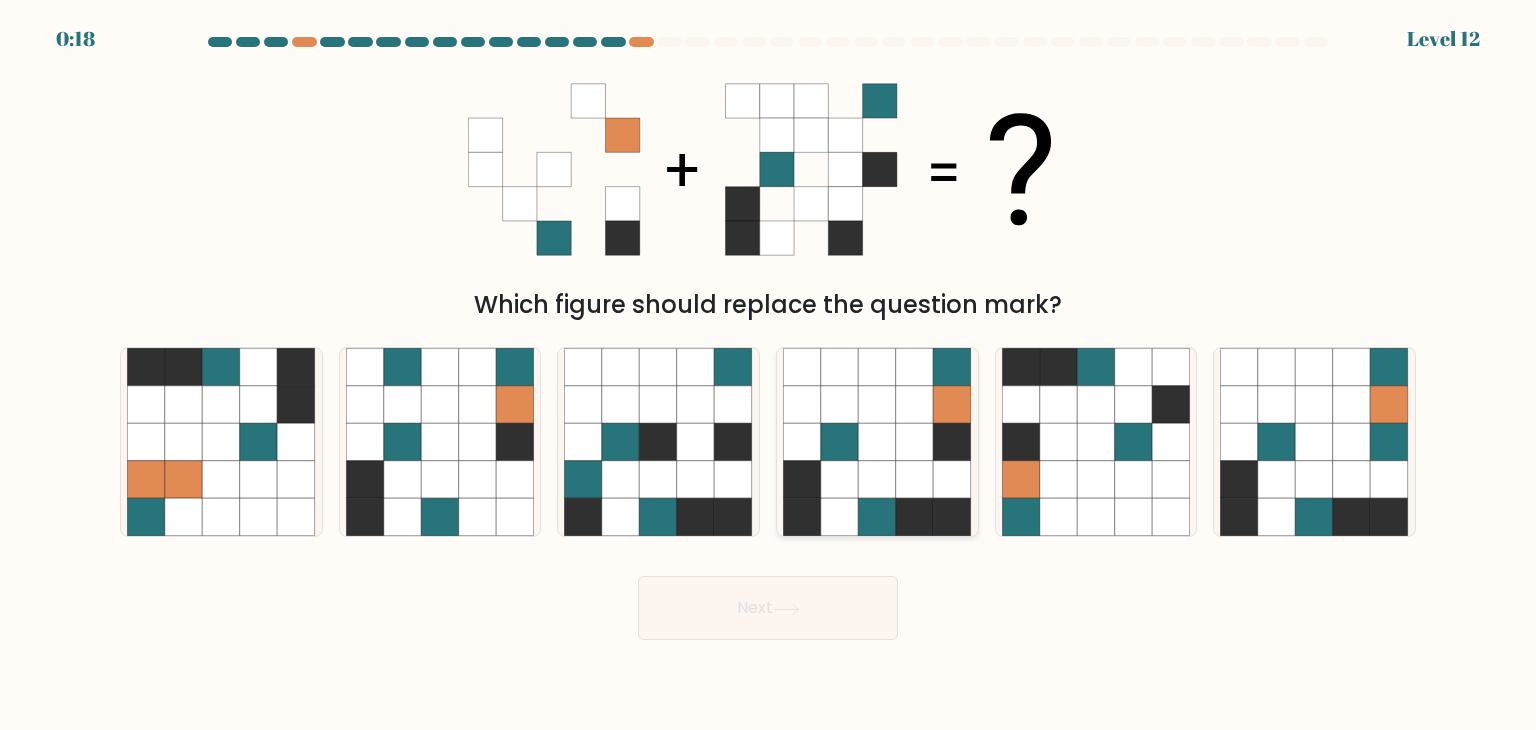 click 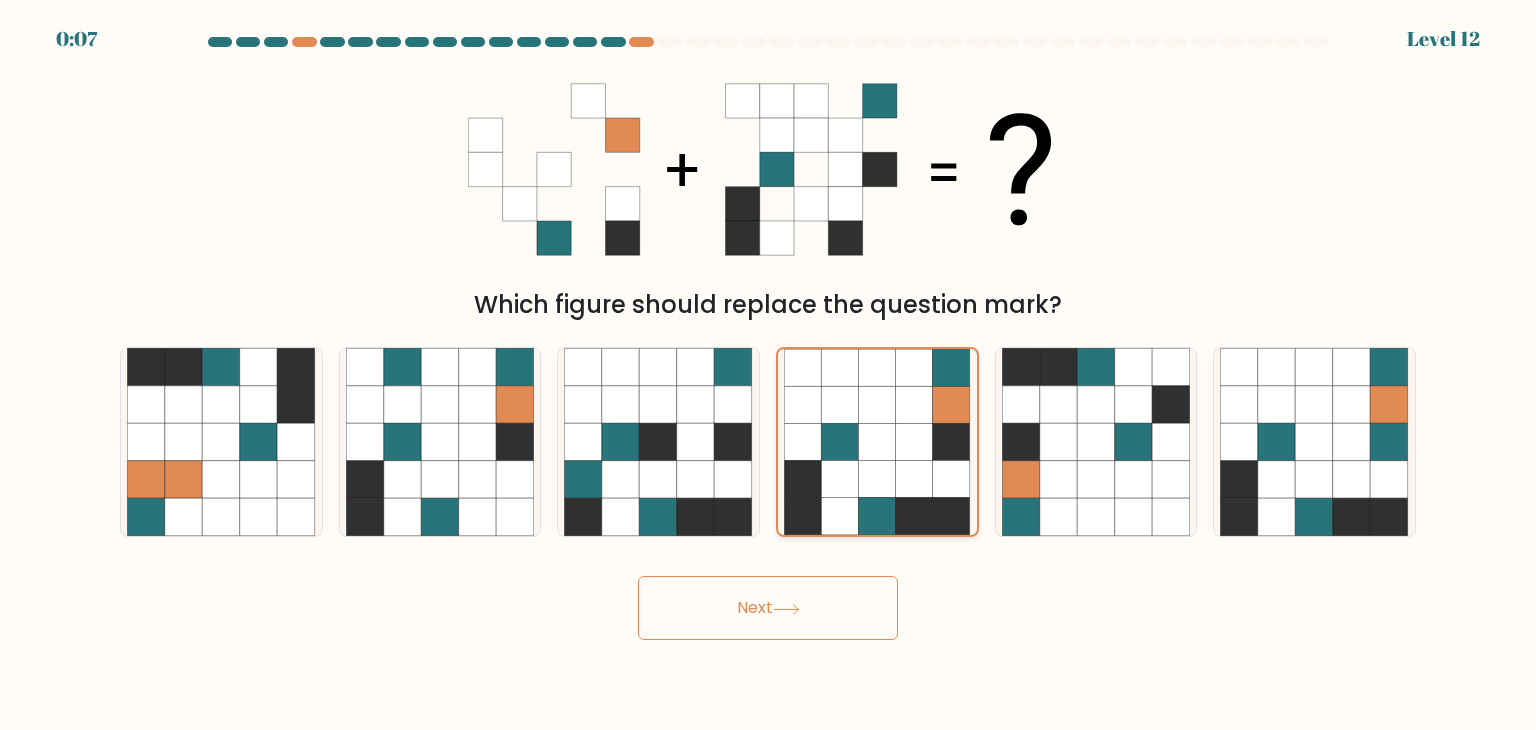 click 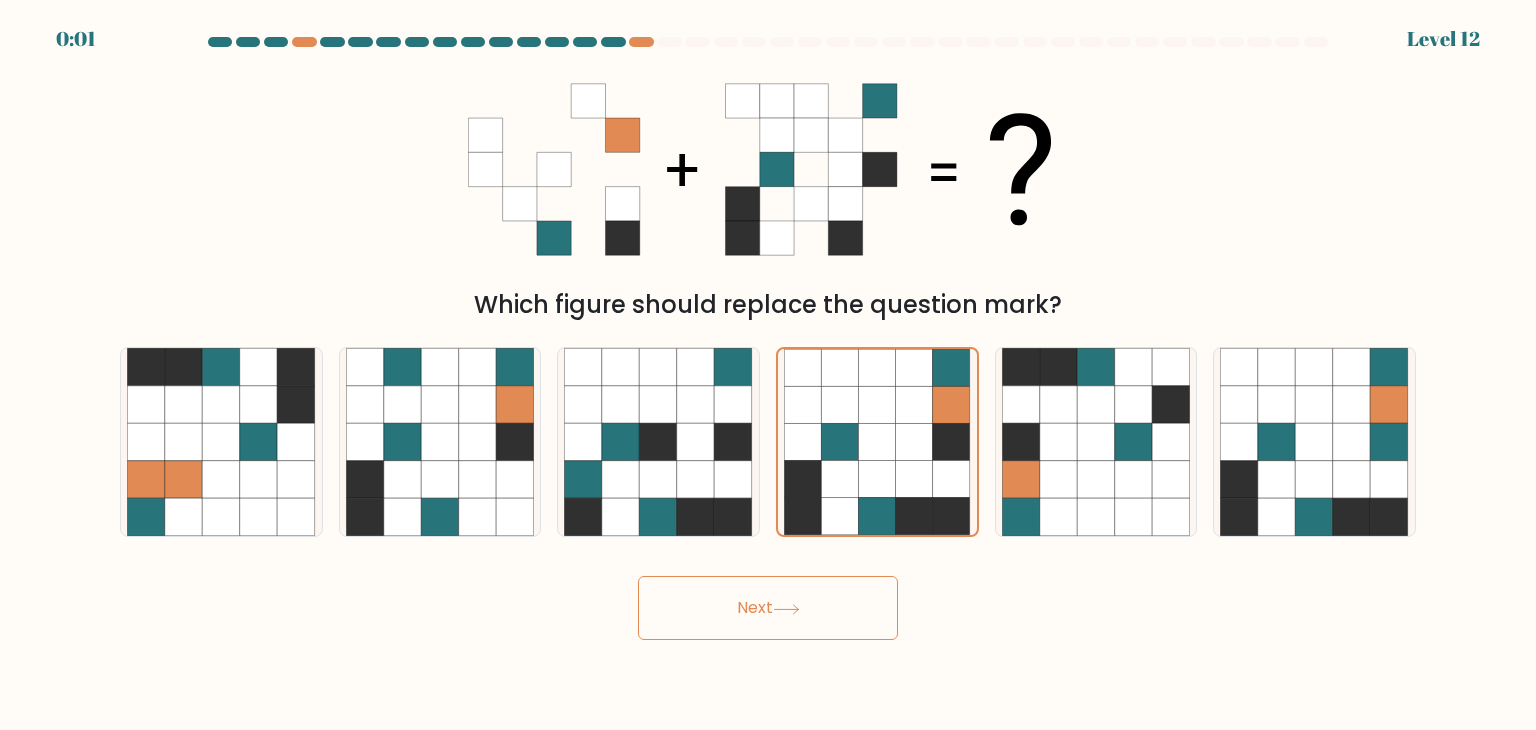 click on "Next" at bounding box center [768, 608] 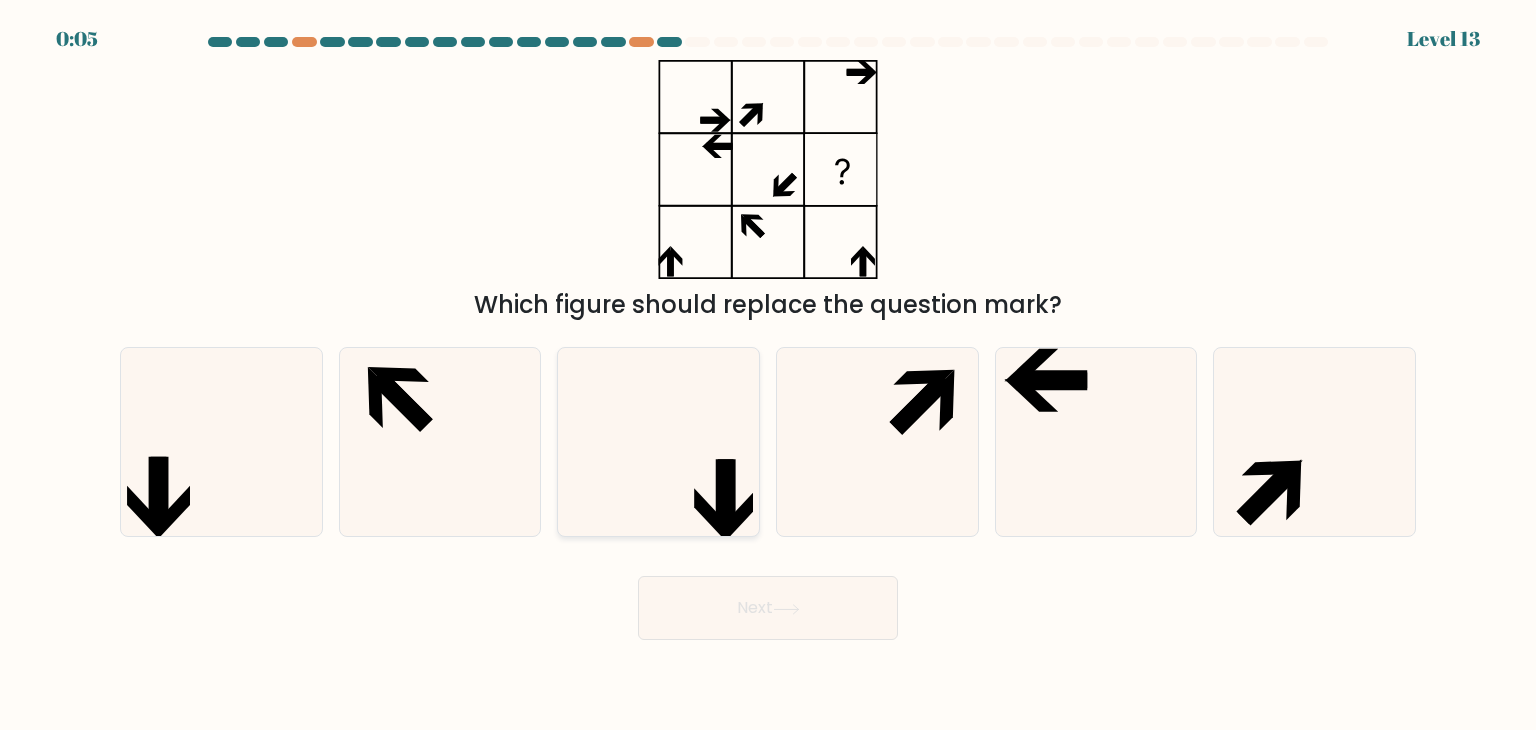click 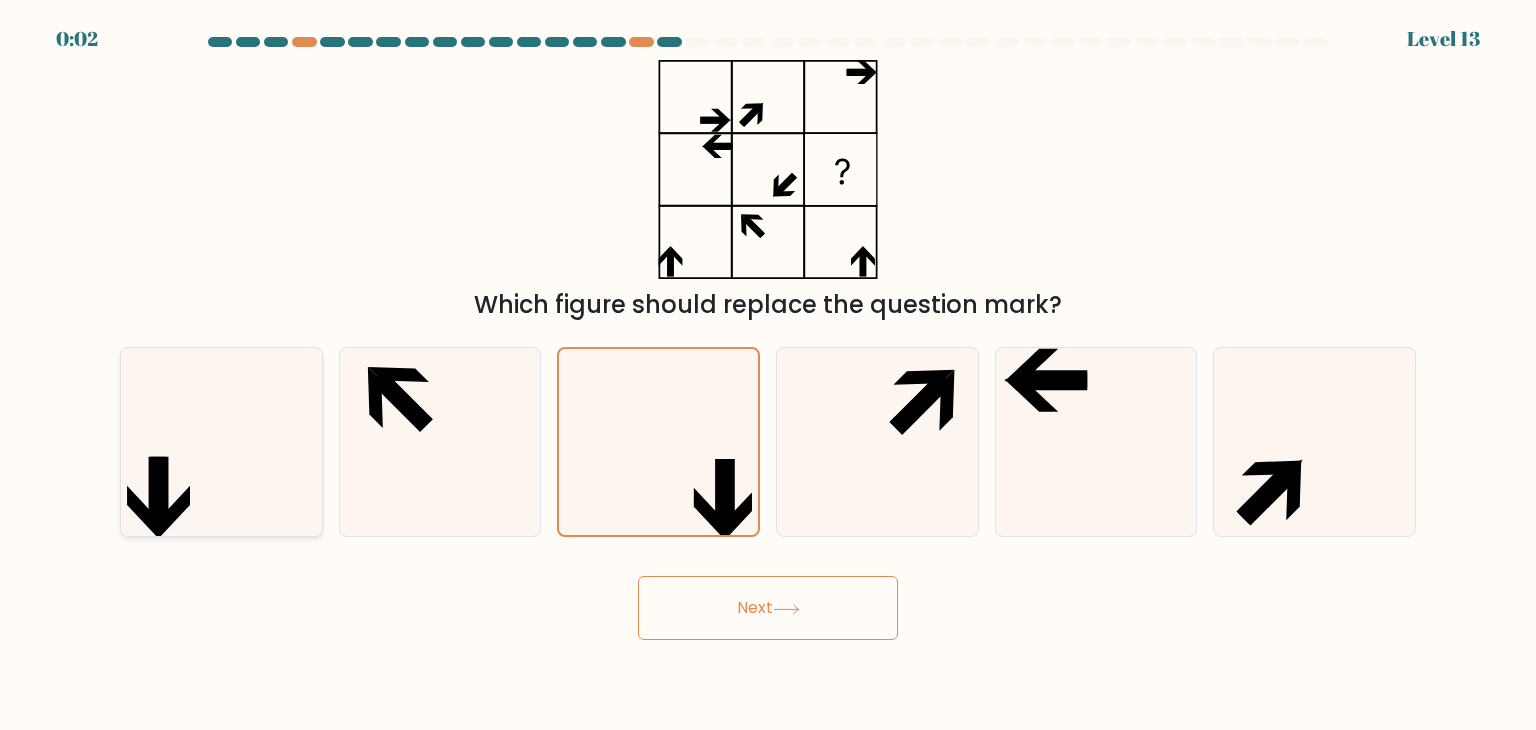 click 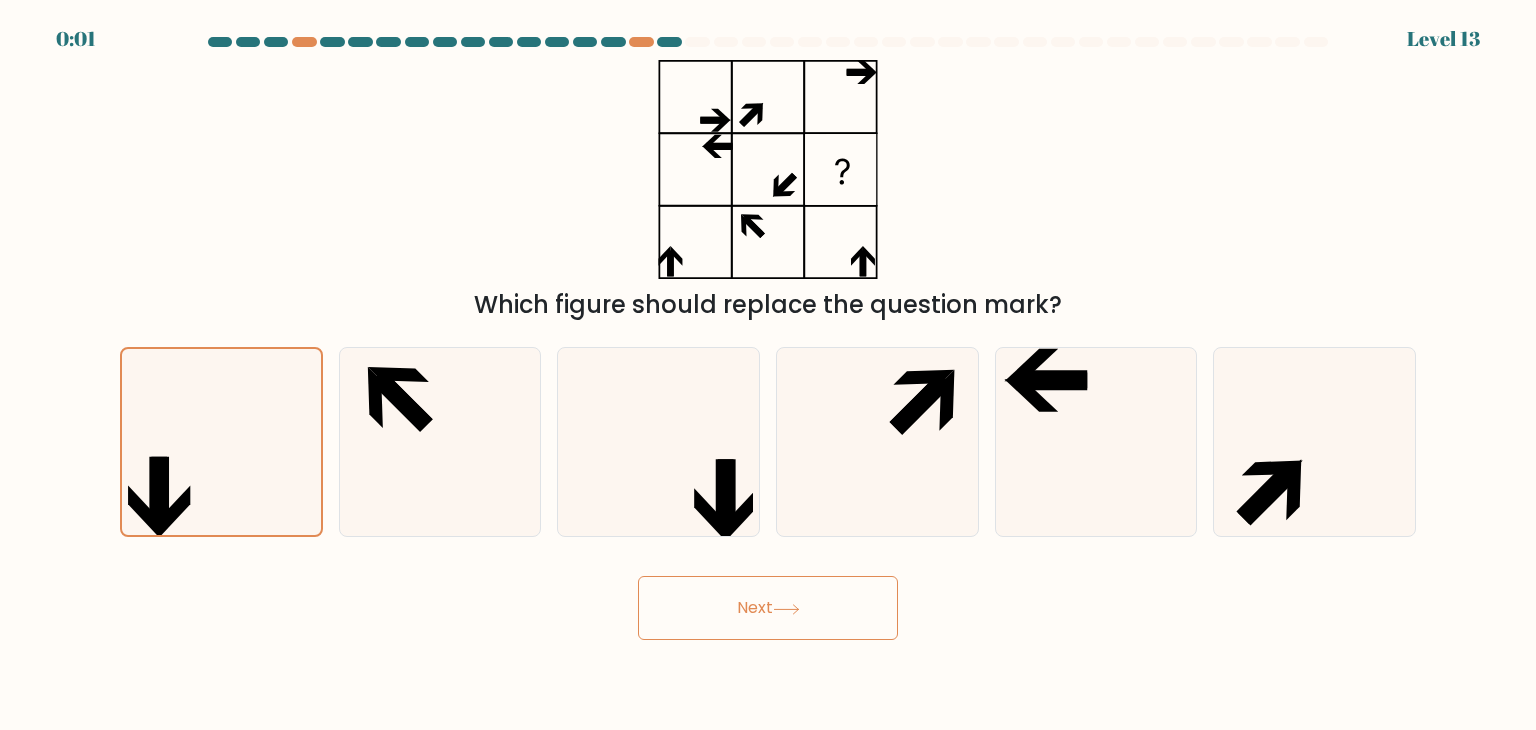 click on "Next" at bounding box center [768, 608] 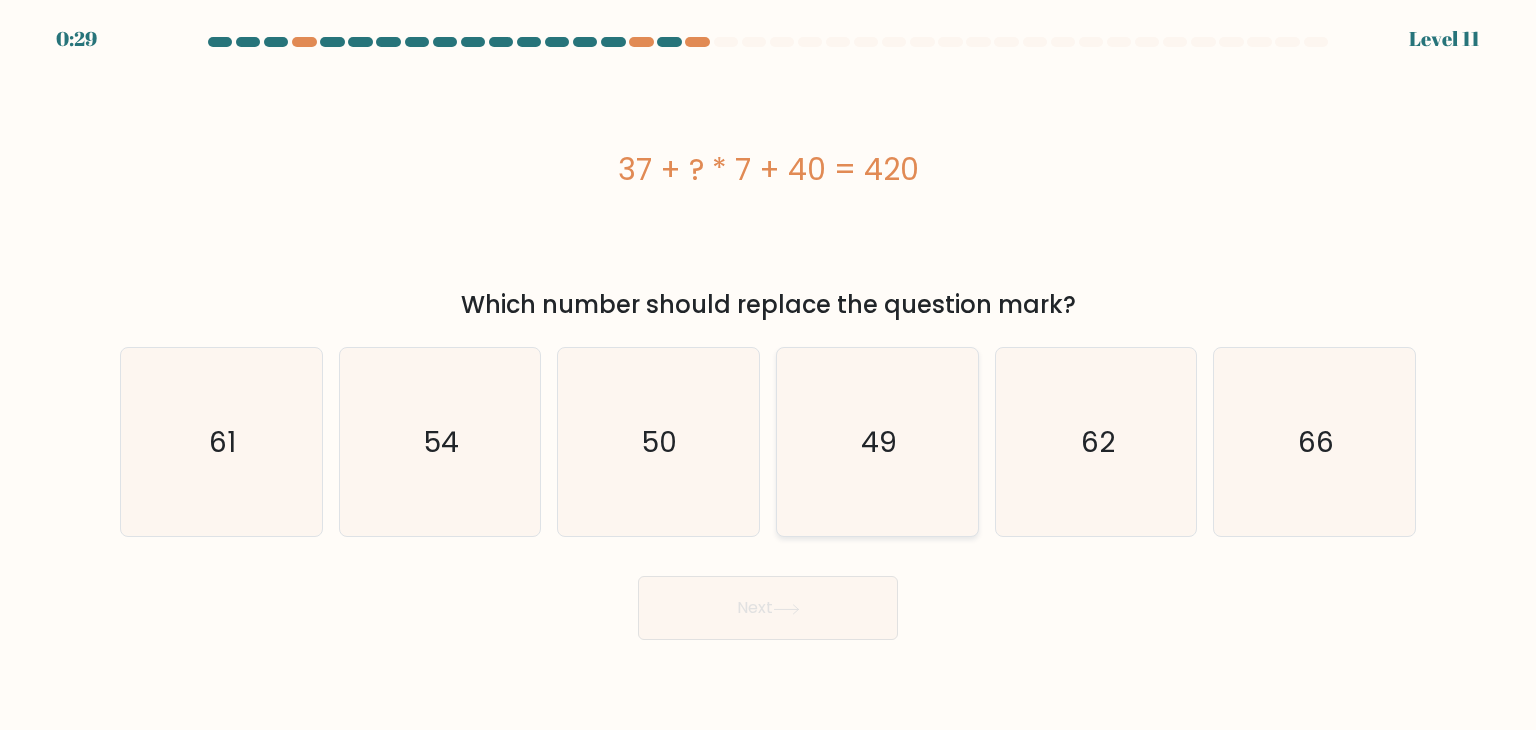 click on "49" 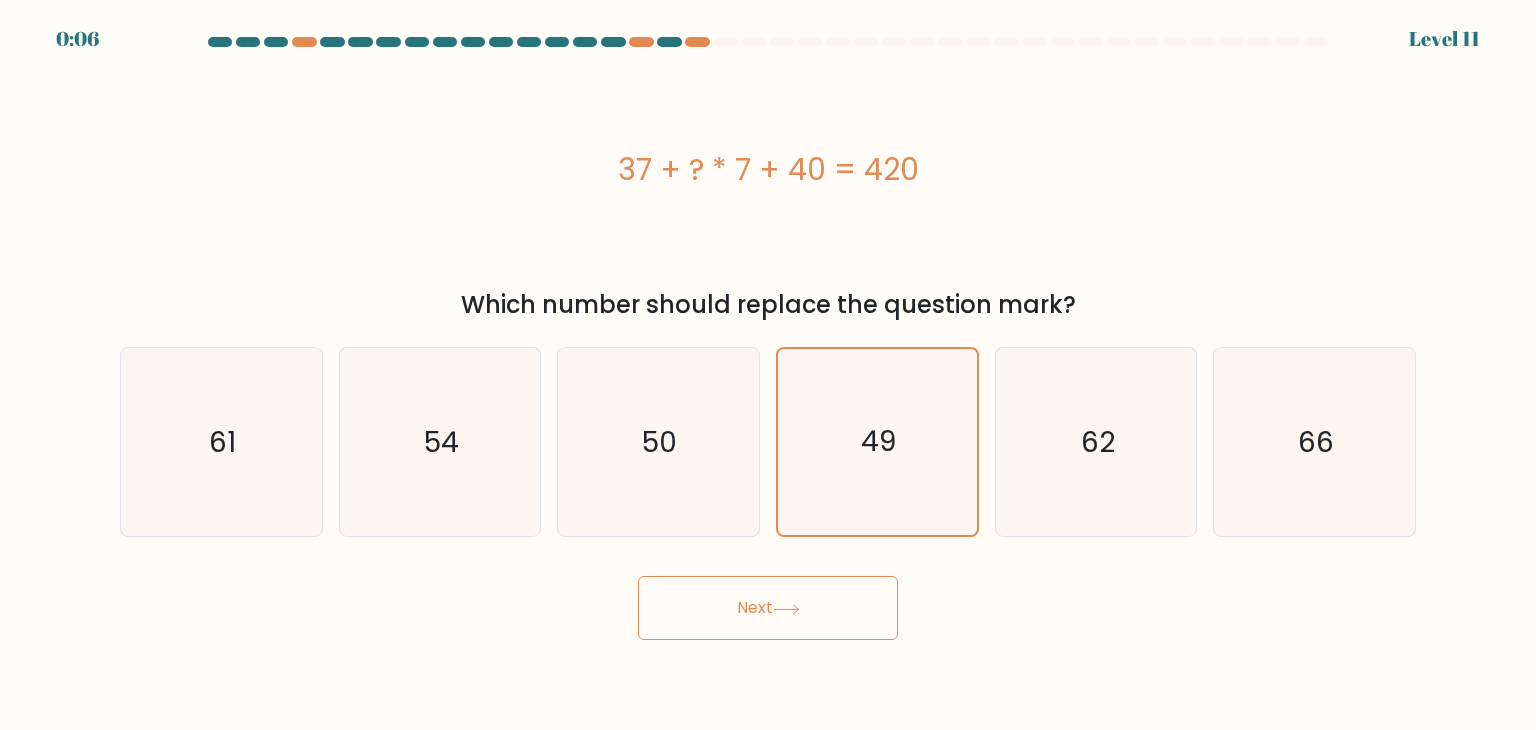 click on "Next" at bounding box center (768, 608) 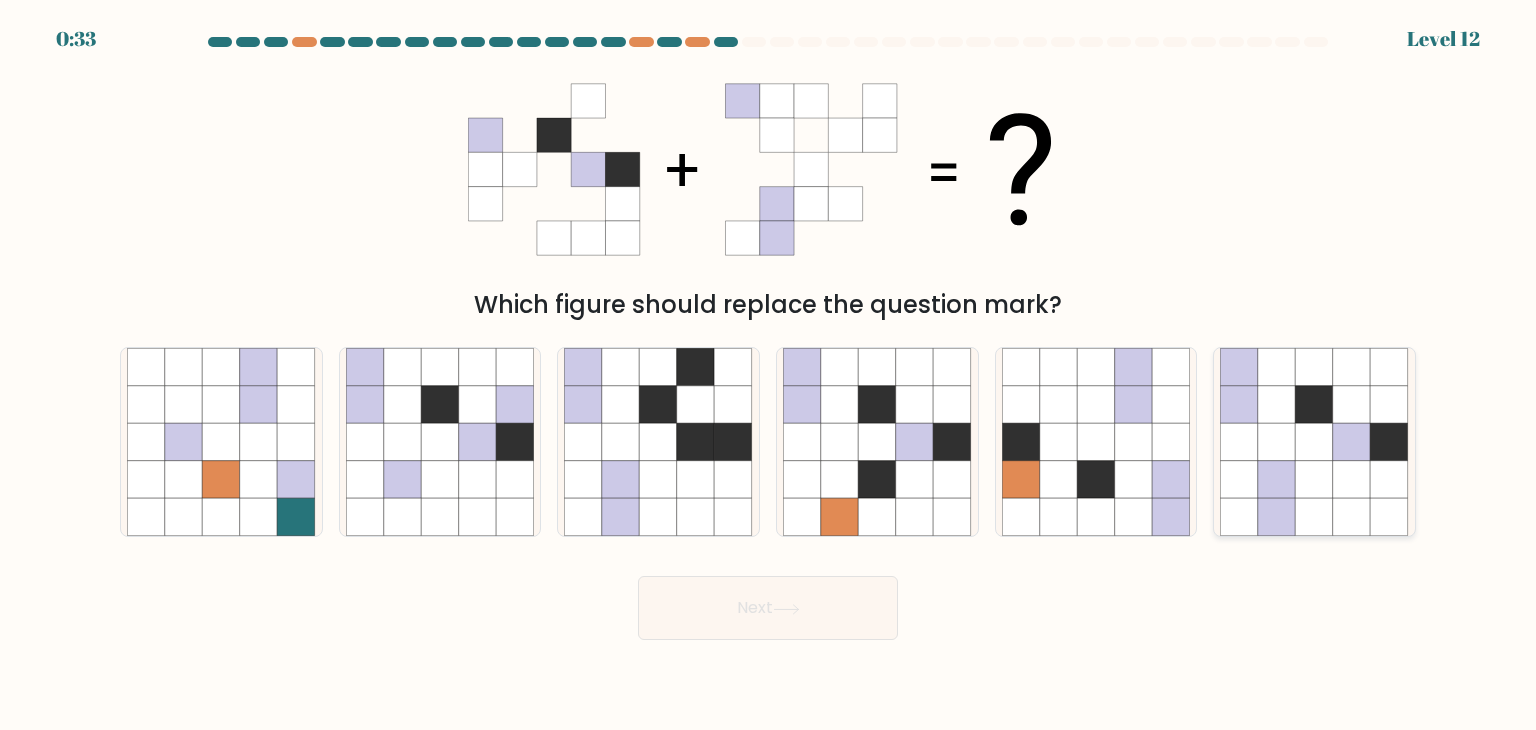 click 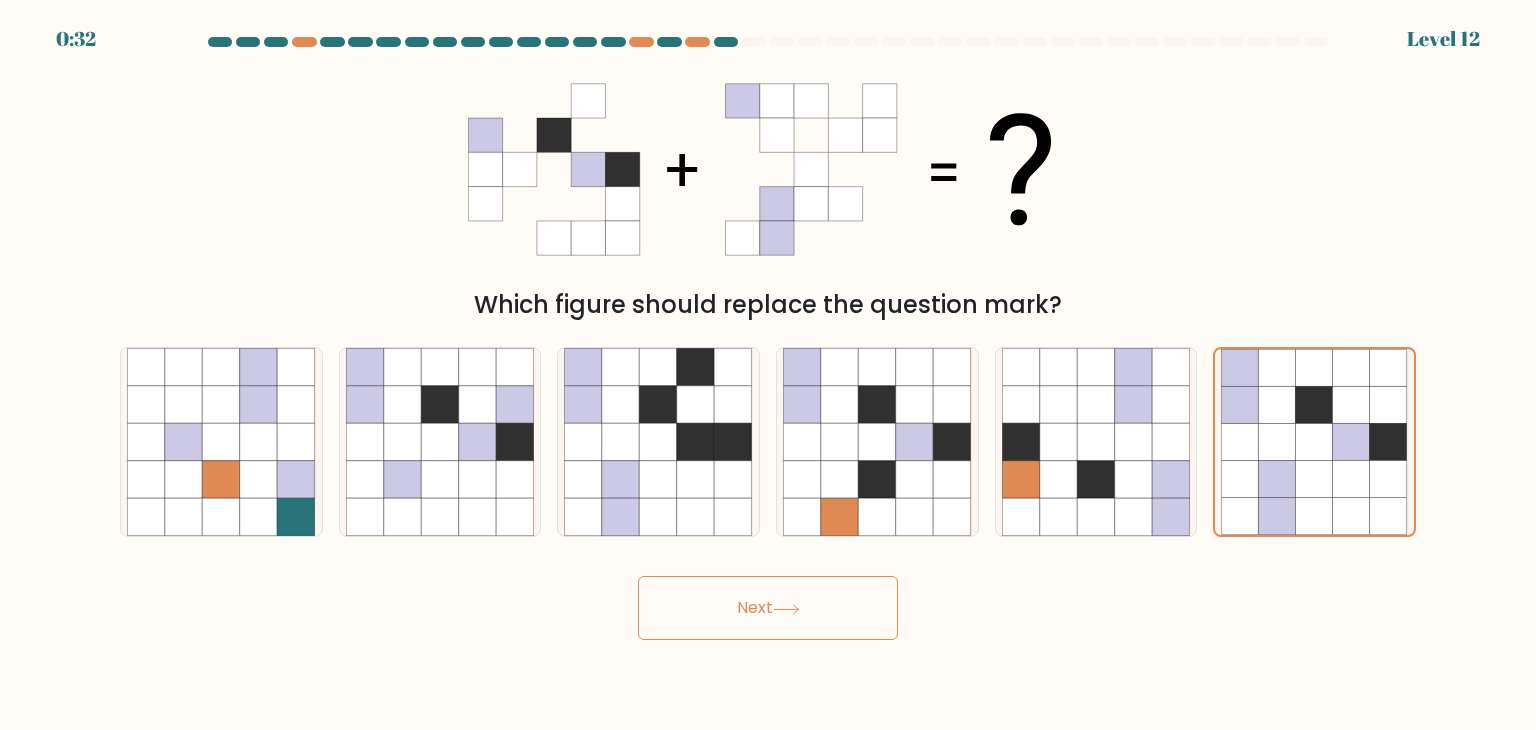 click on "Next" at bounding box center (768, 608) 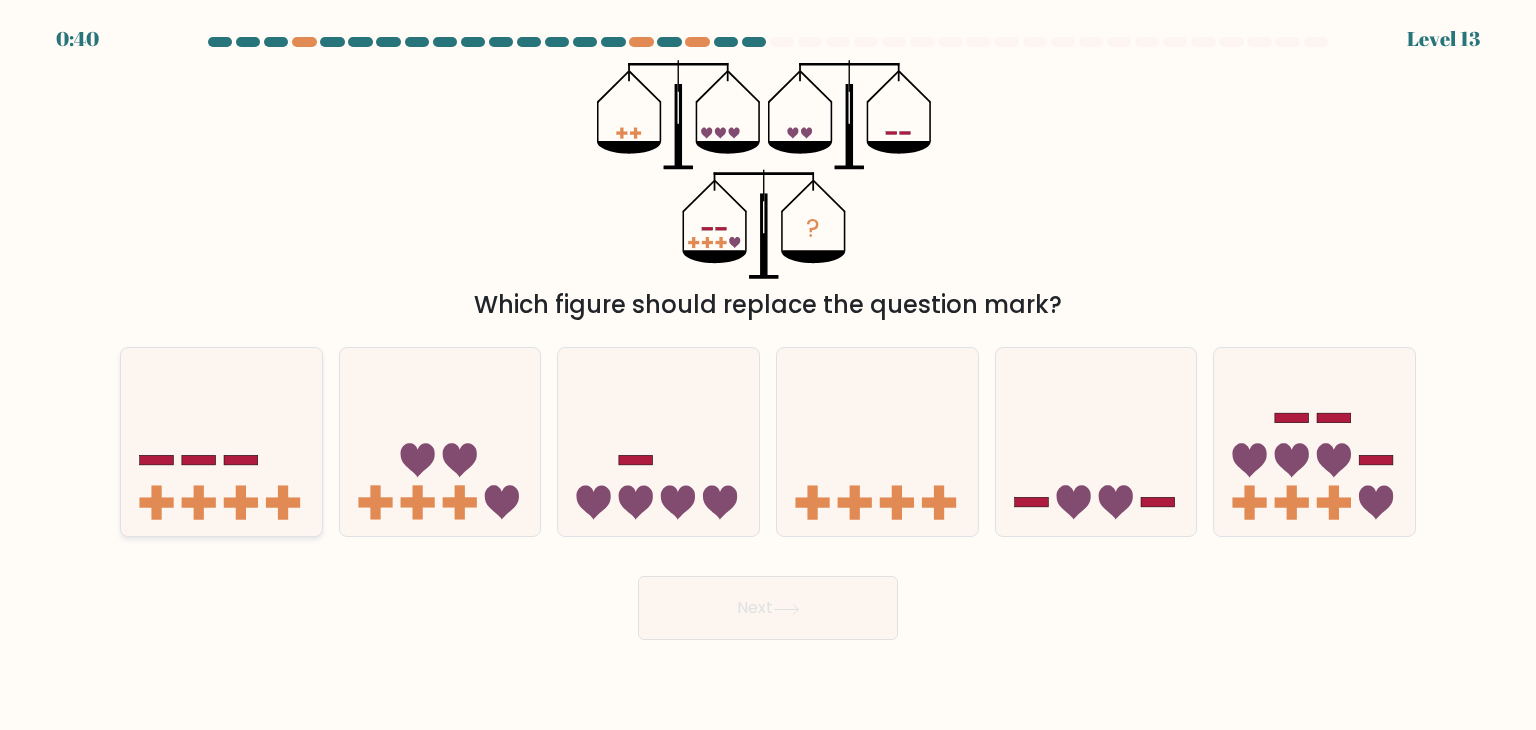 click 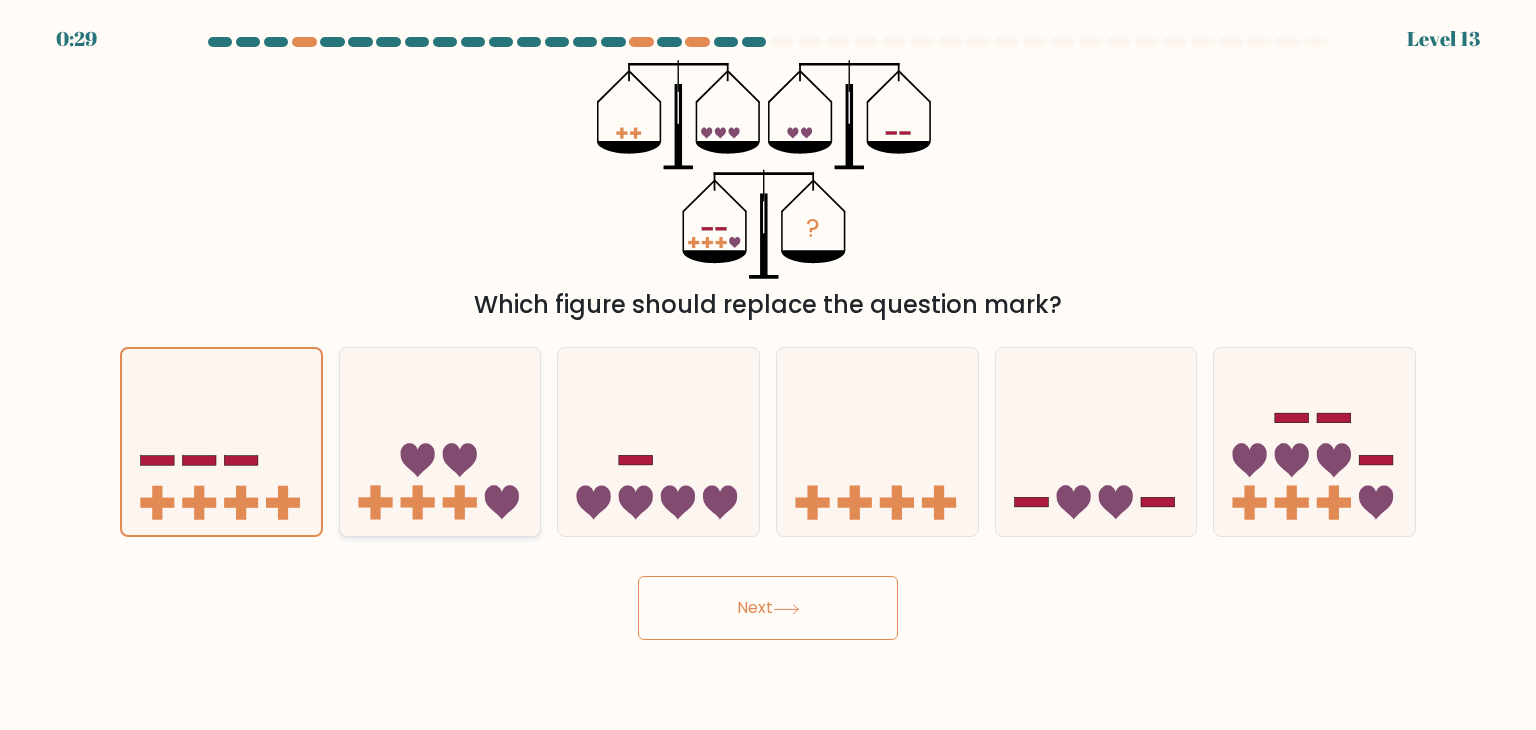 click 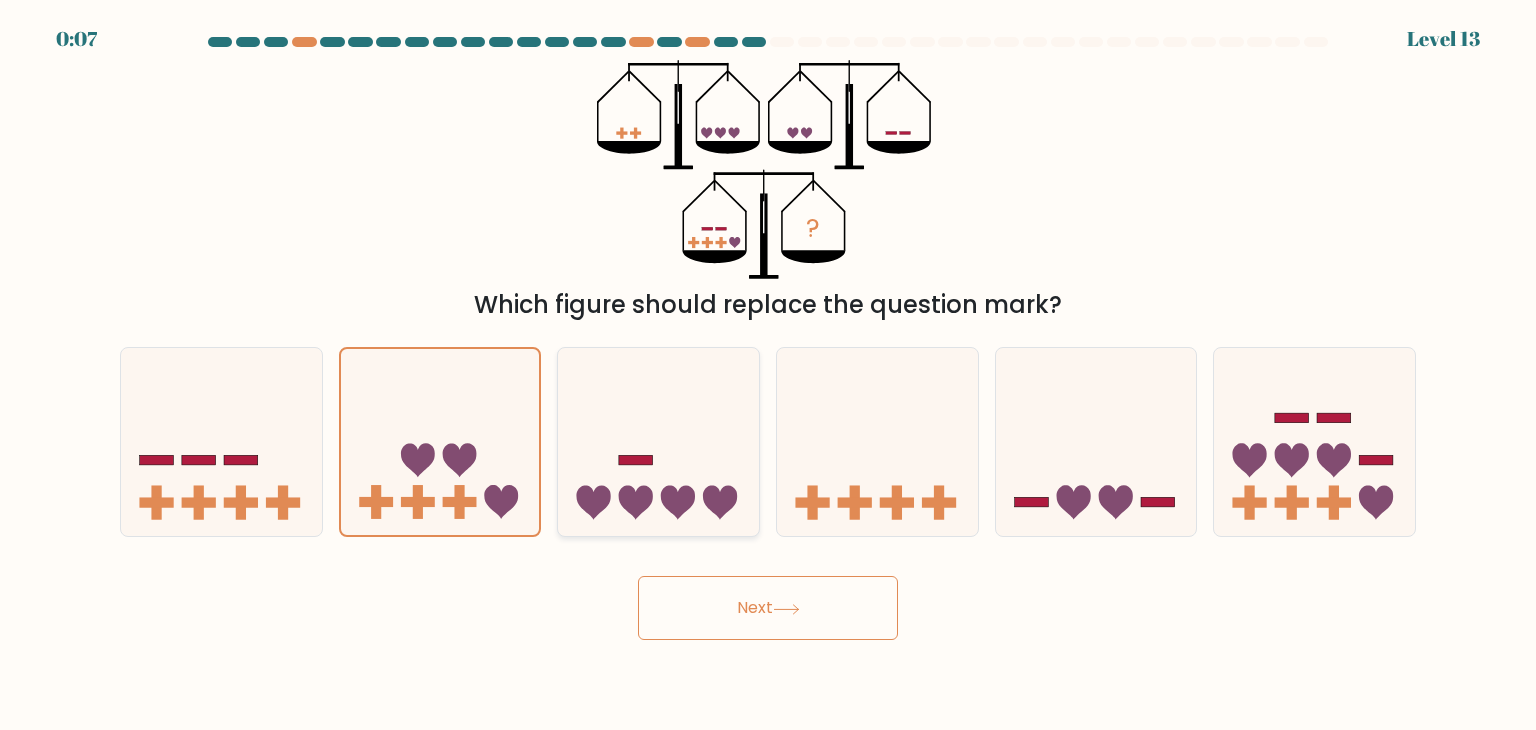 click 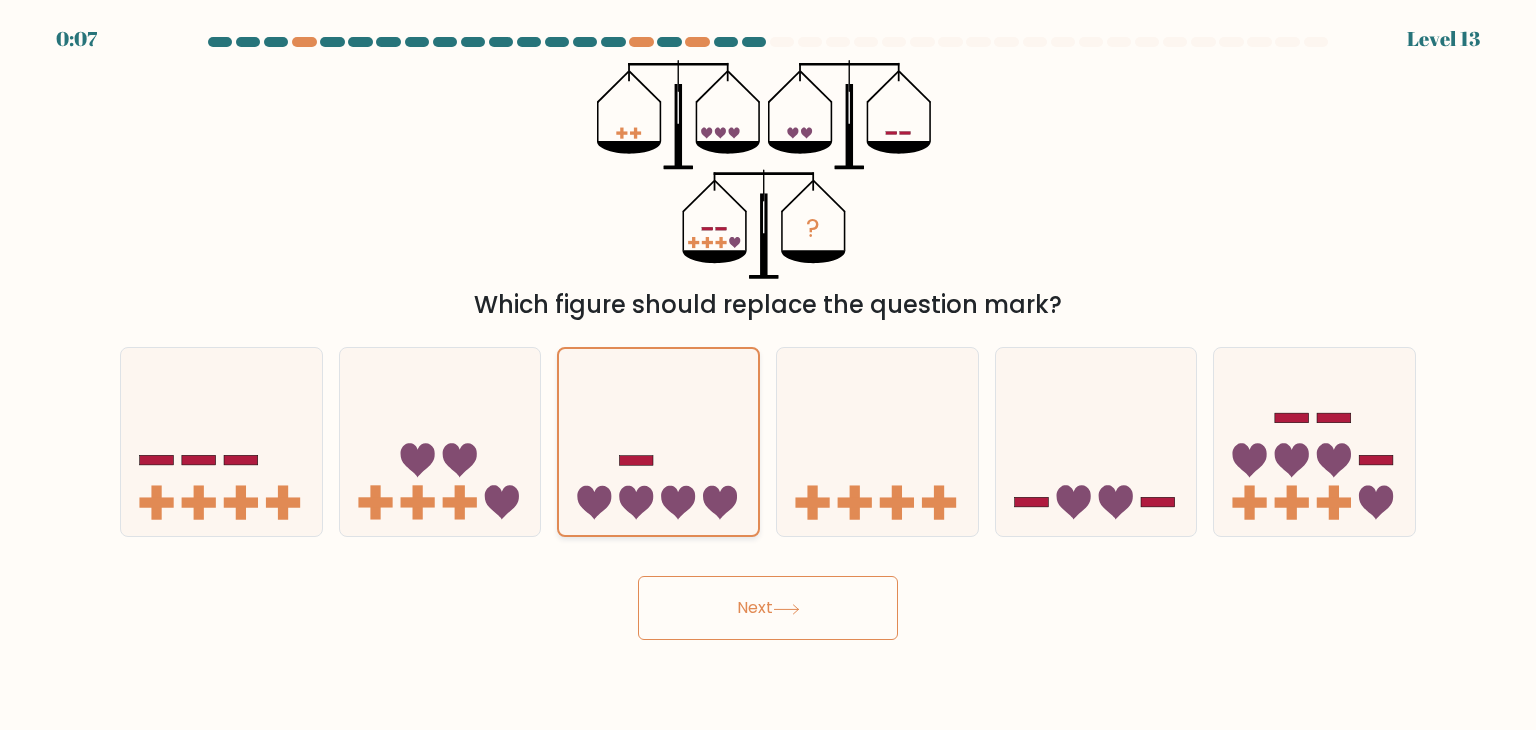 click 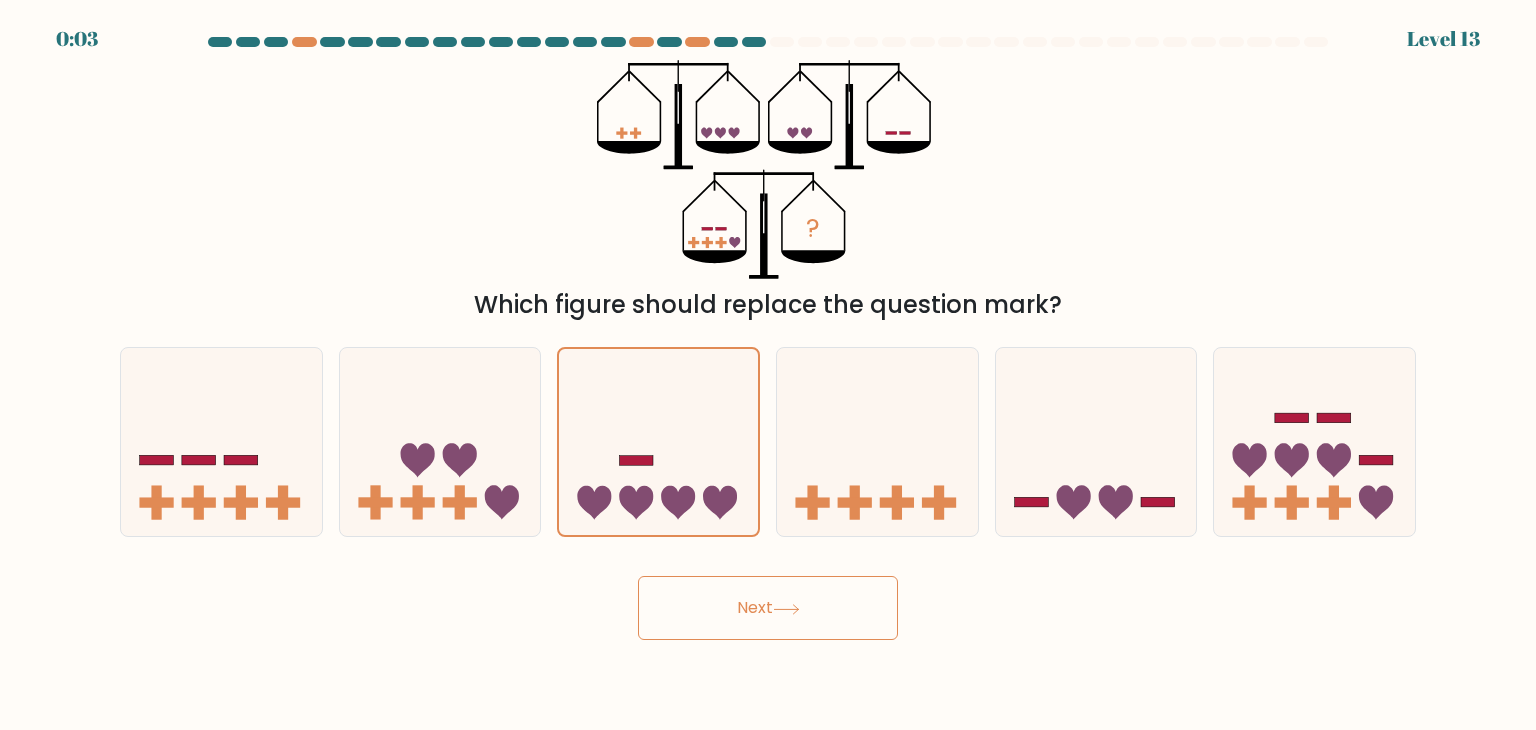 click on "Next" at bounding box center (768, 608) 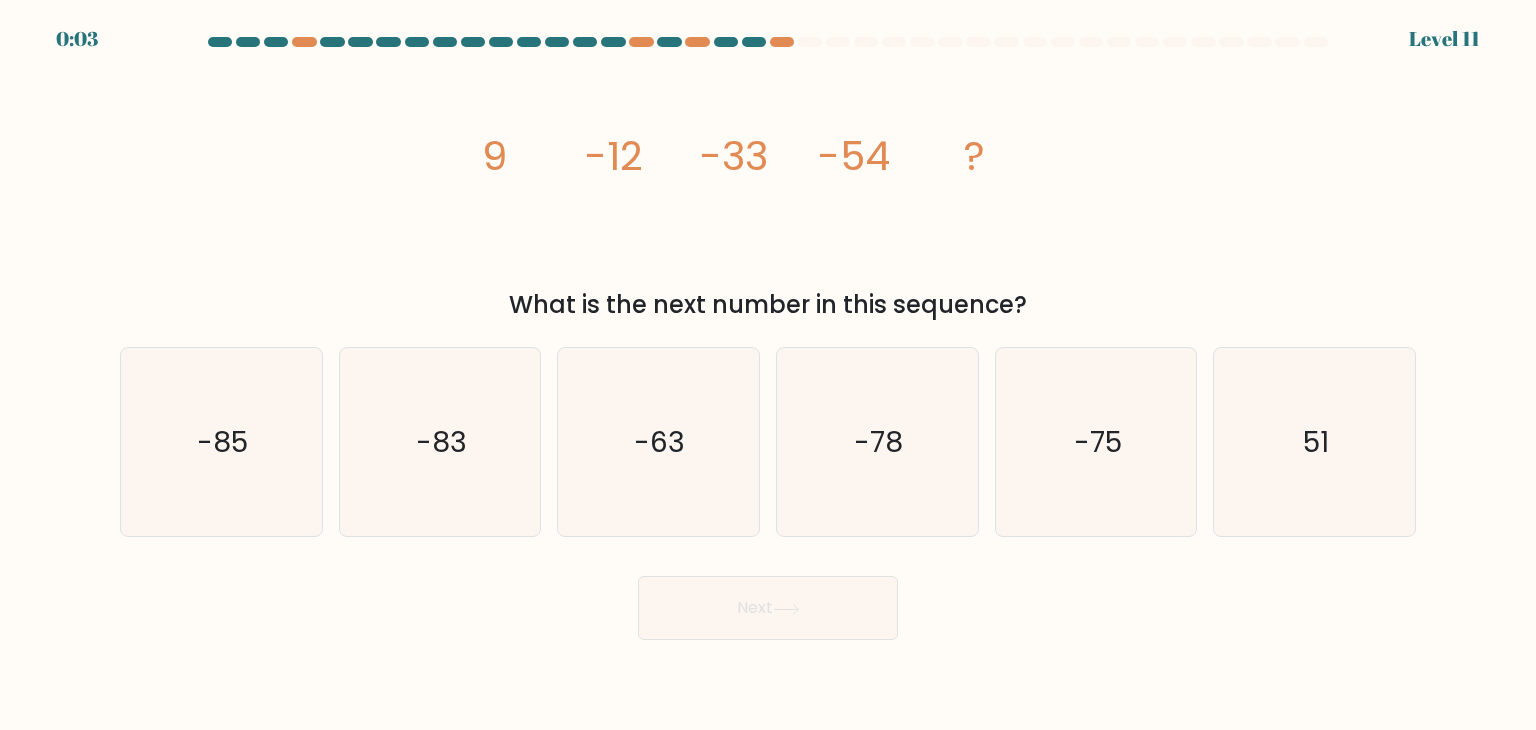 click on "Next" at bounding box center (768, 608) 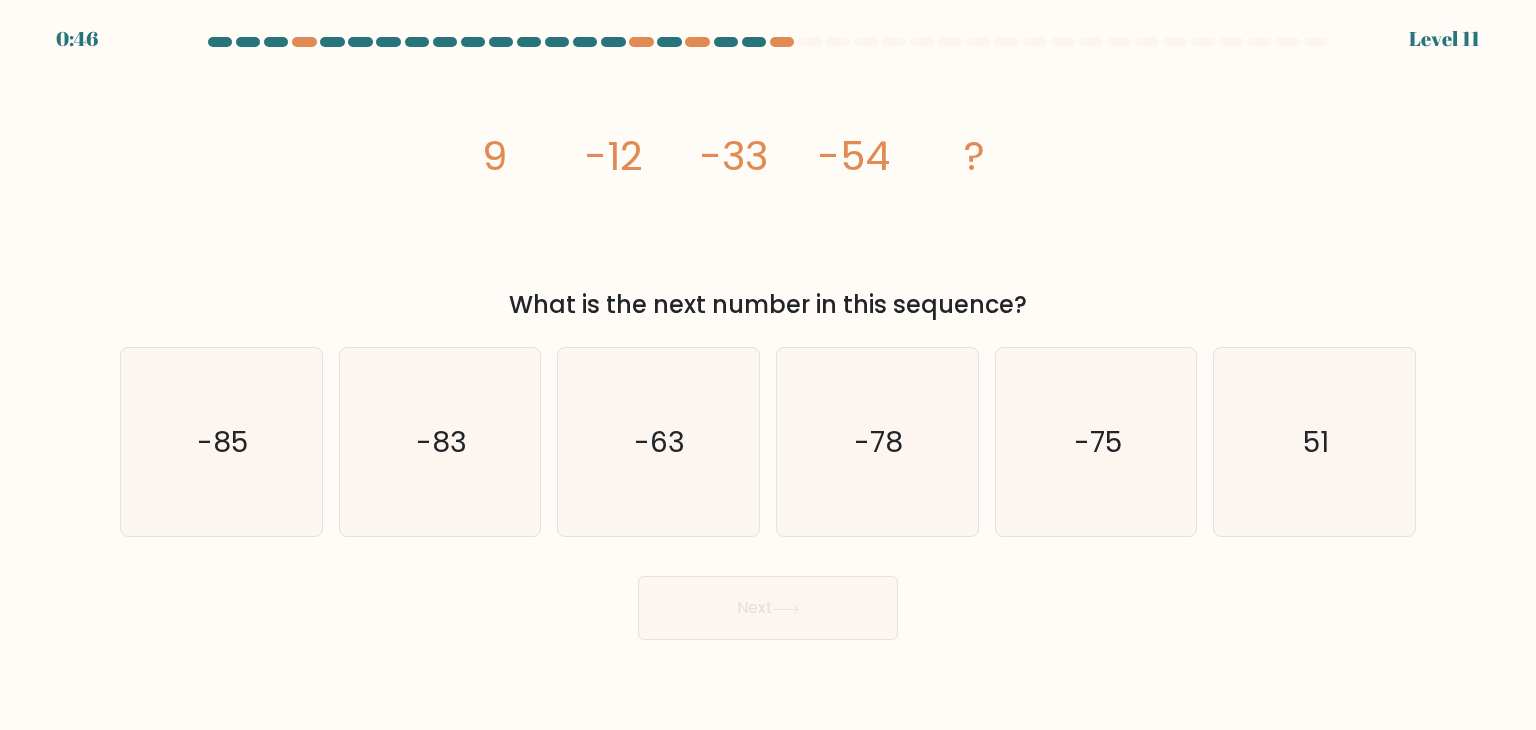 click on "image/svg+xml
9
-12
-33
-54
?" 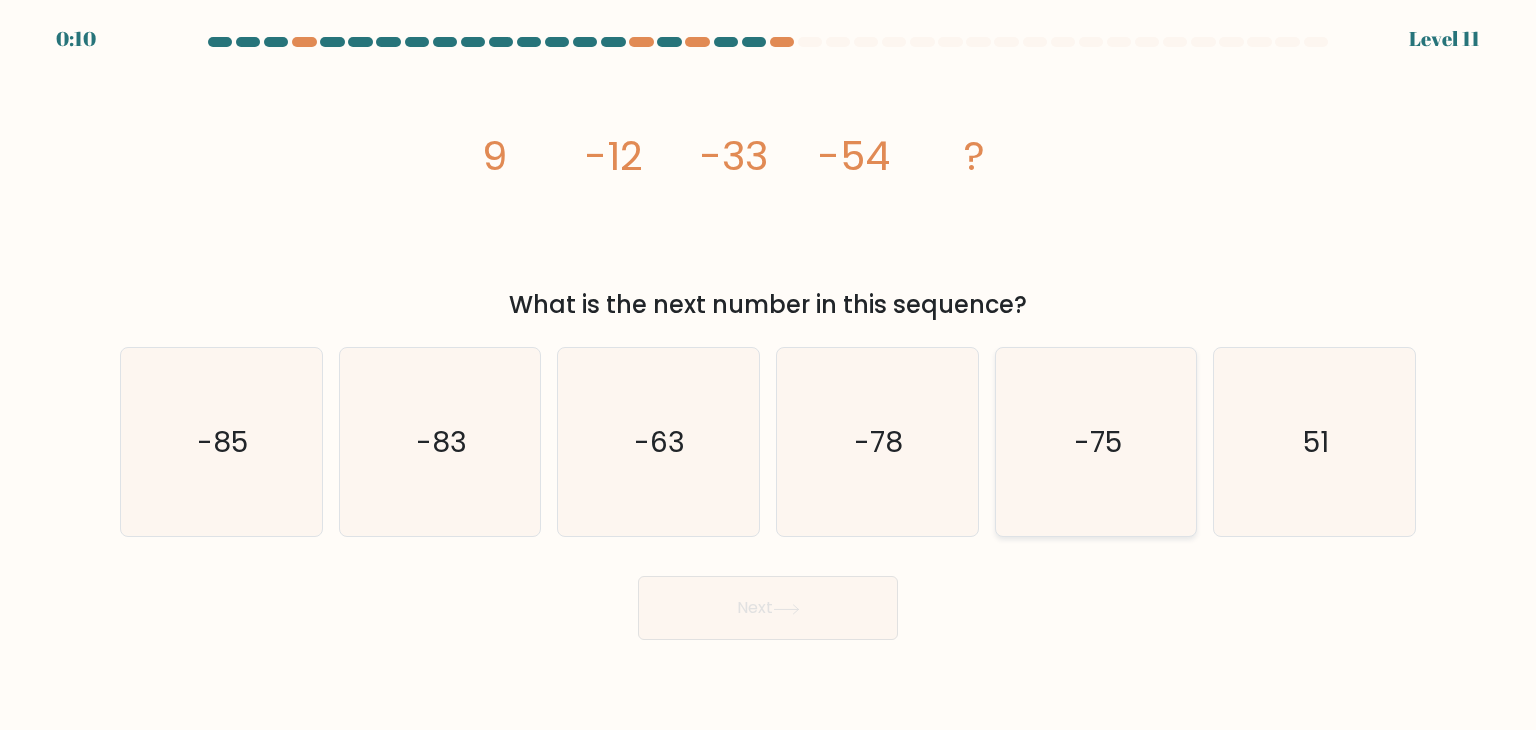 click on "-75" 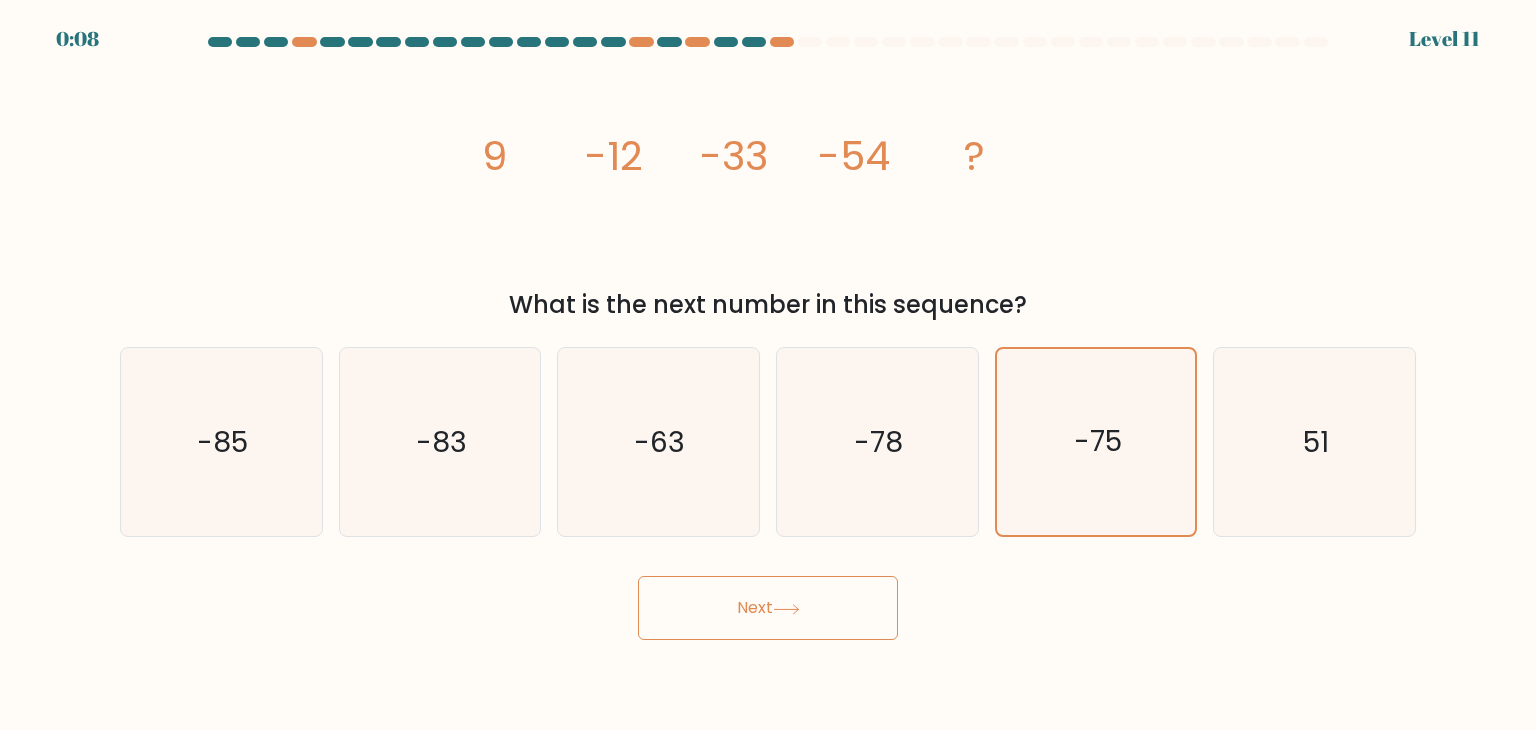 click on "Next" at bounding box center [768, 608] 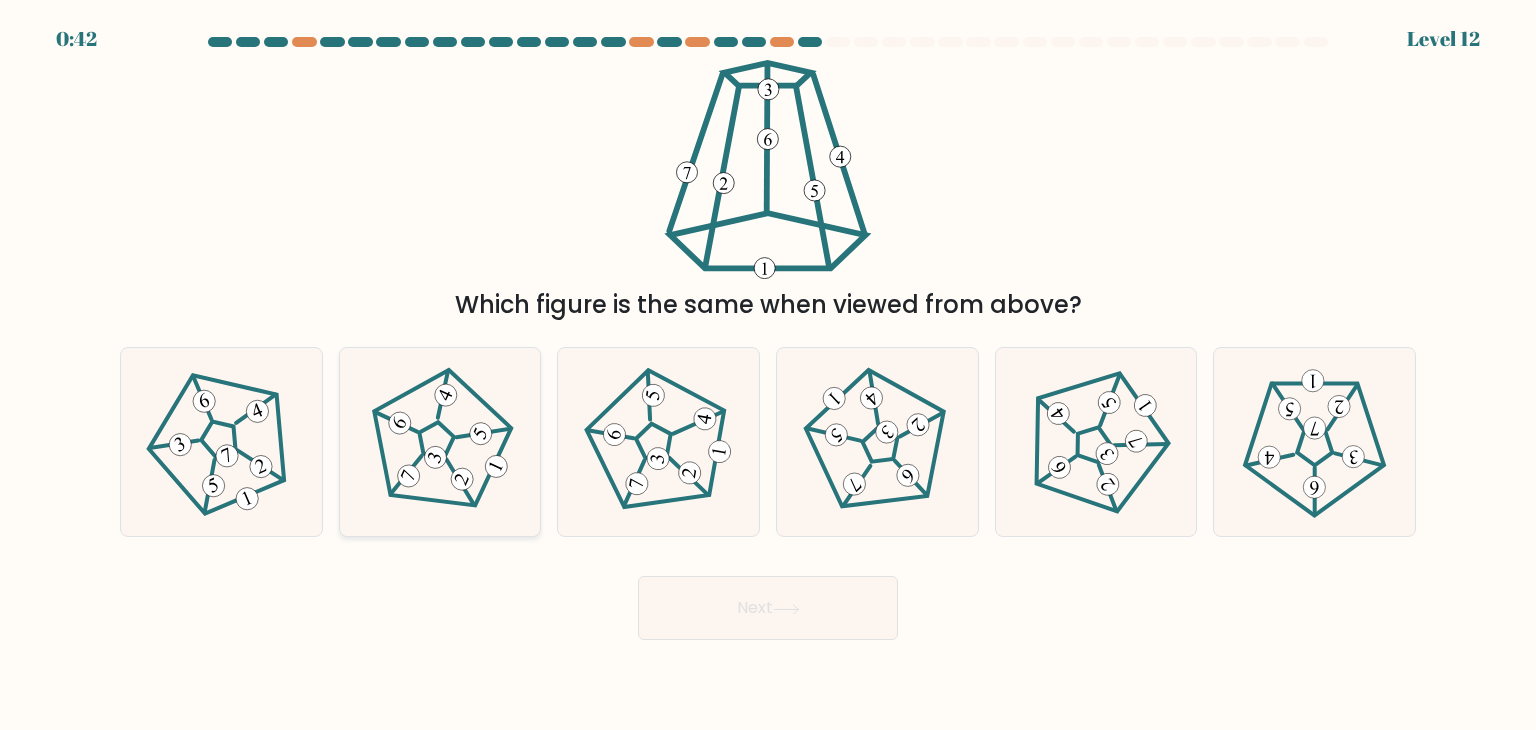 click 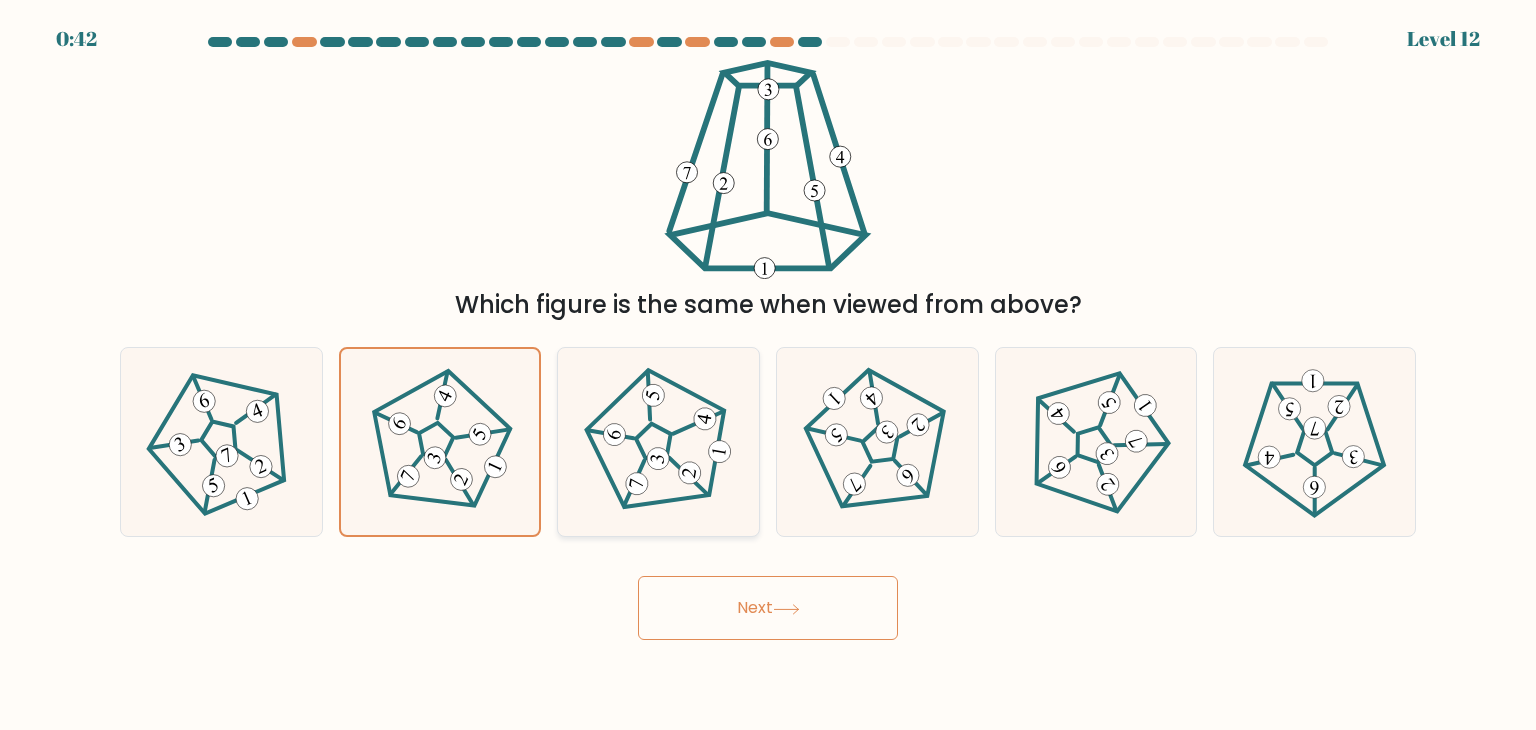 click 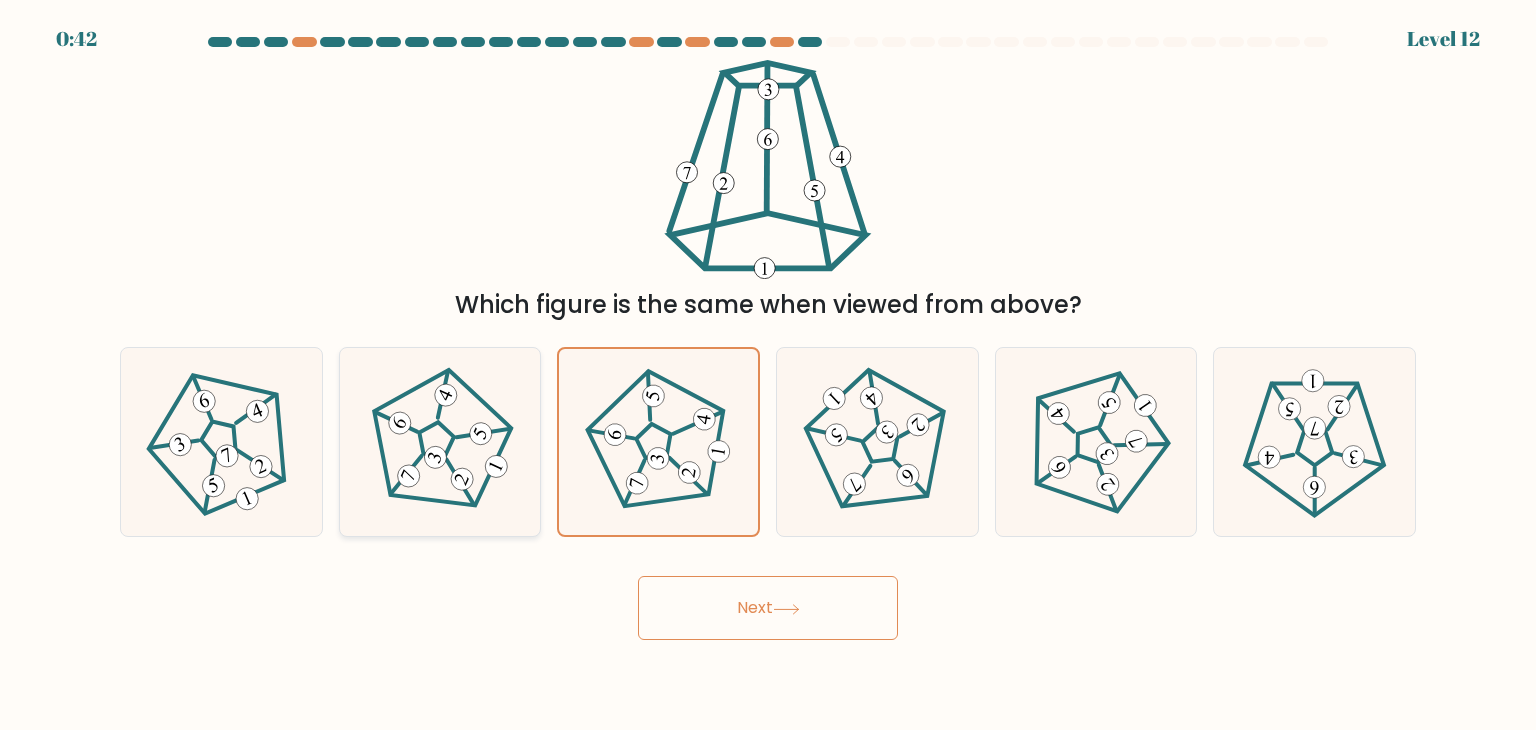click 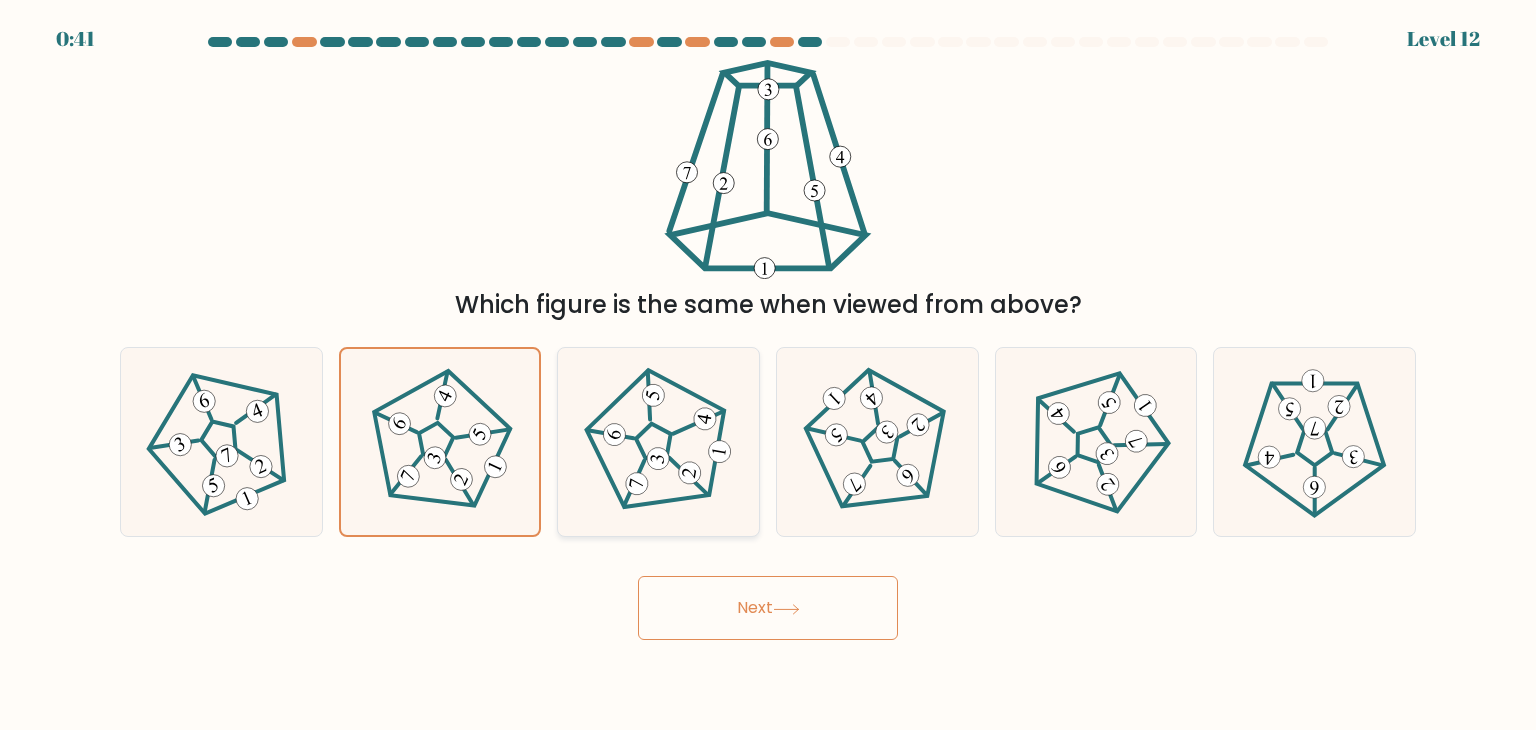click 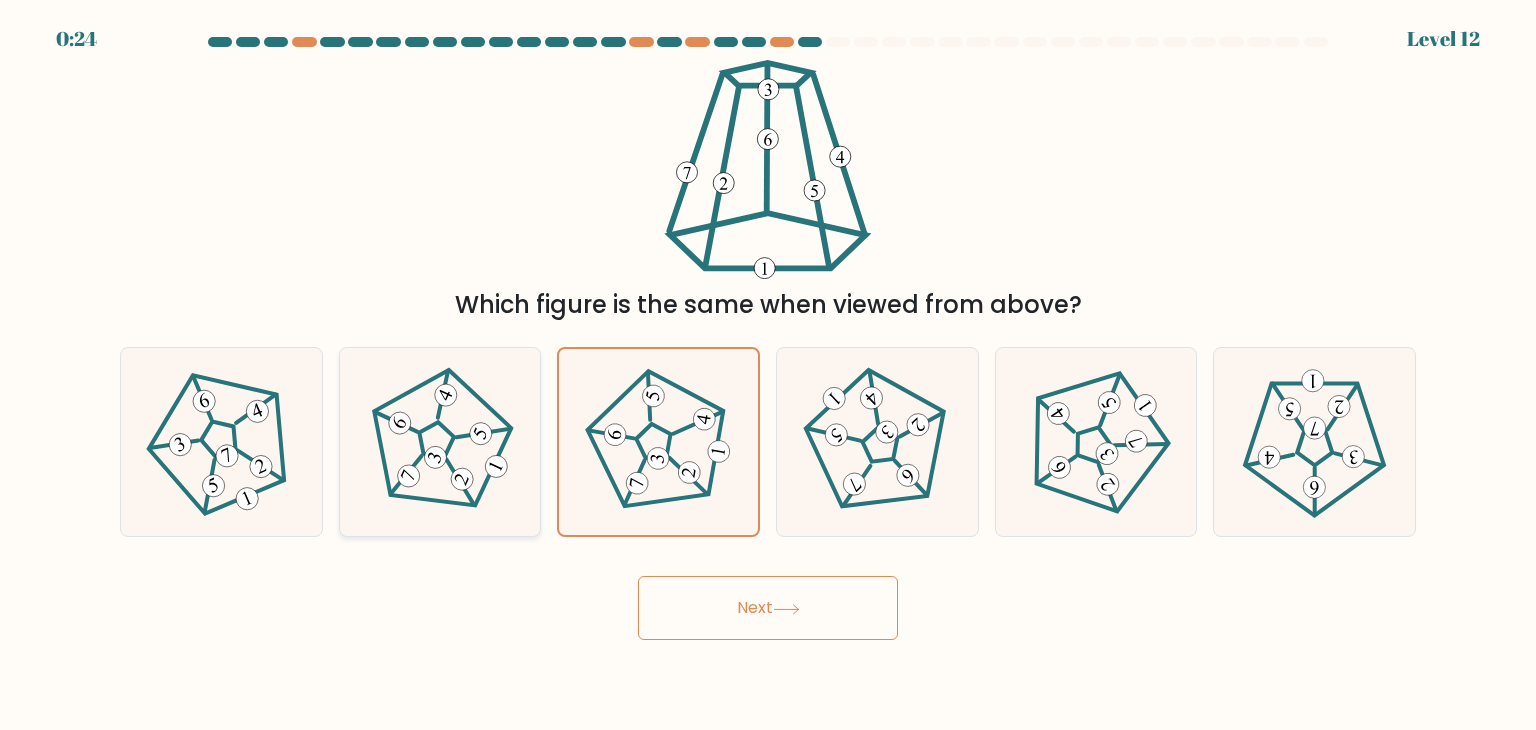 click 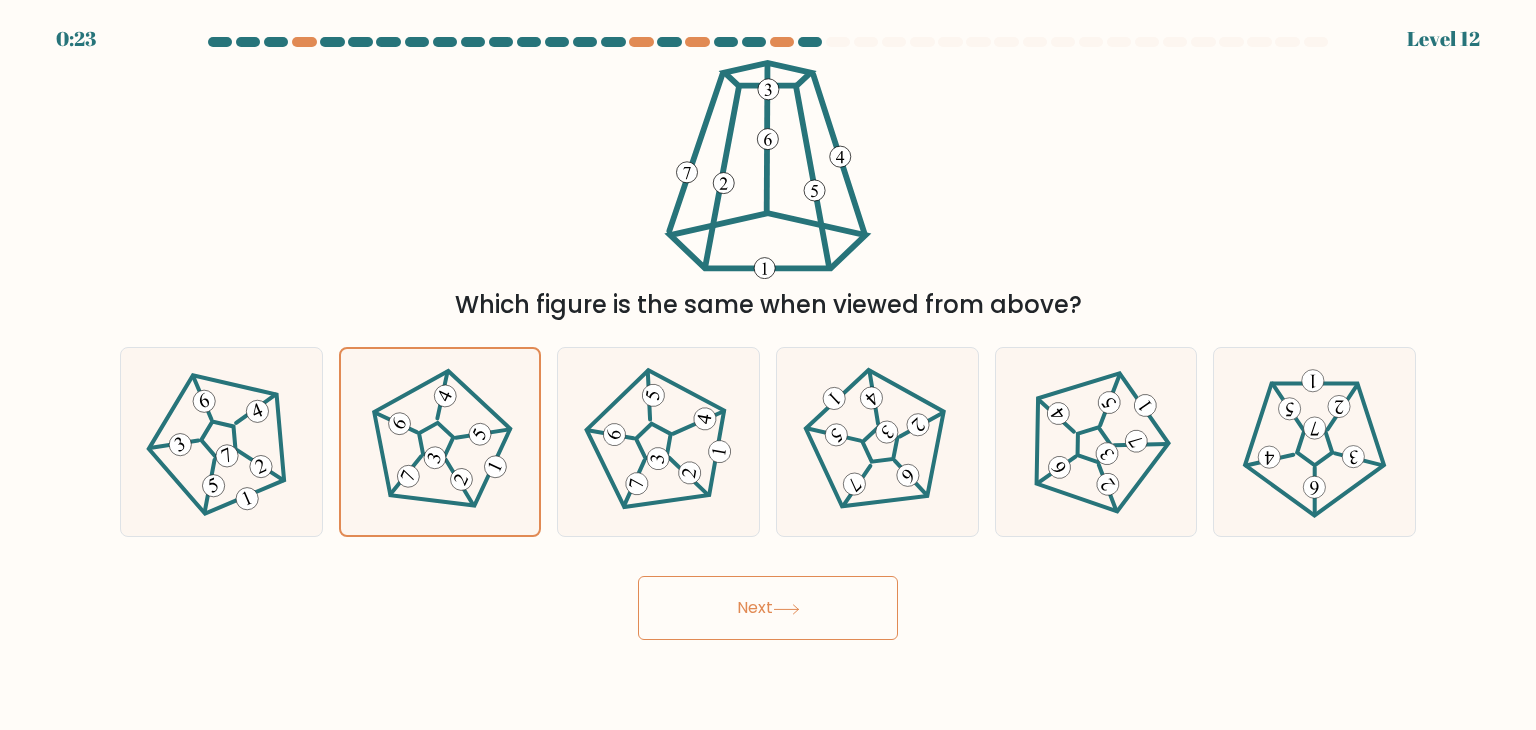 click on "Next" at bounding box center (768, 608) 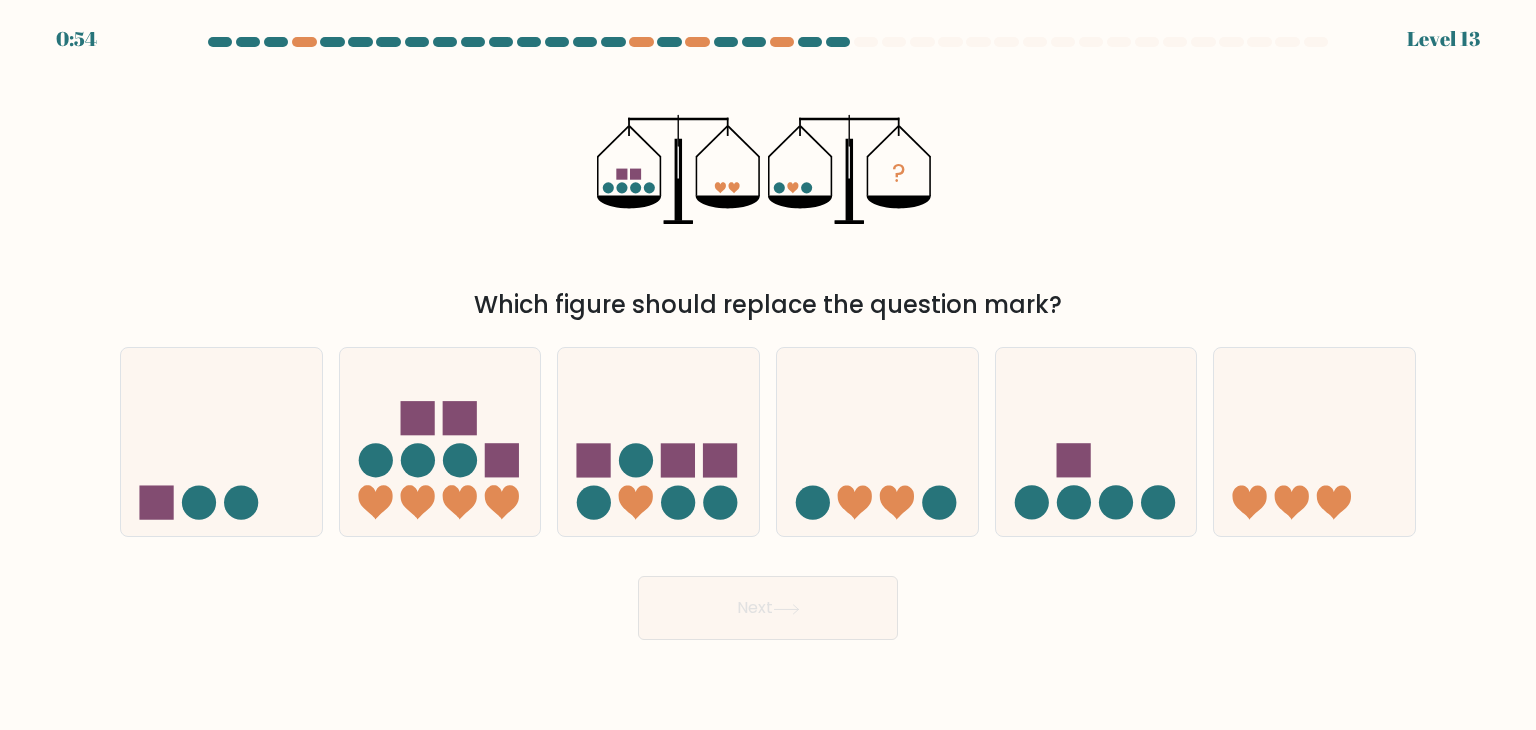 drag, startPoint x: 1118, startPoint y: 459, endPoint x: 999, endPoint y: 577, distance: 167.5858 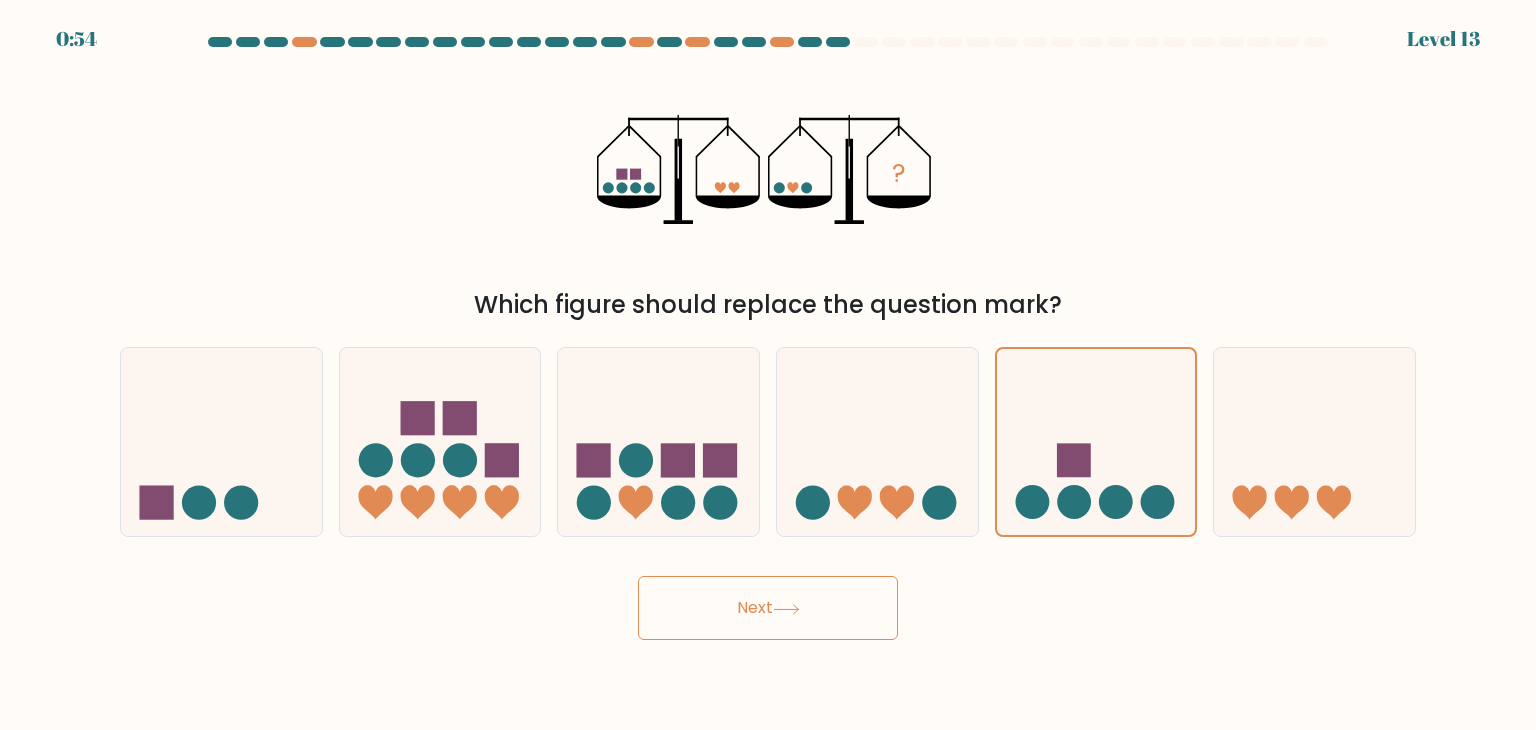 click 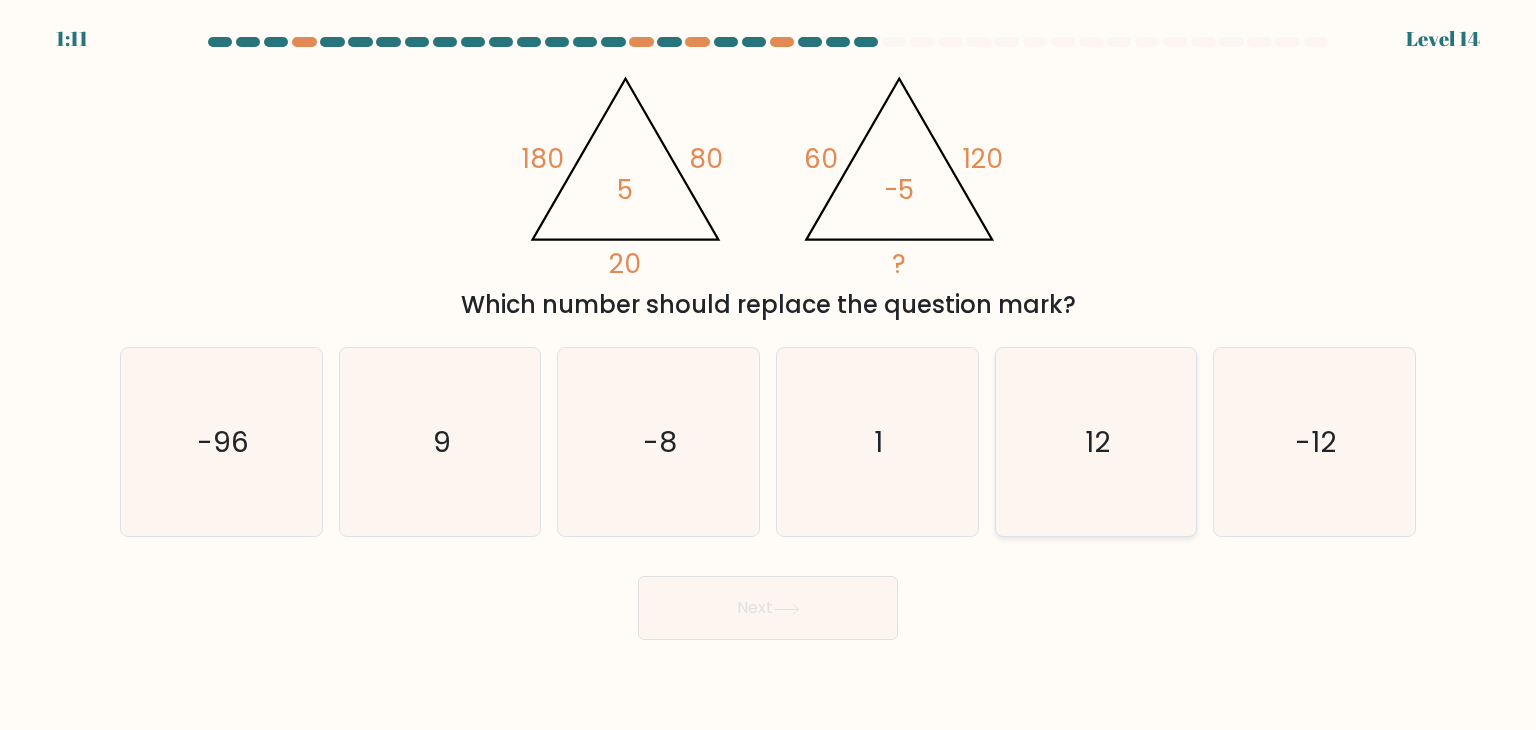 click on "12" 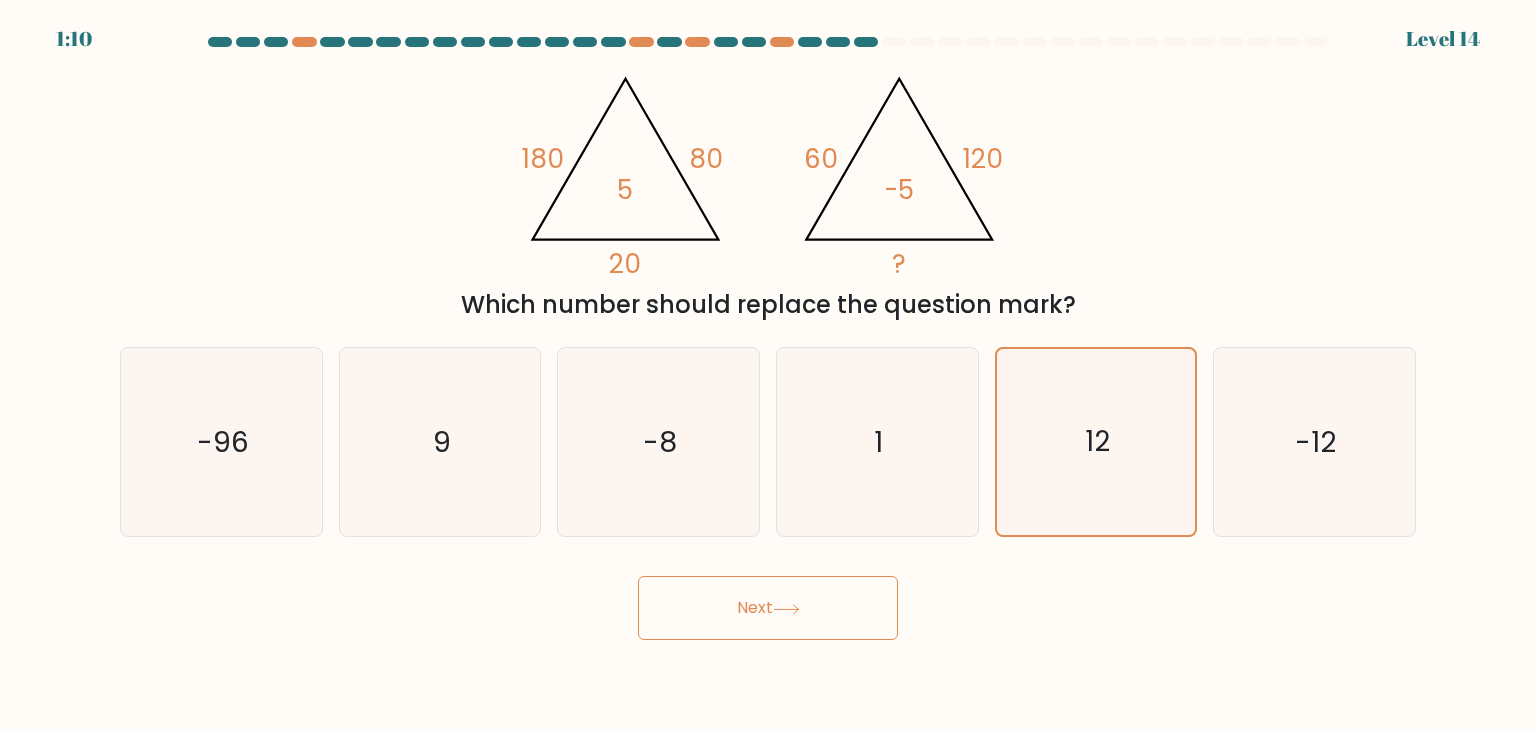 click on "Next" at bounding box center [768, 608] 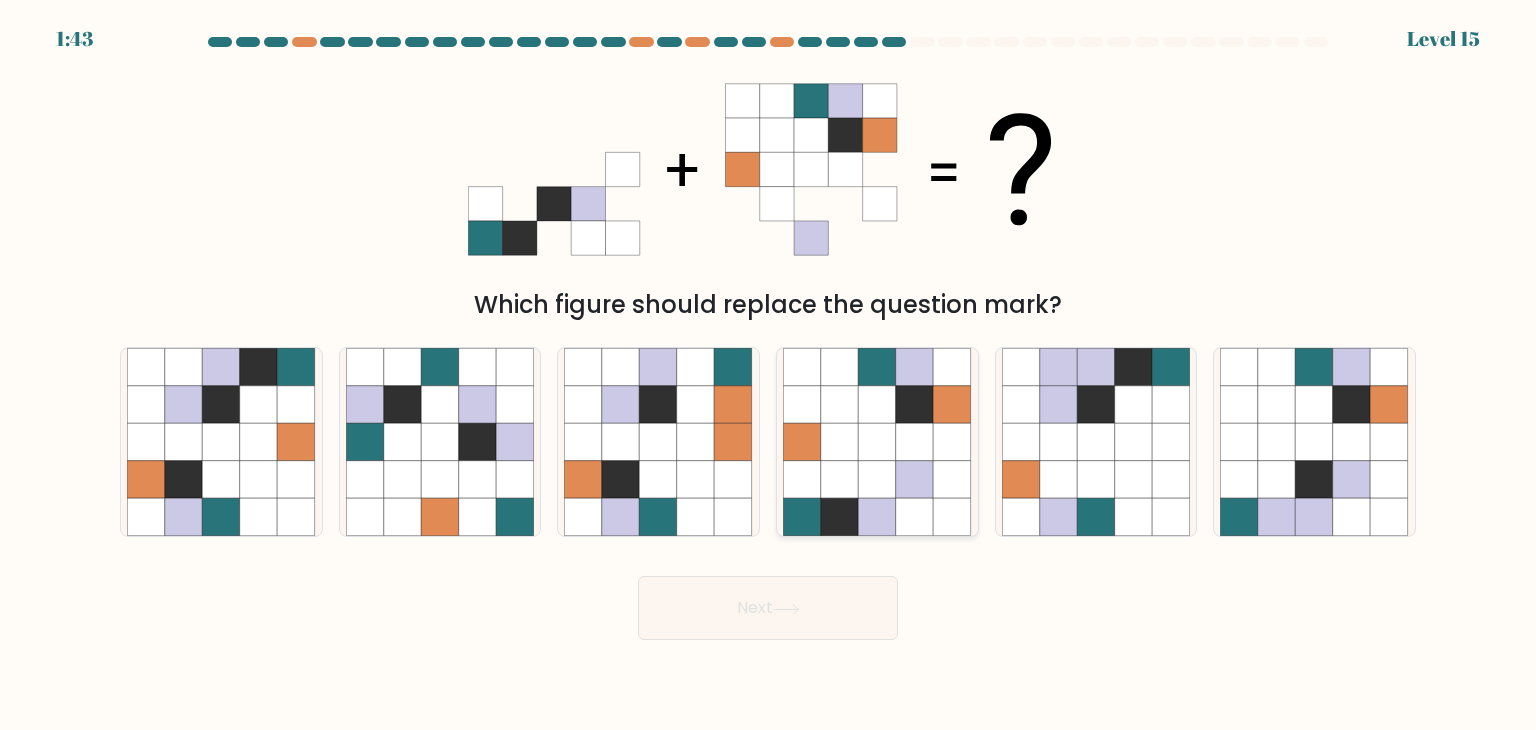 click 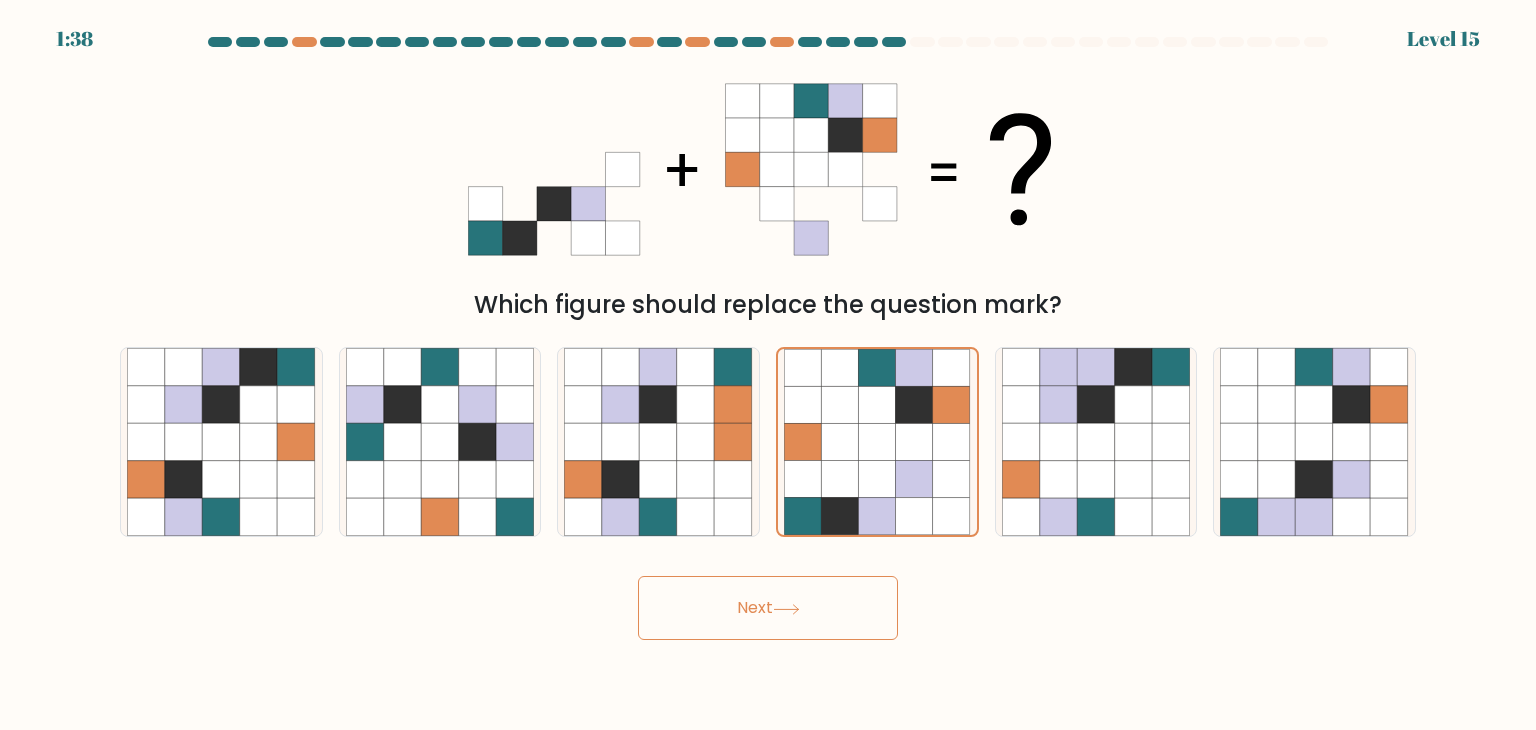 click 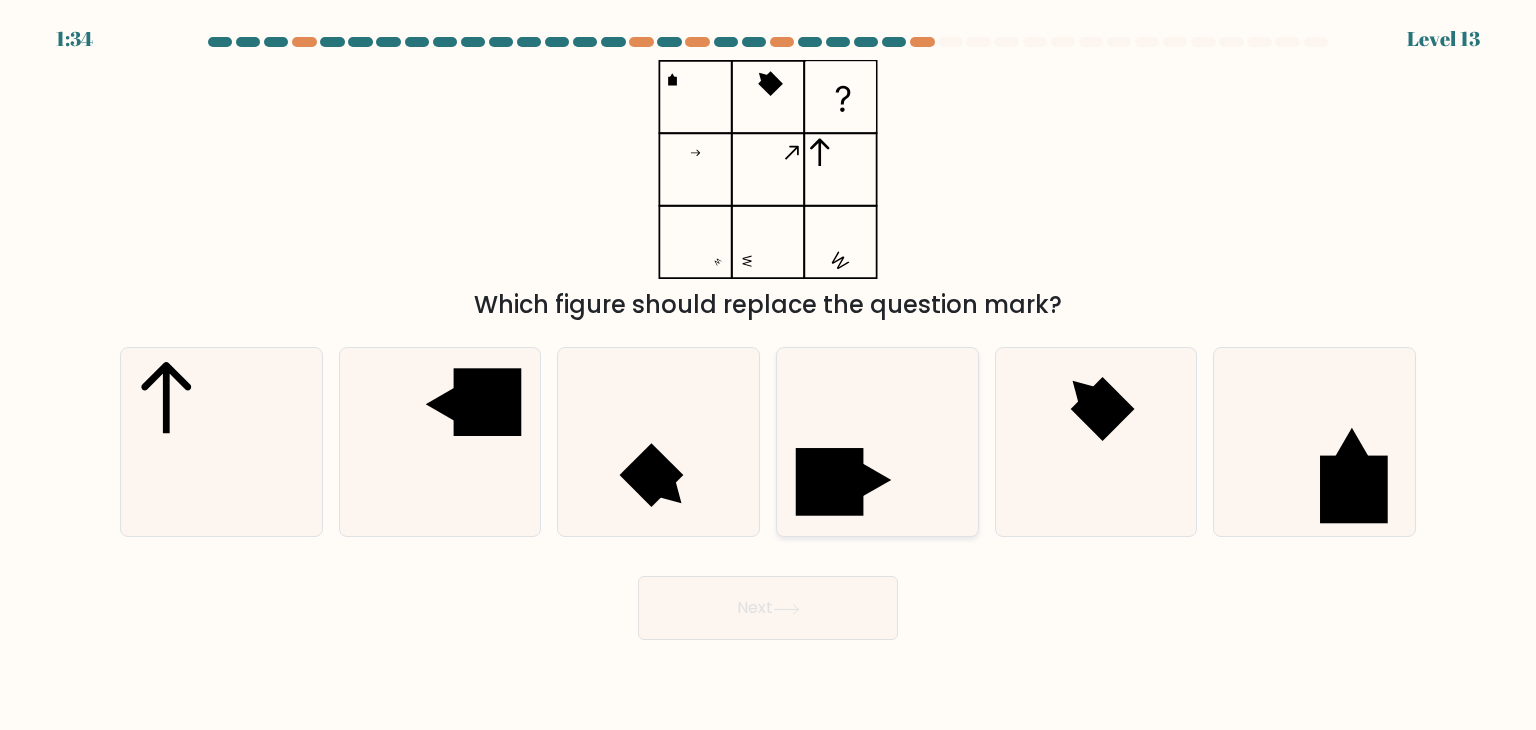 click 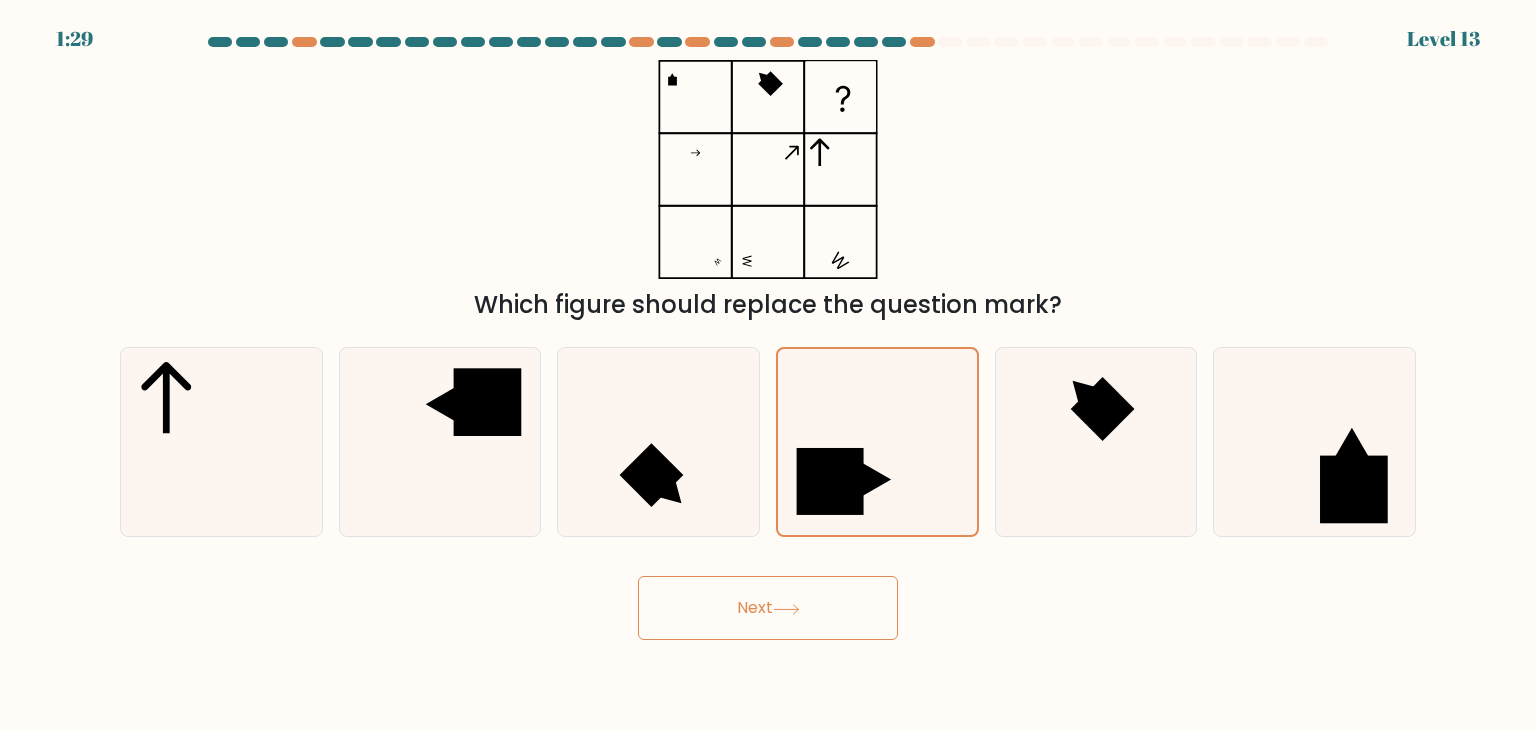 click on "Next" at bounding box center [768, 608] 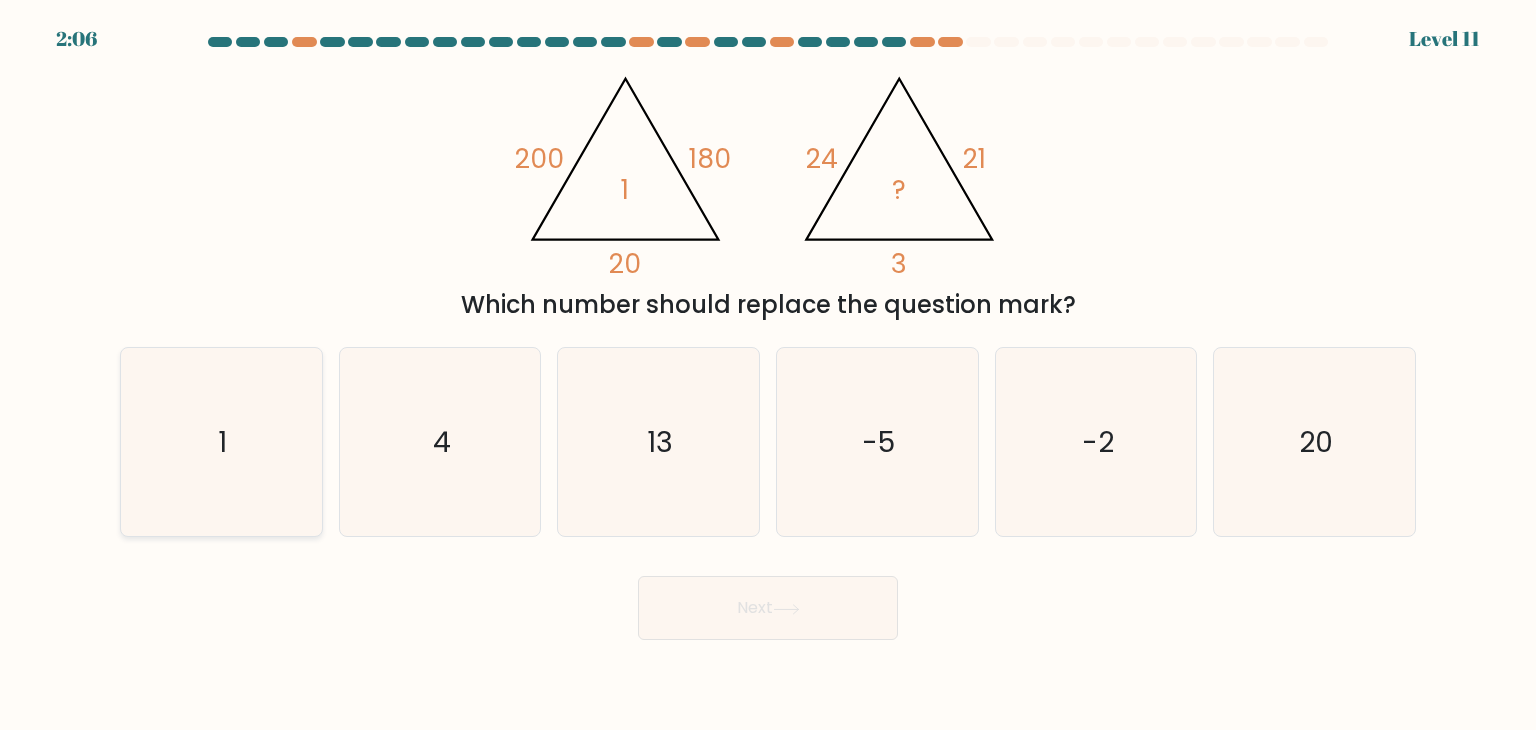 click on "1" 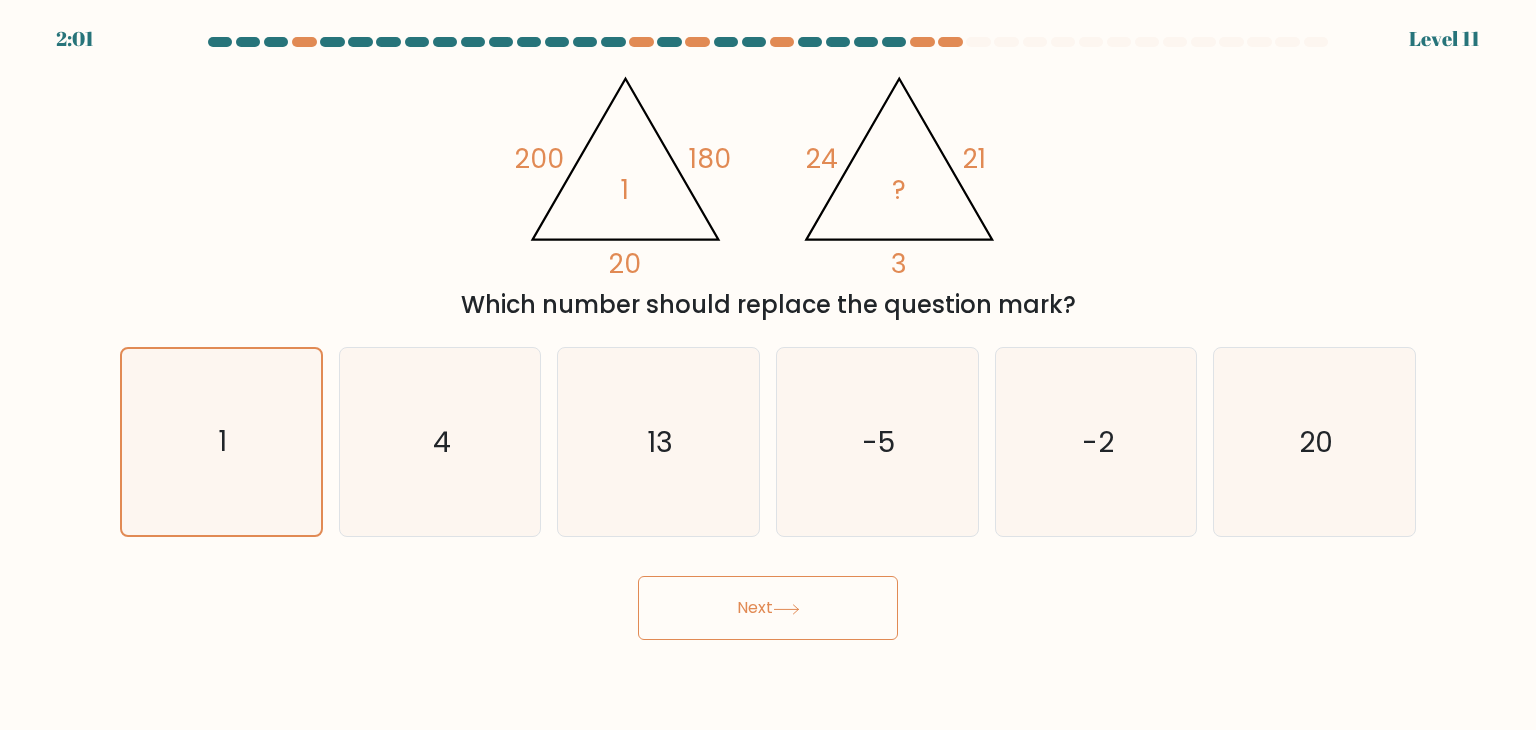 click on "Next" at bounding box center [768, 608] 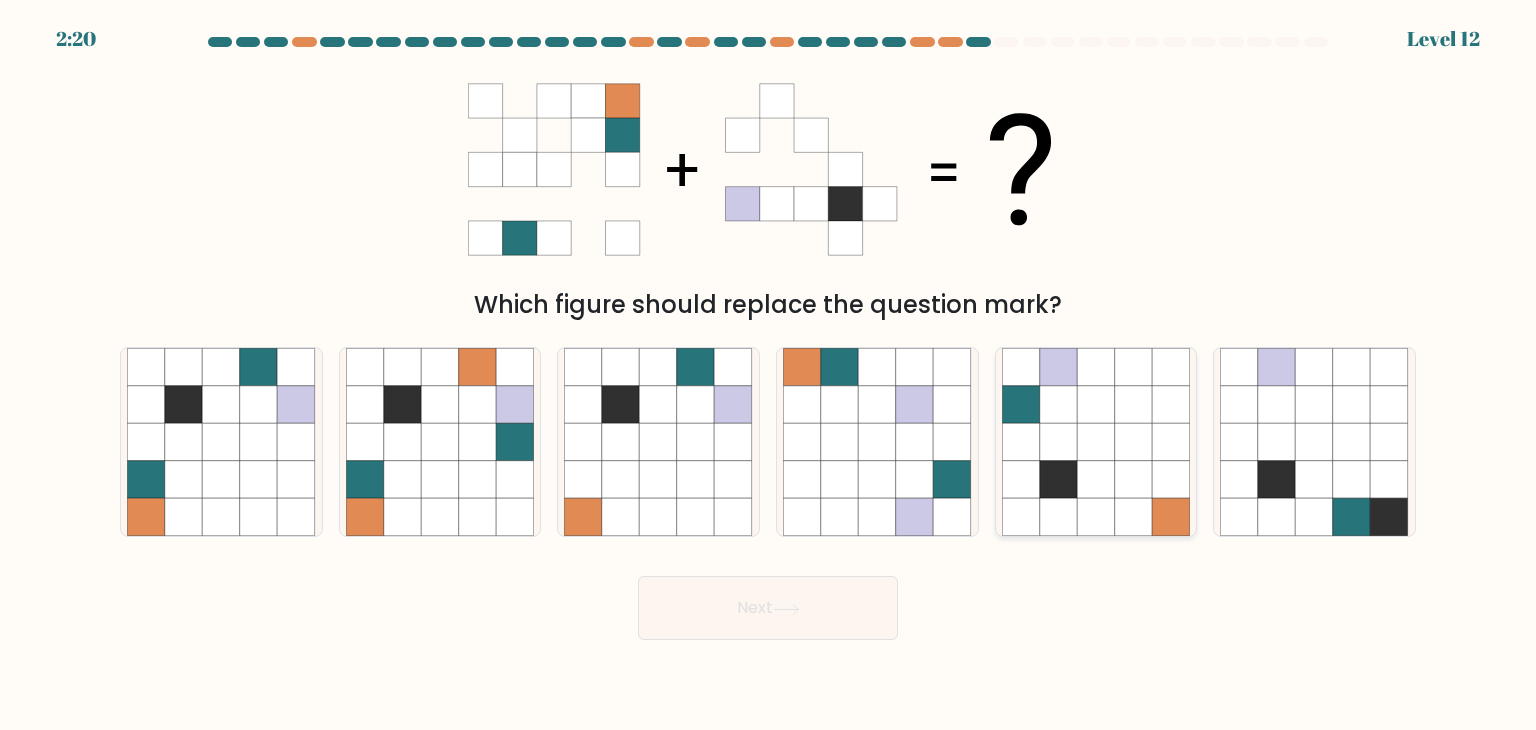 click 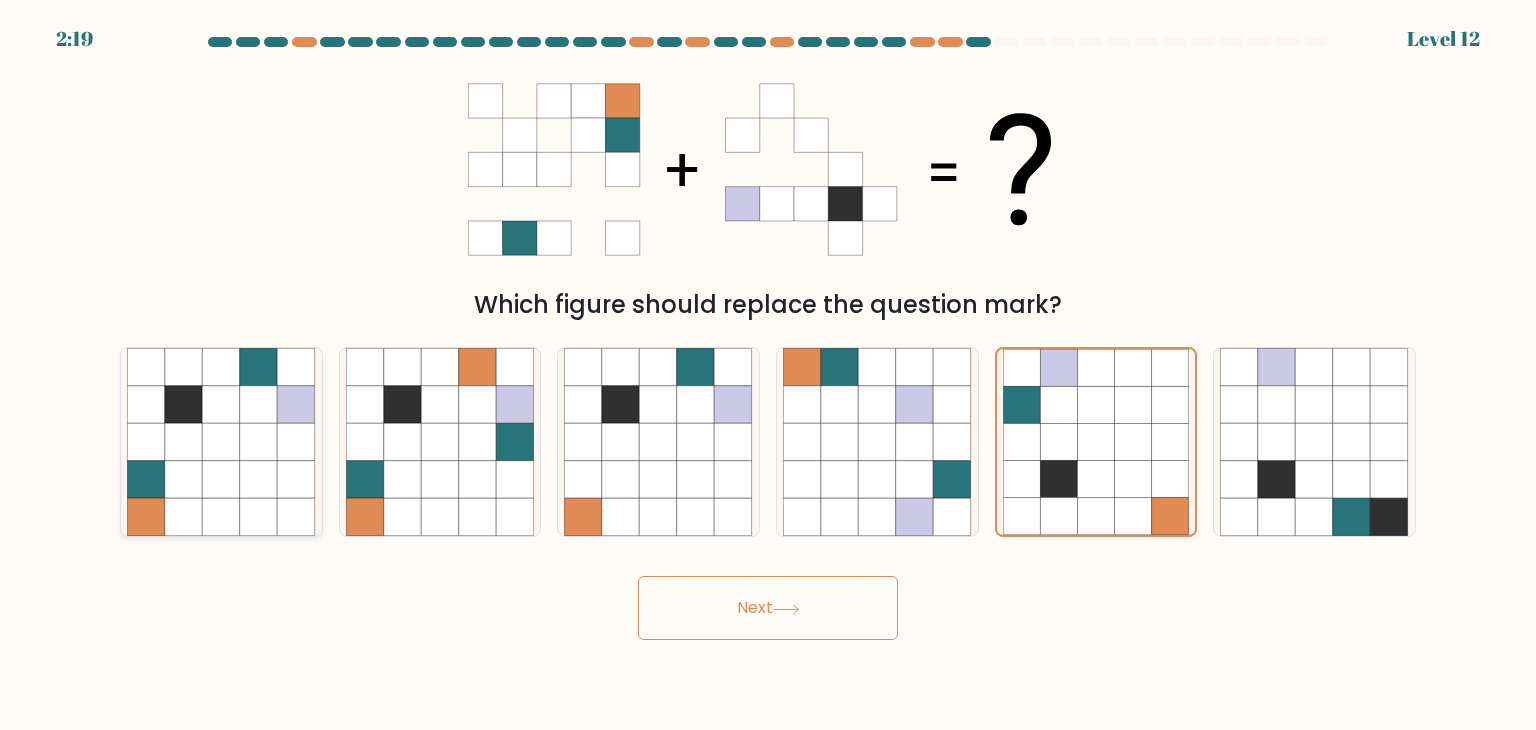 drag, startPoint x: 191, startPoint y: 517, endPoint x: 400, endPoint y: 472, distance: 213.78961 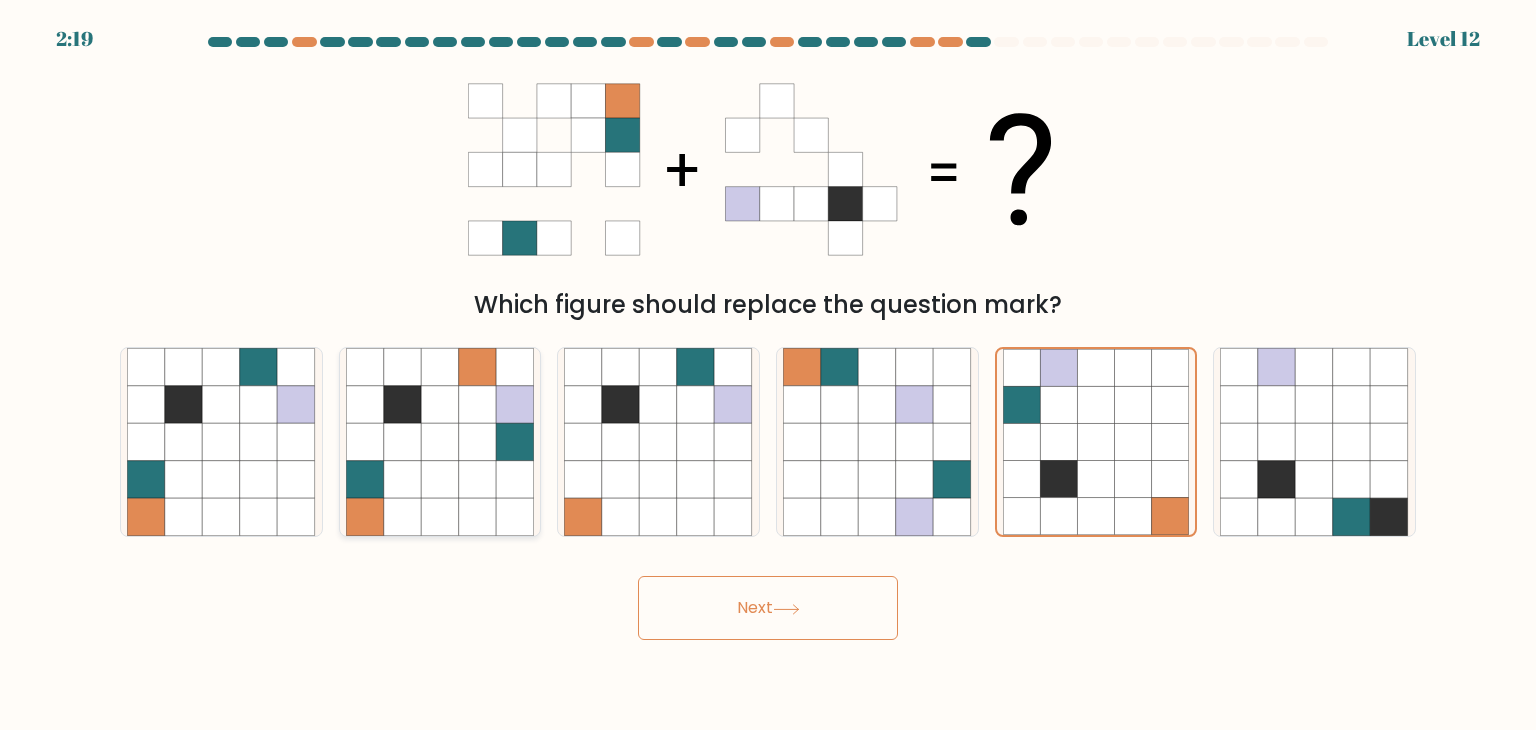 click 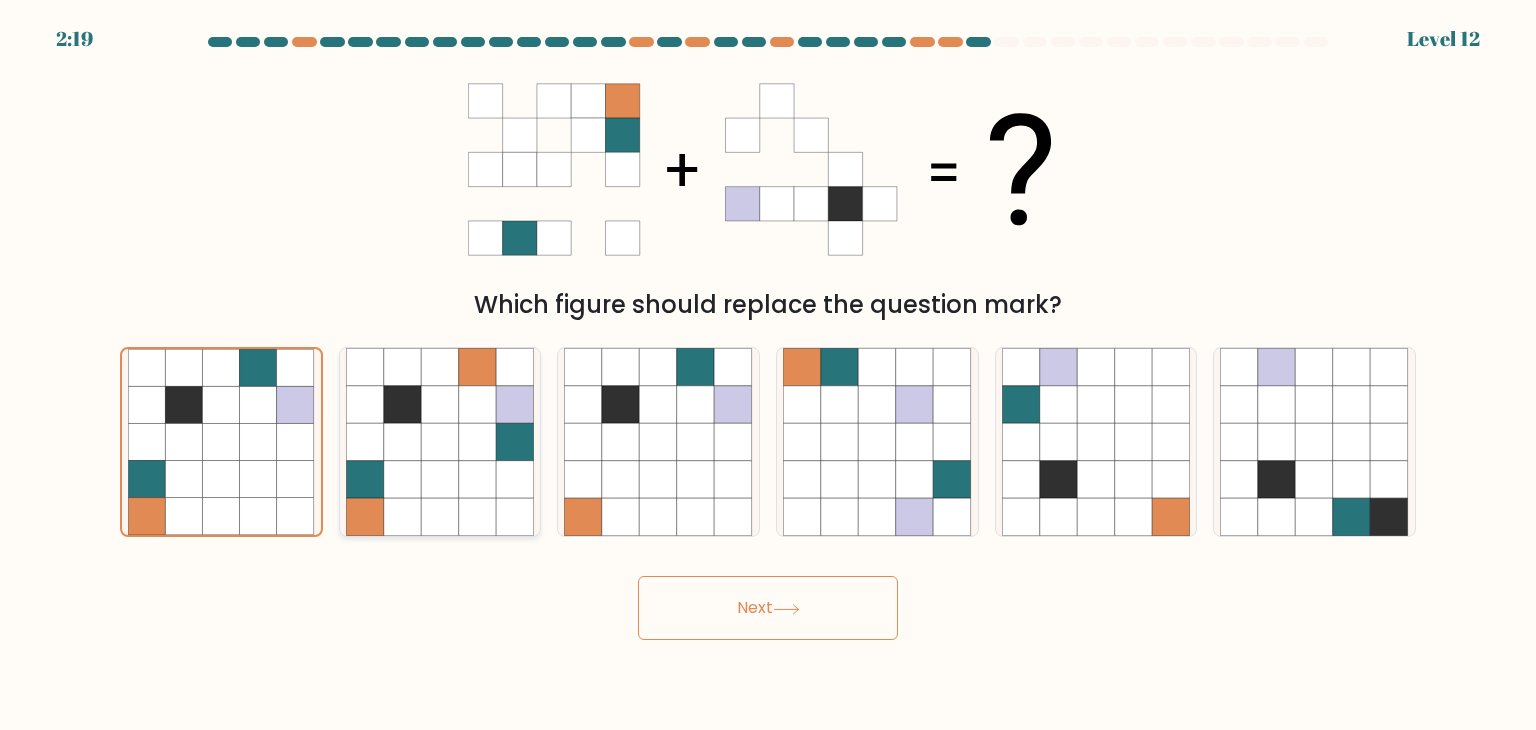 click 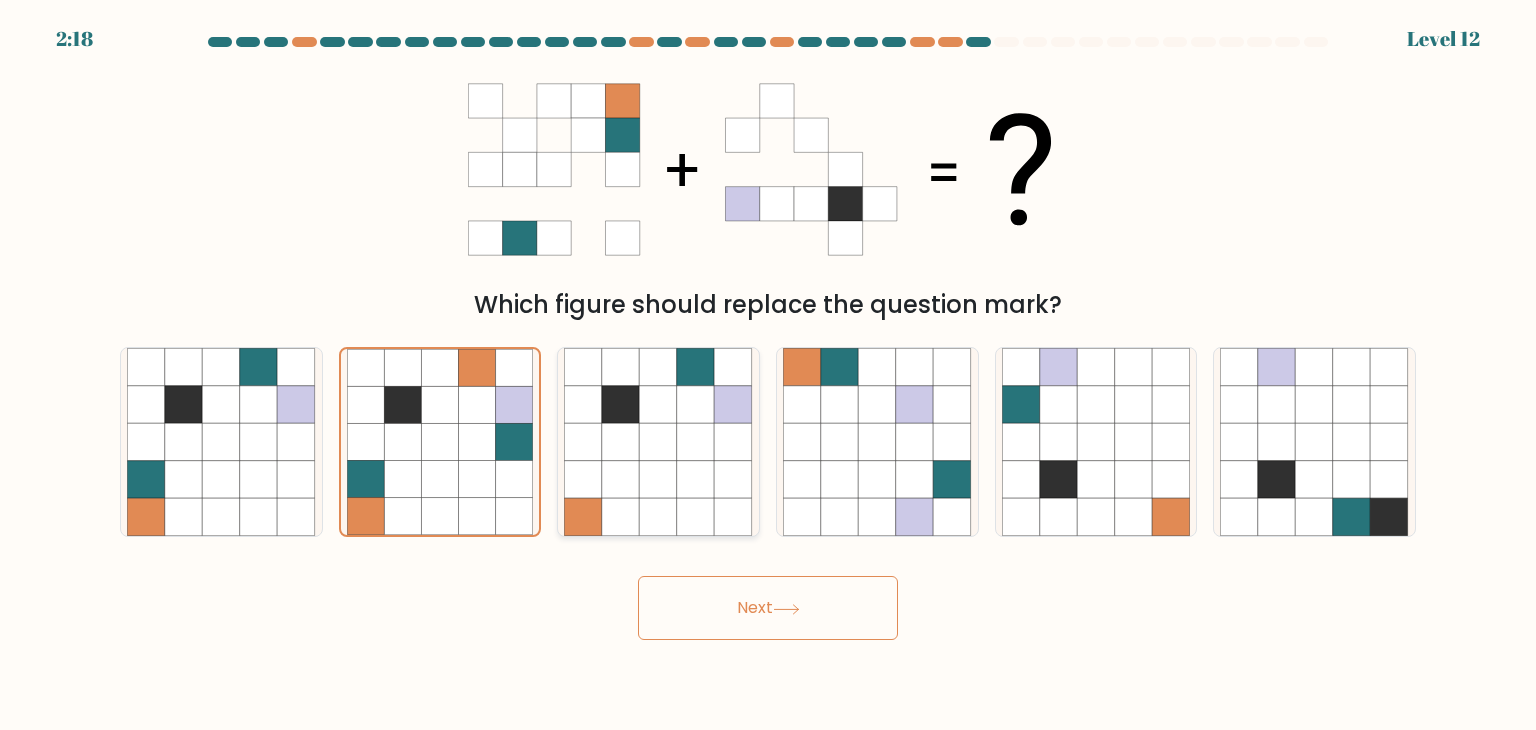 click 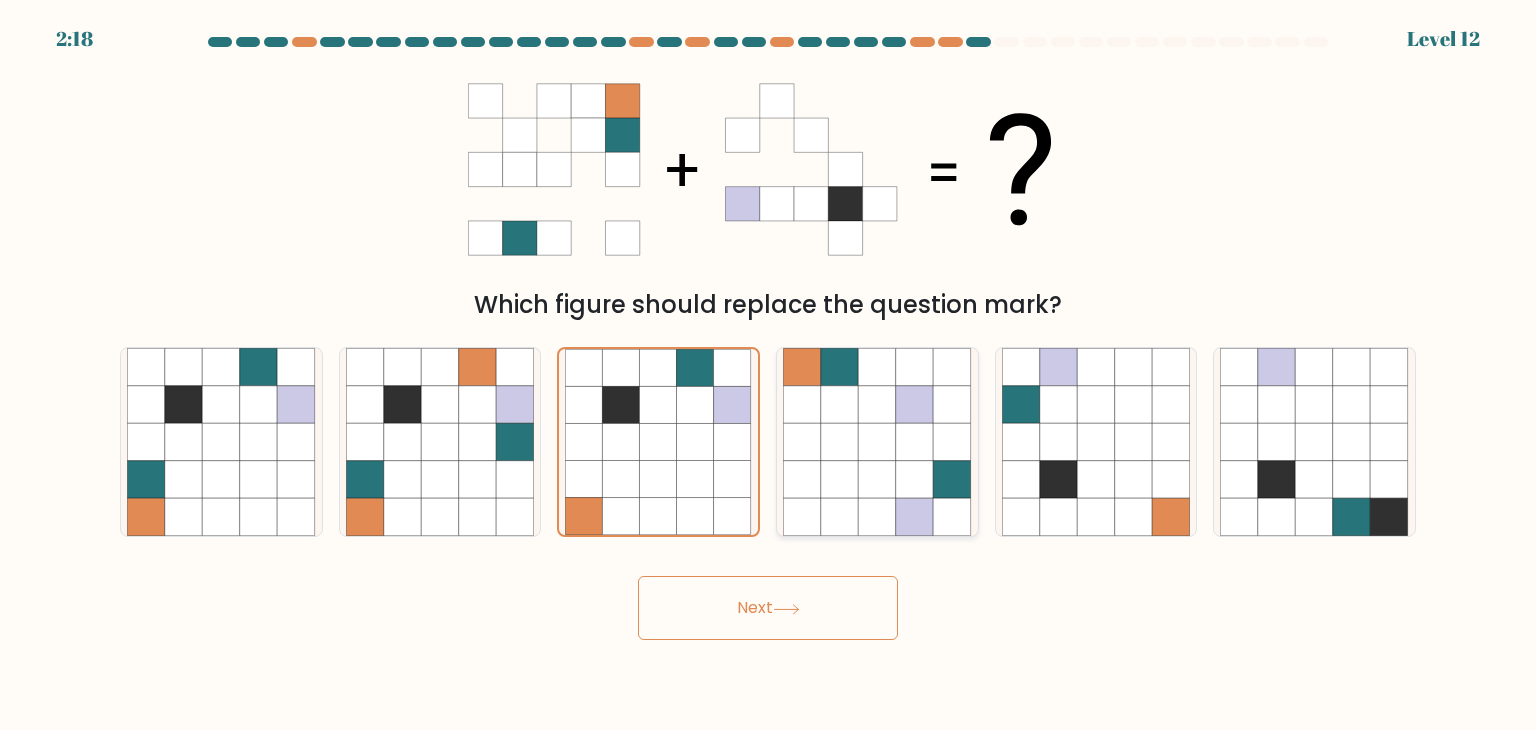 click 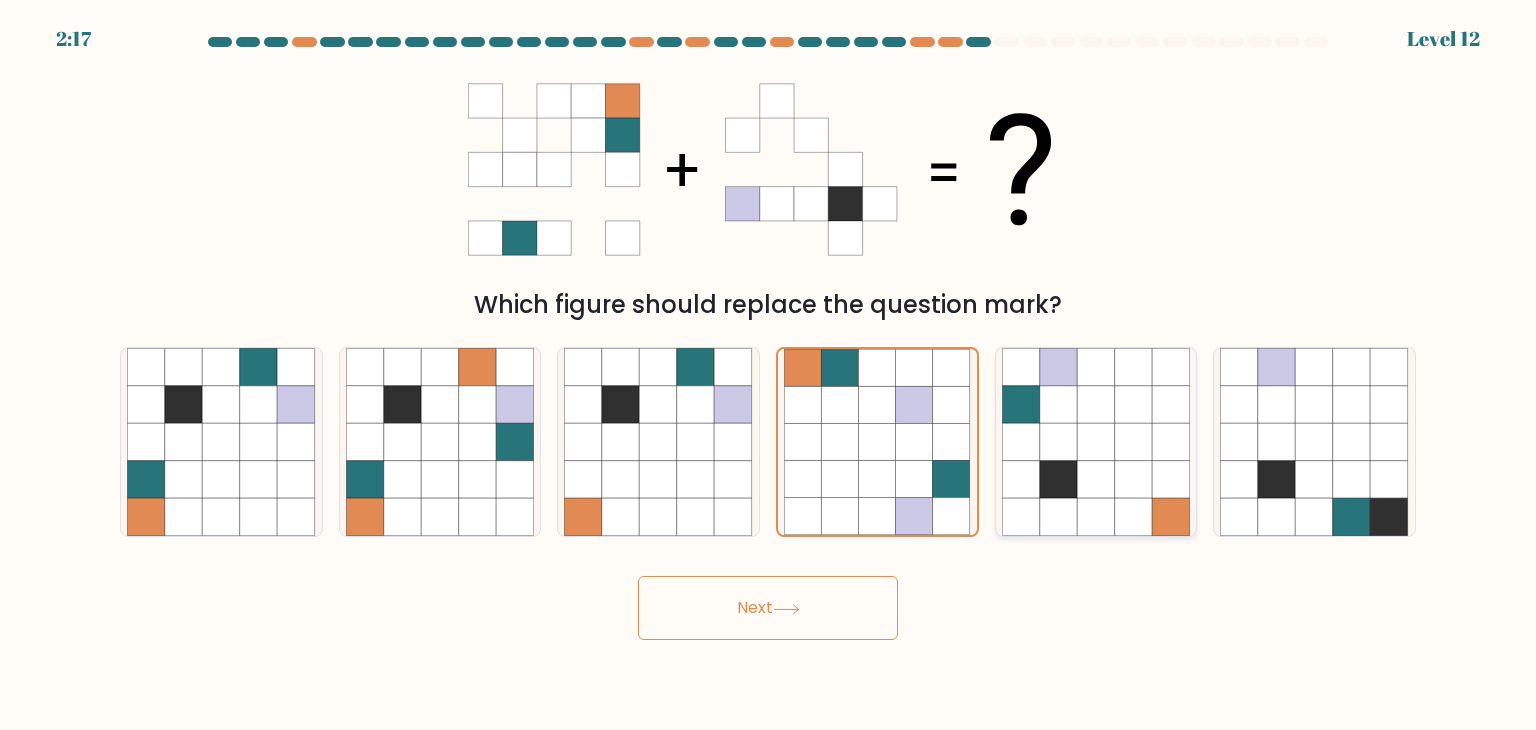 click 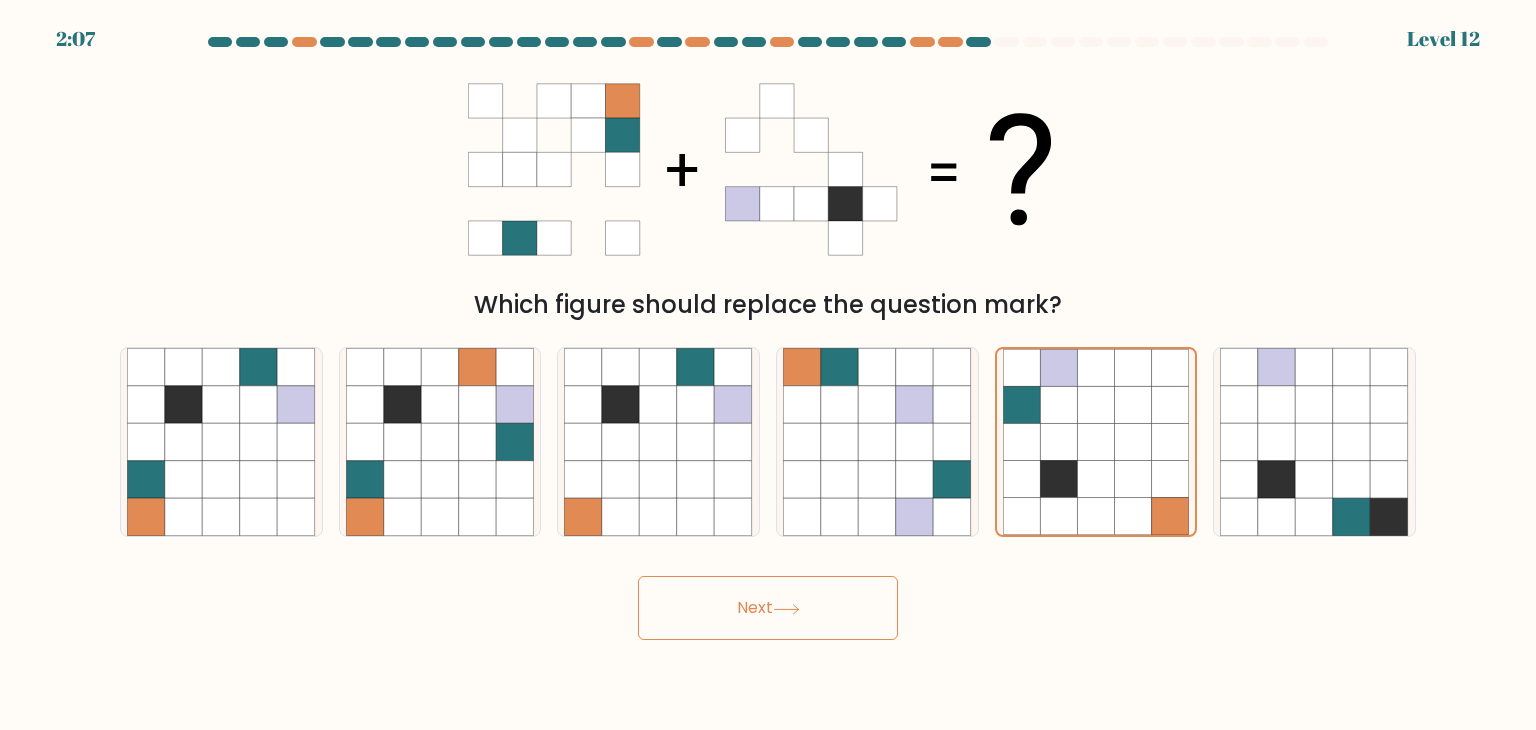 click on "a." at bounding box center (221, 442) 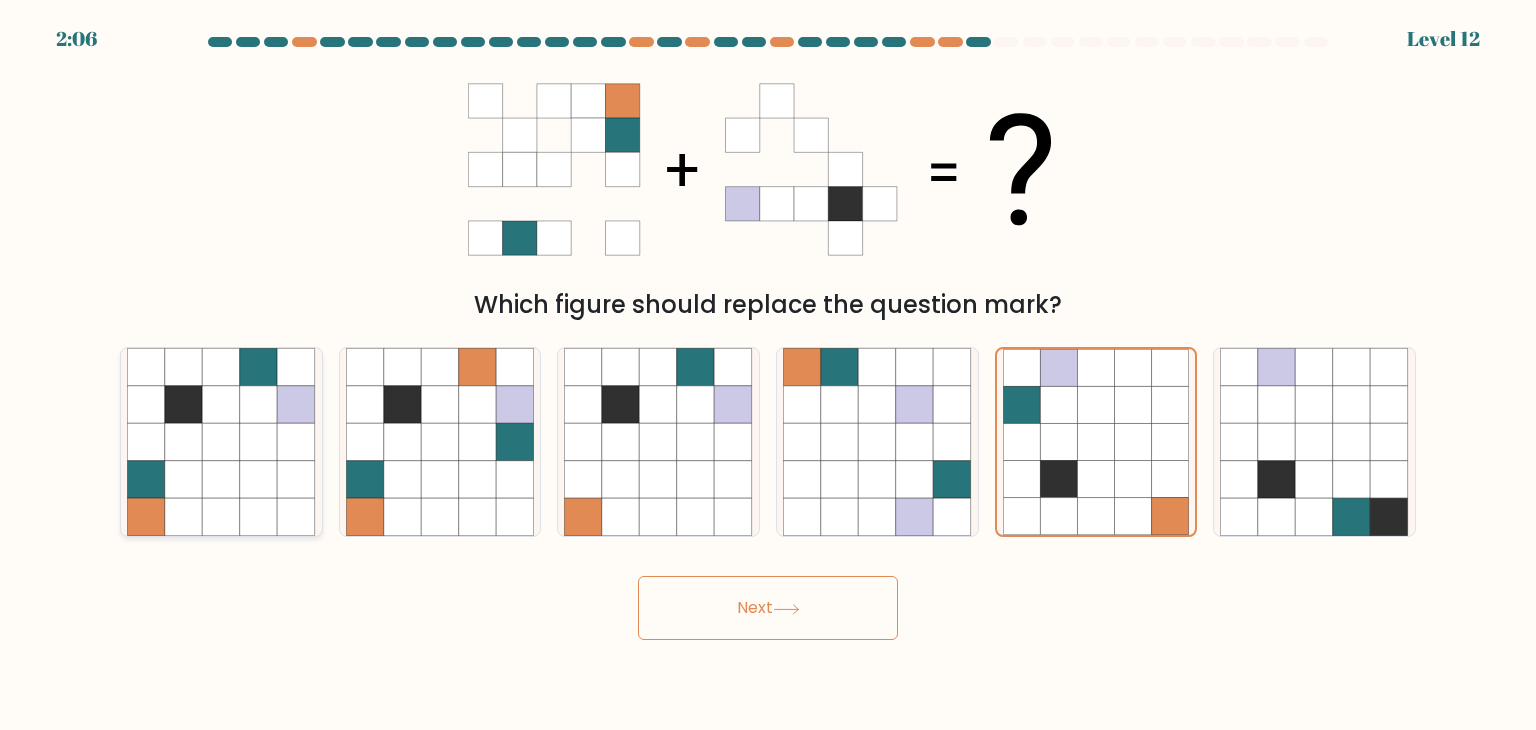 click 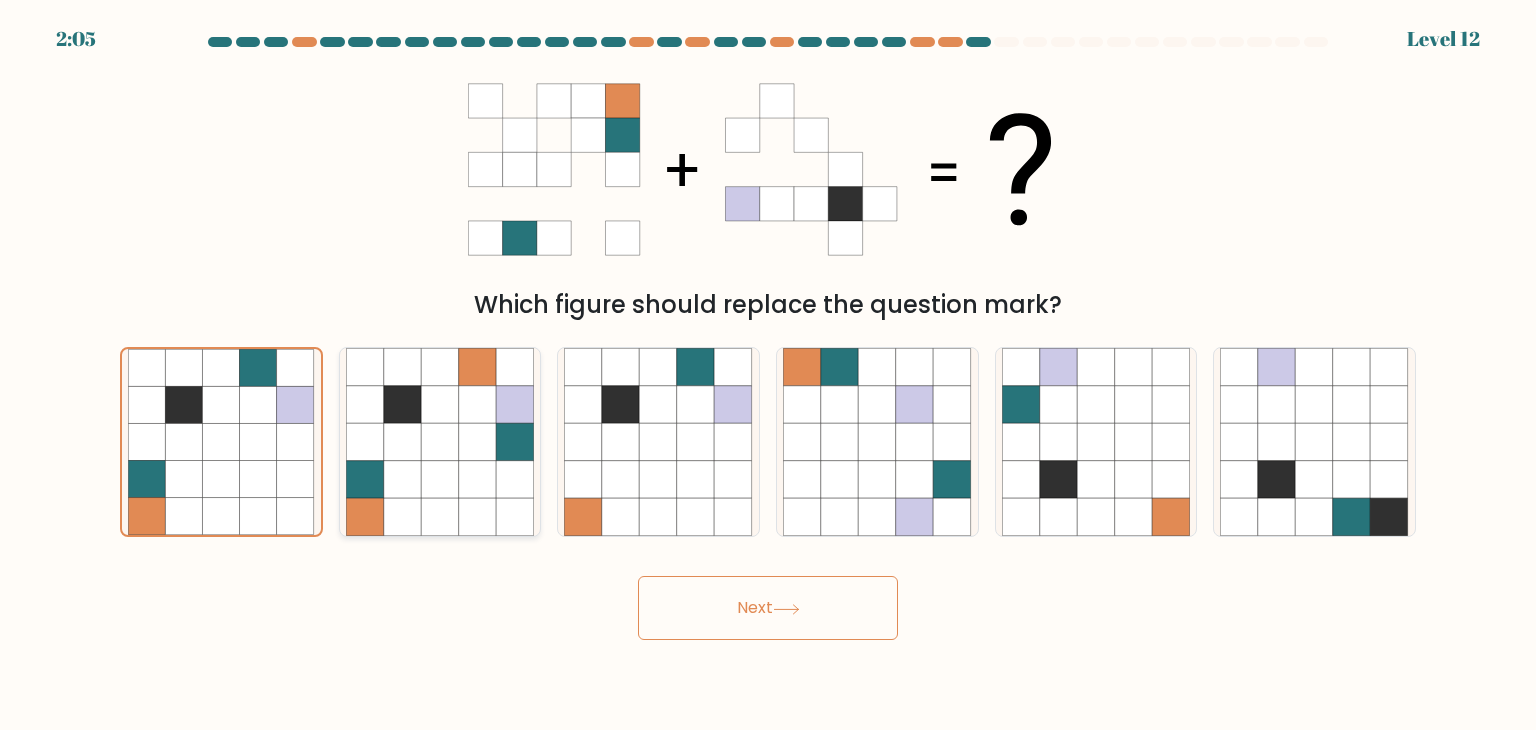 click 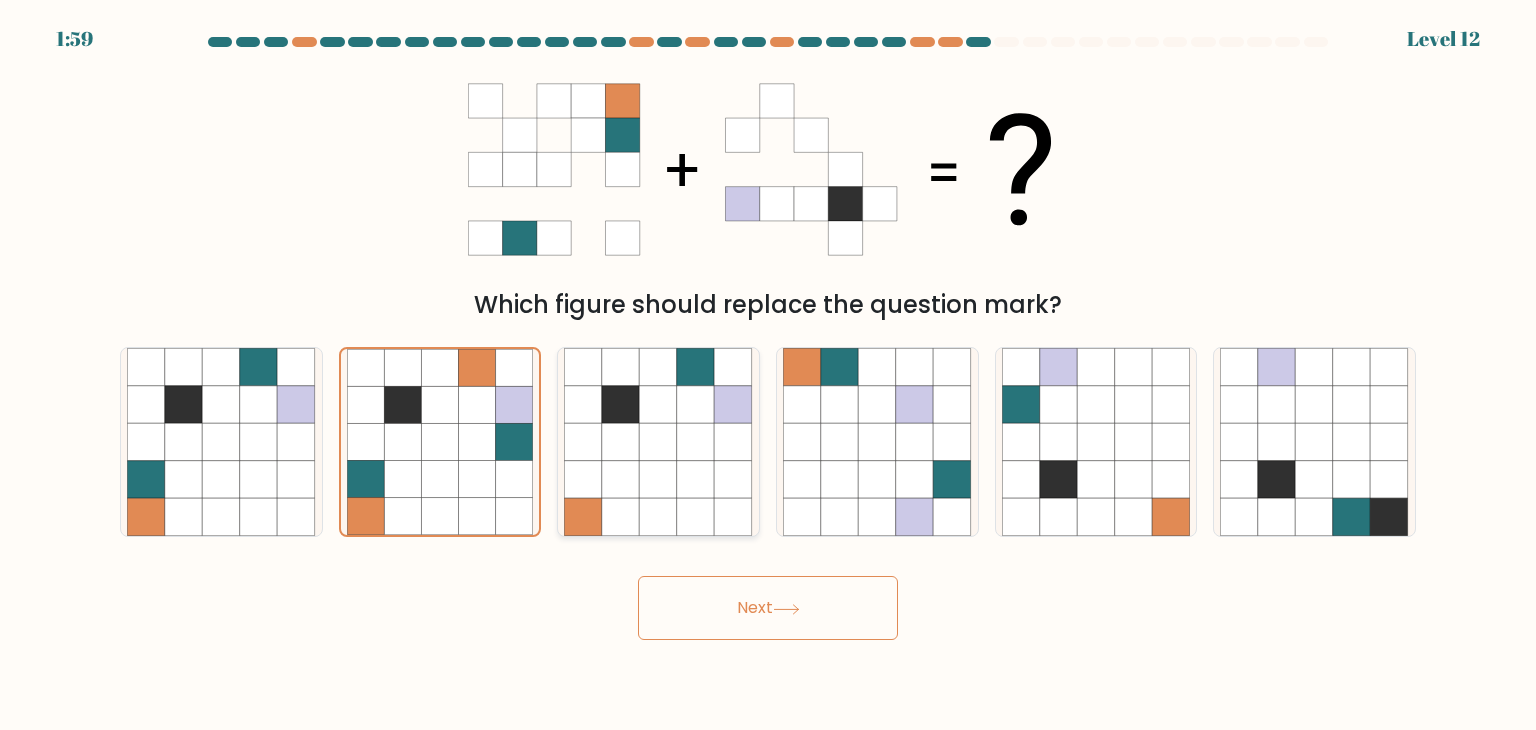 click 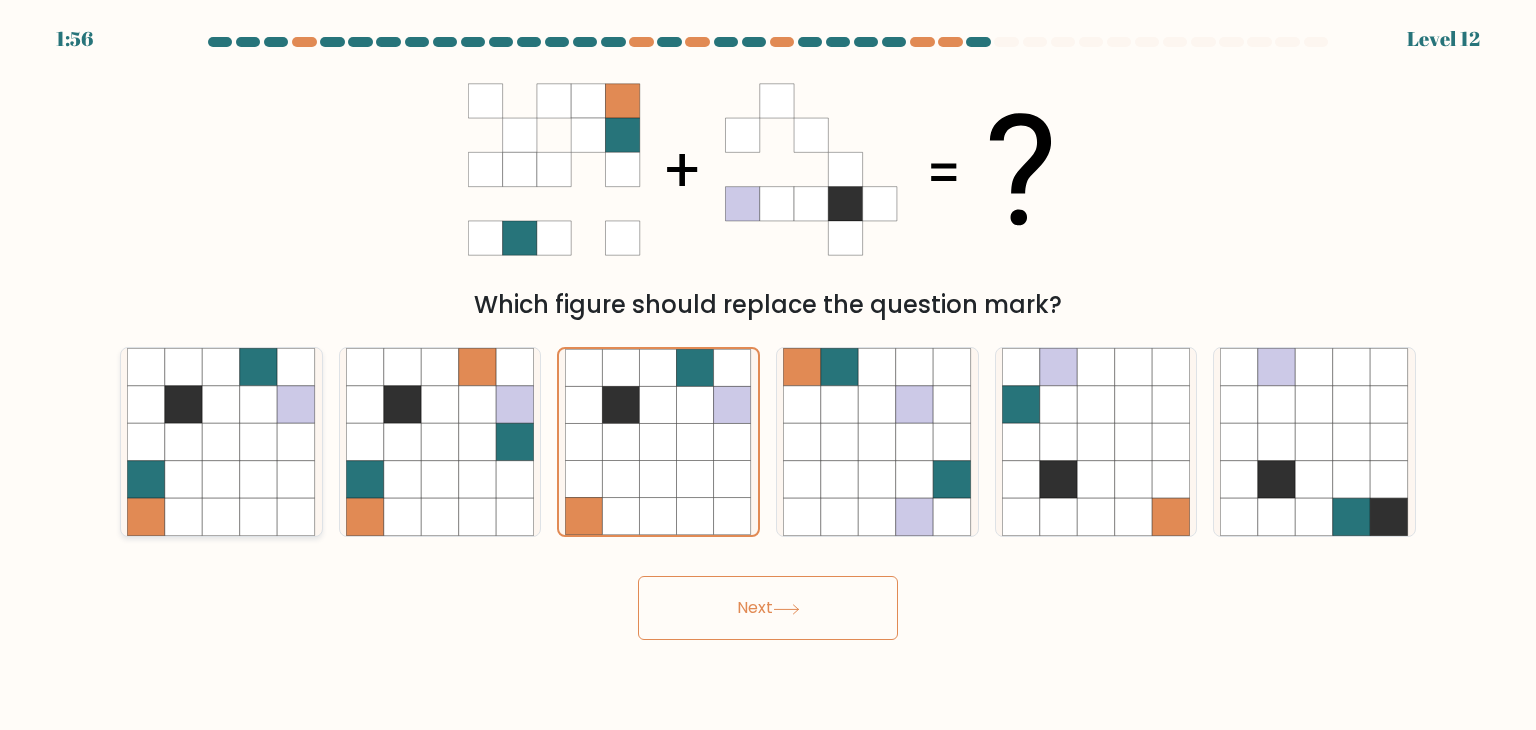 click 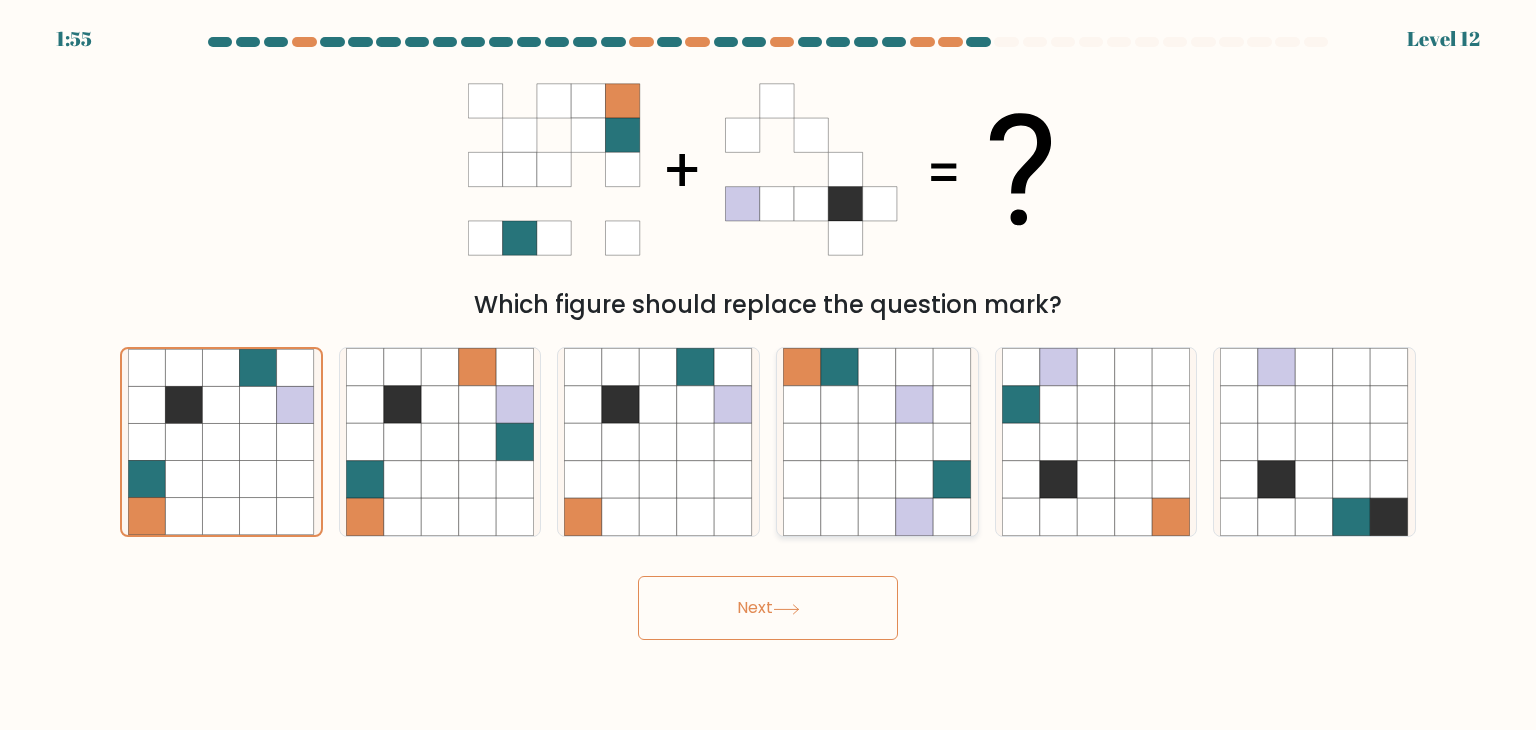 click 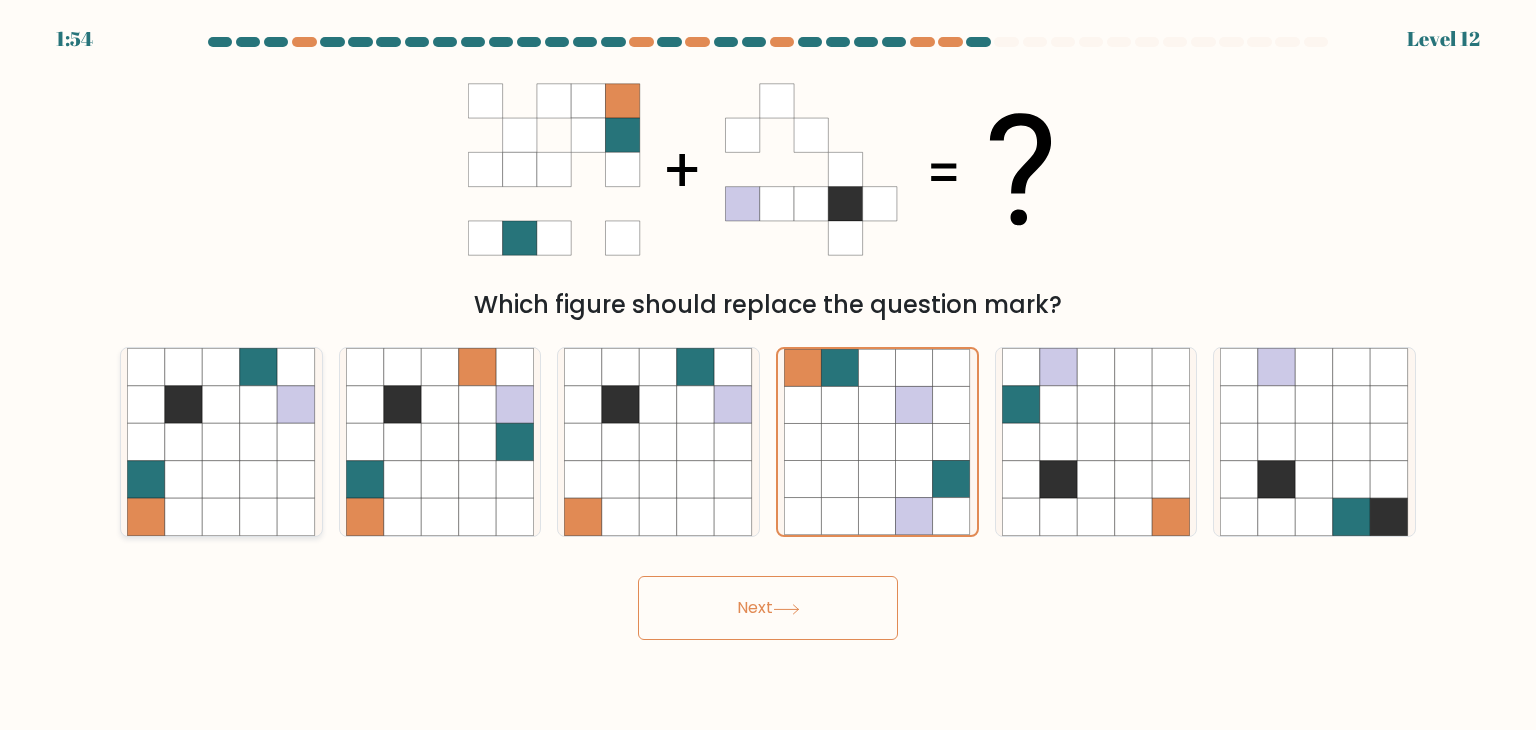 click 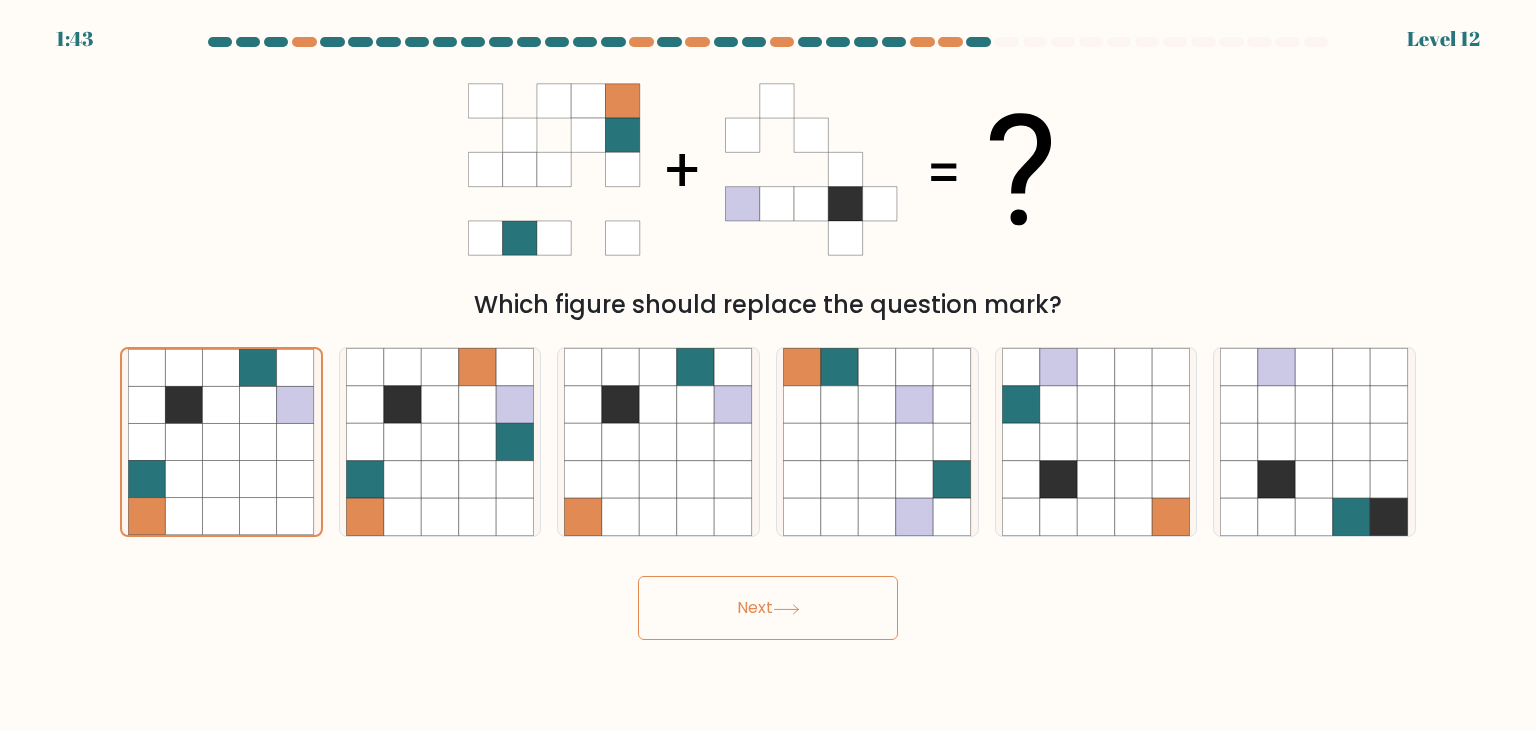 click 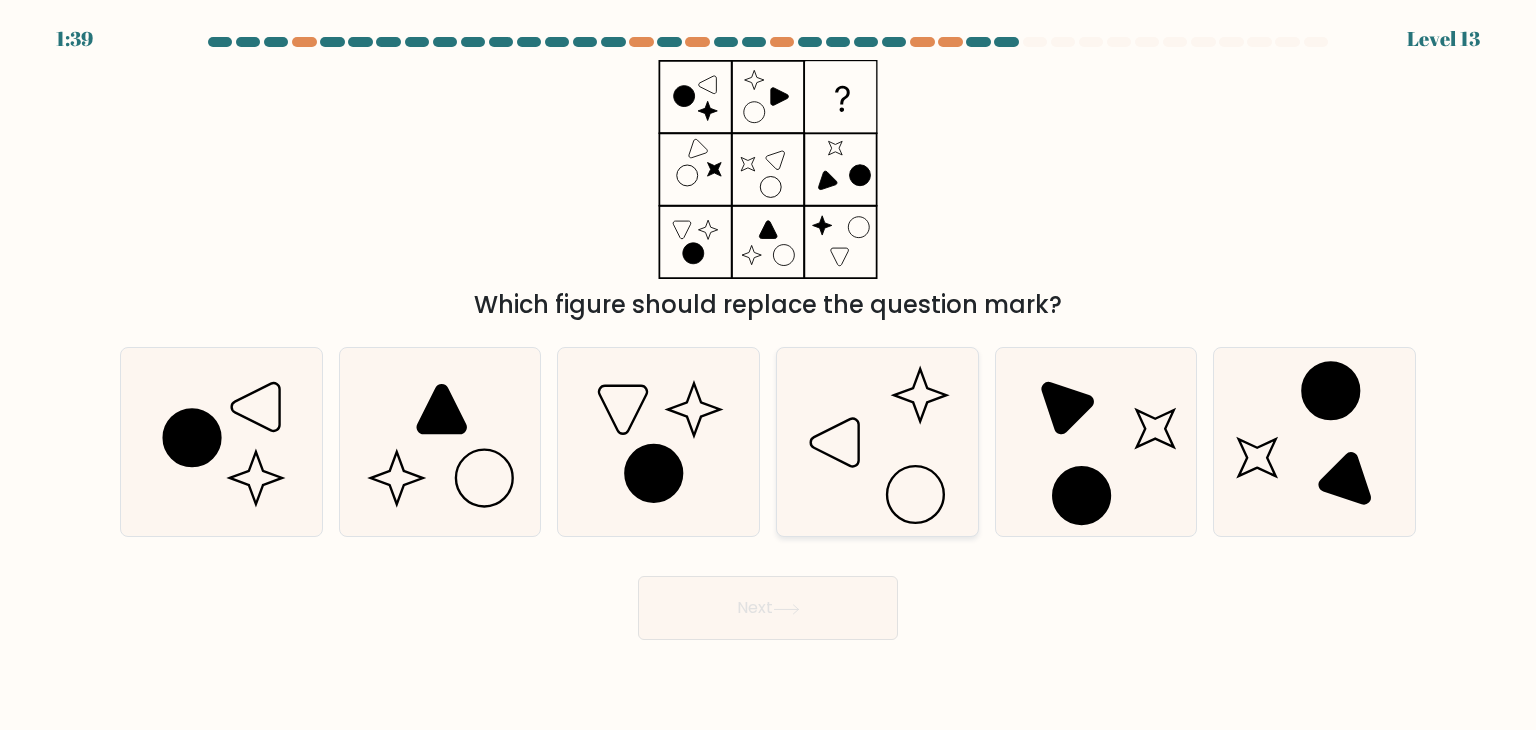 click 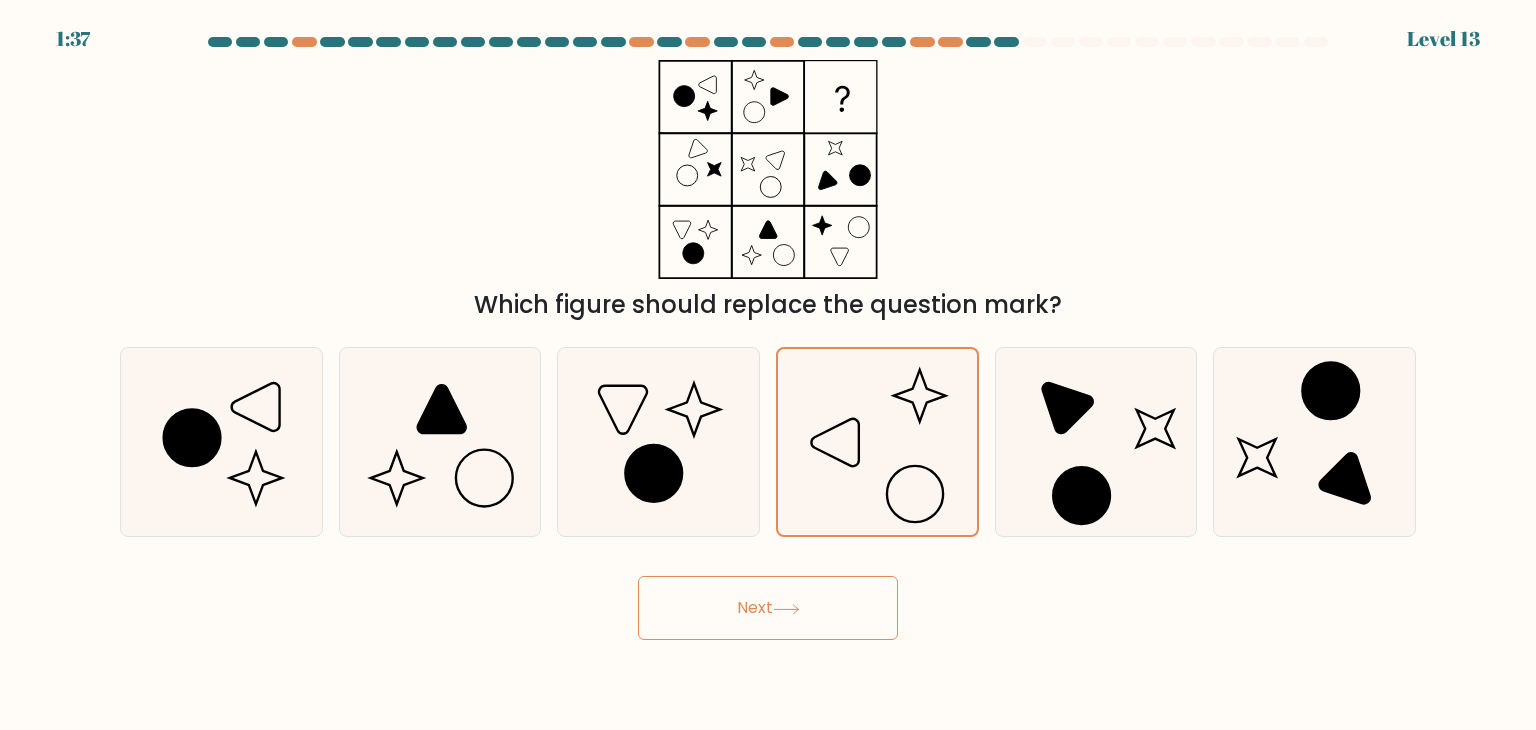 click on "Next" at bounding box center [768, 608] 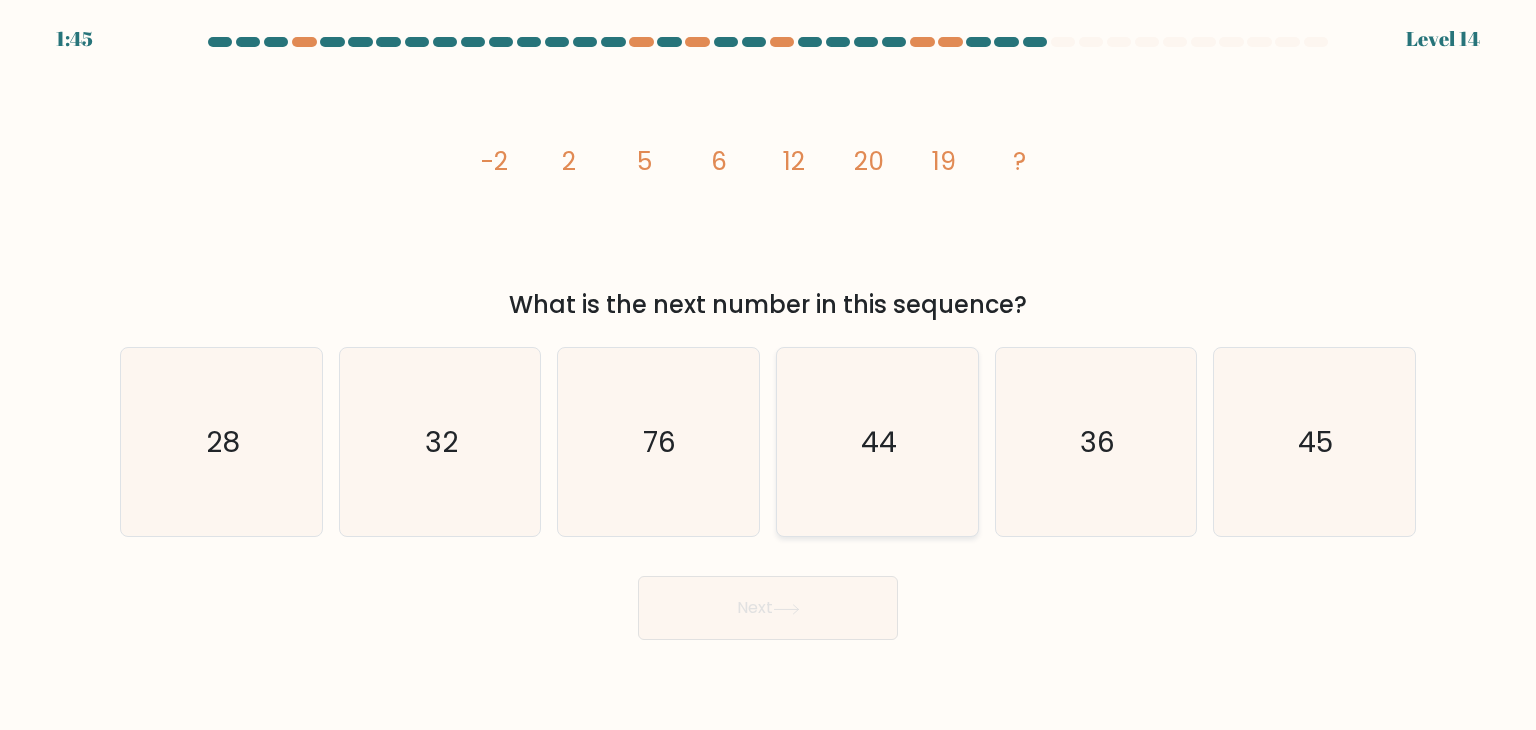 click on "44" 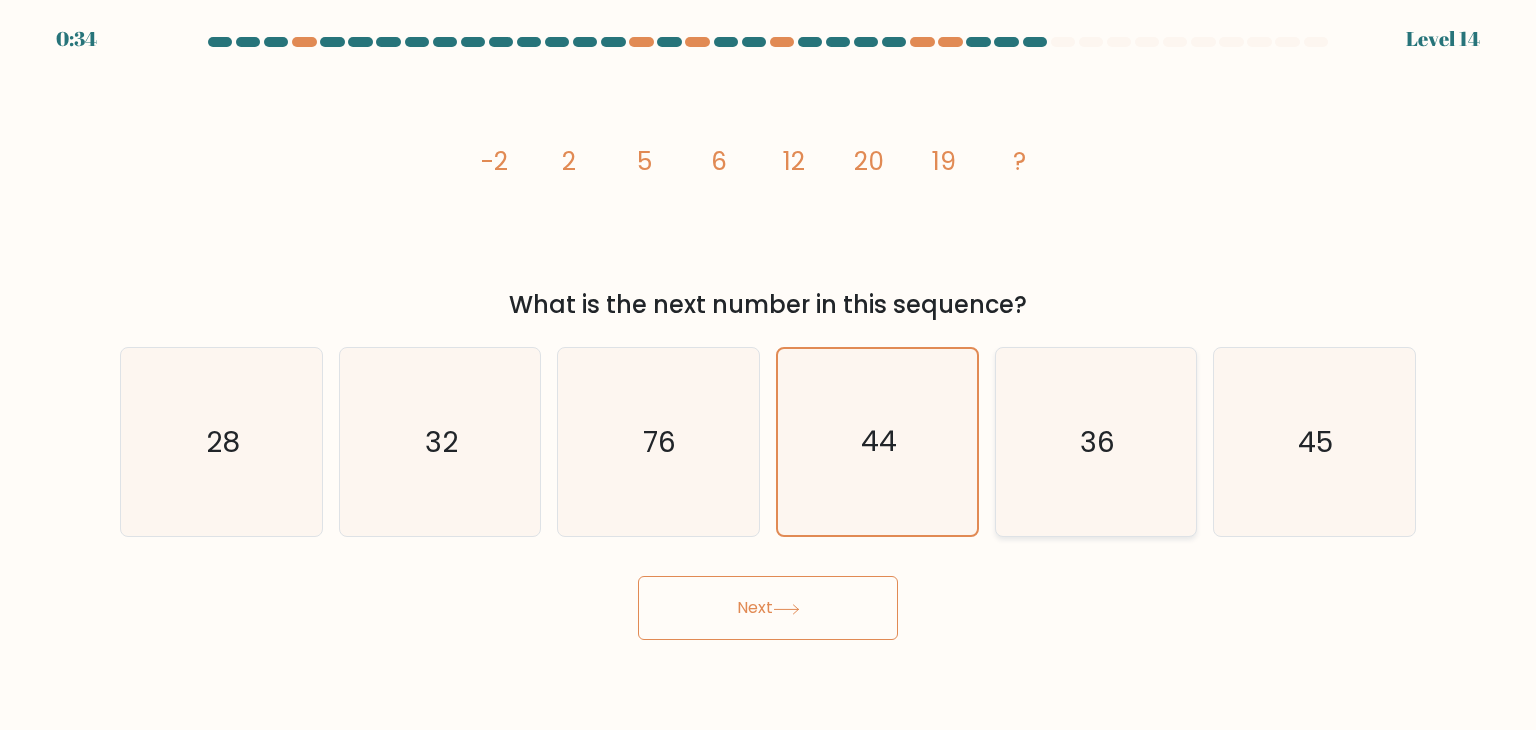 click on "36" 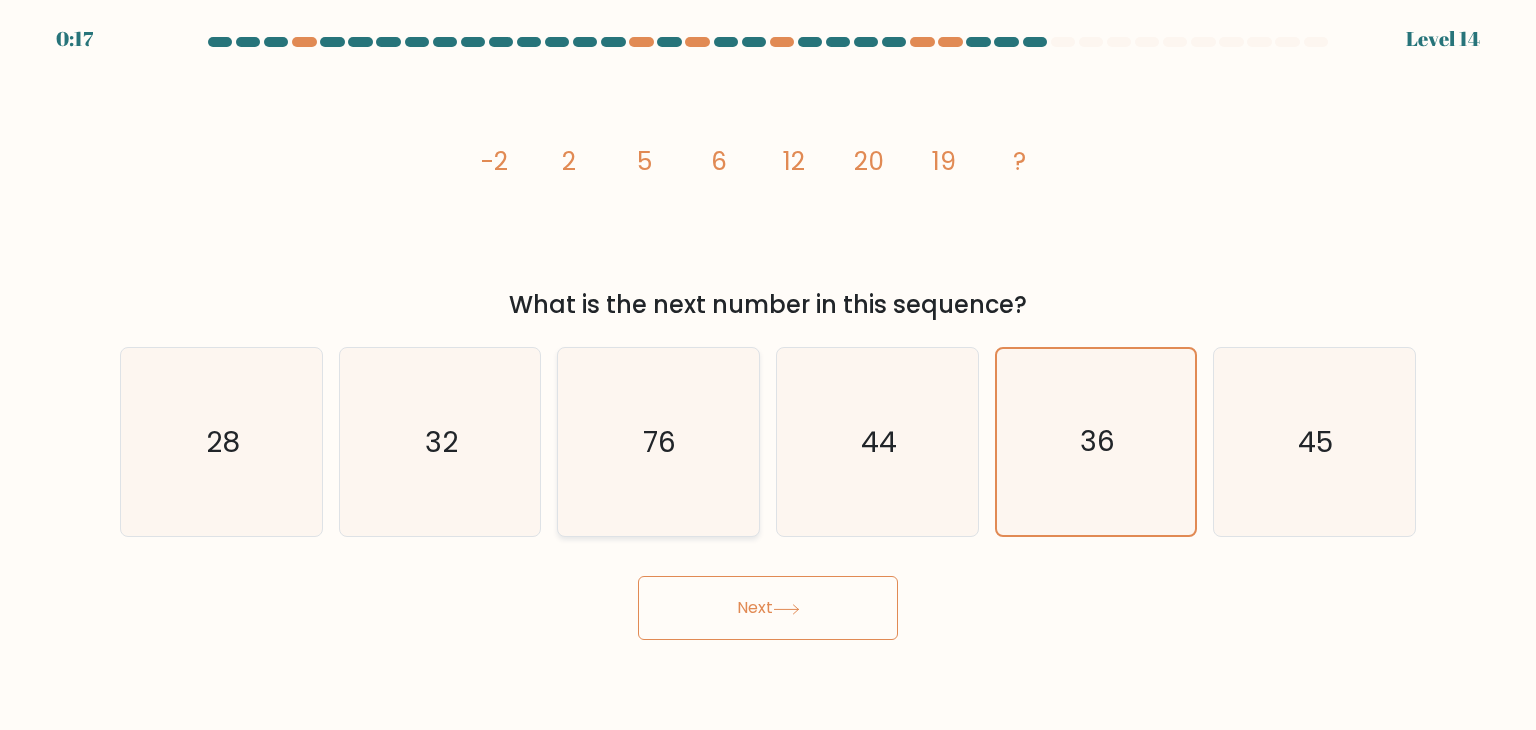 click on "76" 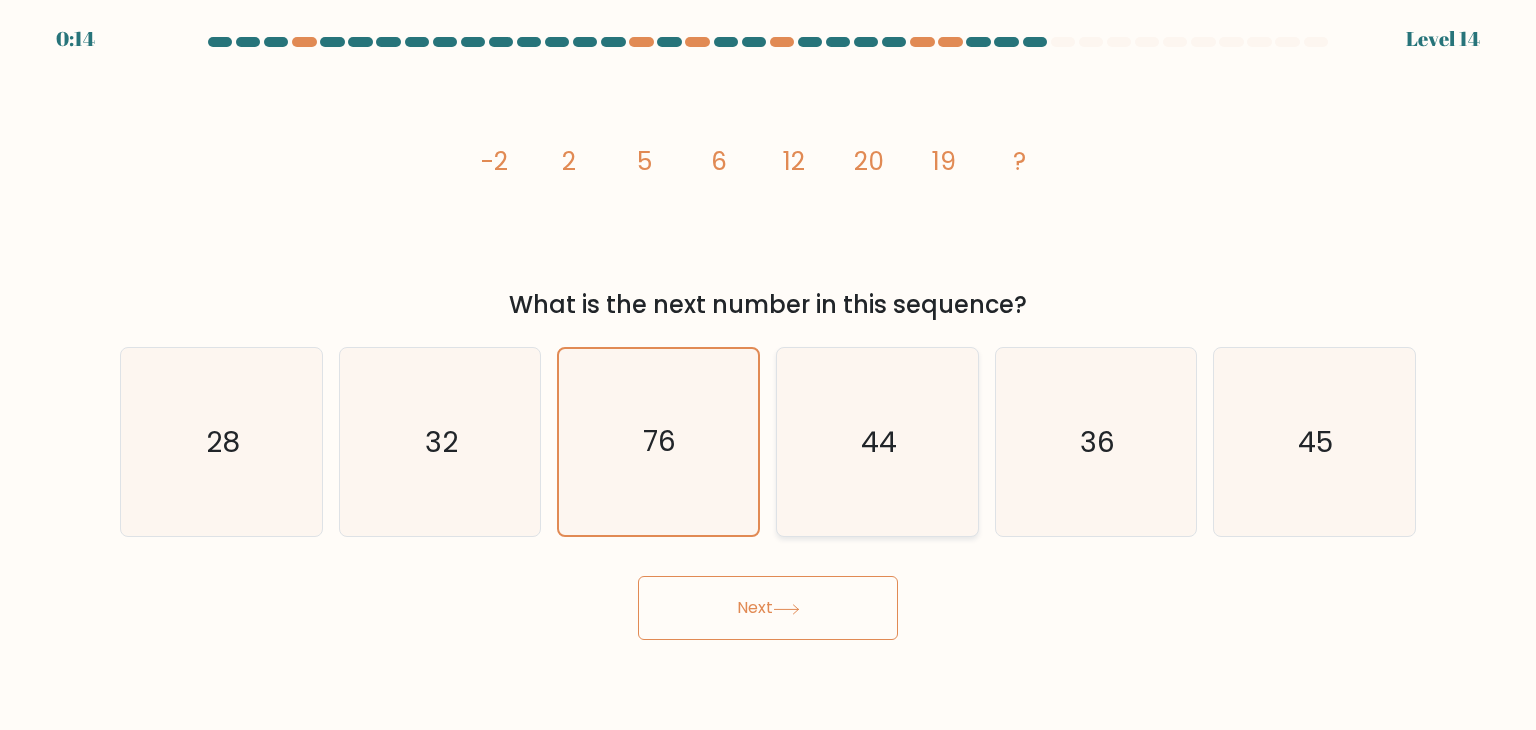 click on "44" 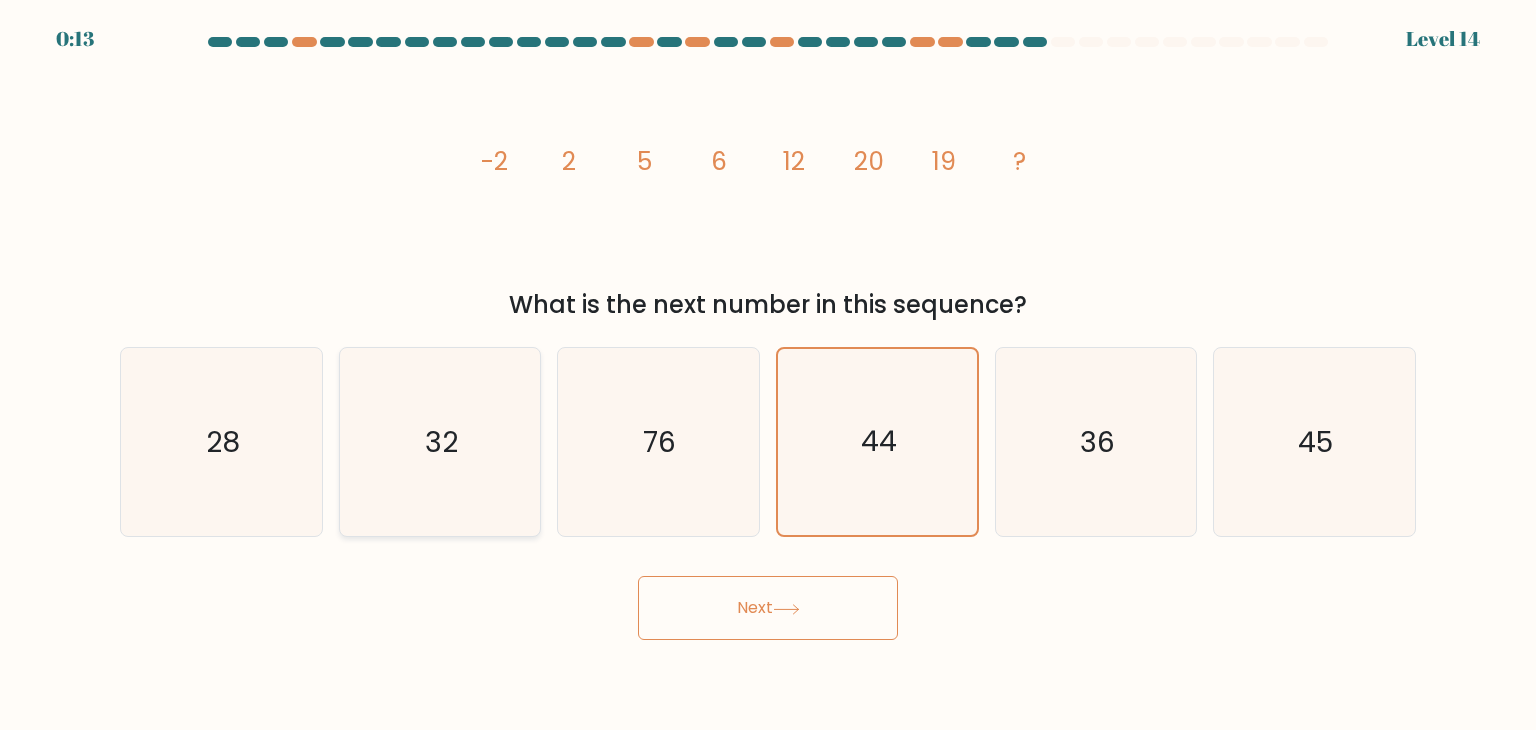 click on "32" 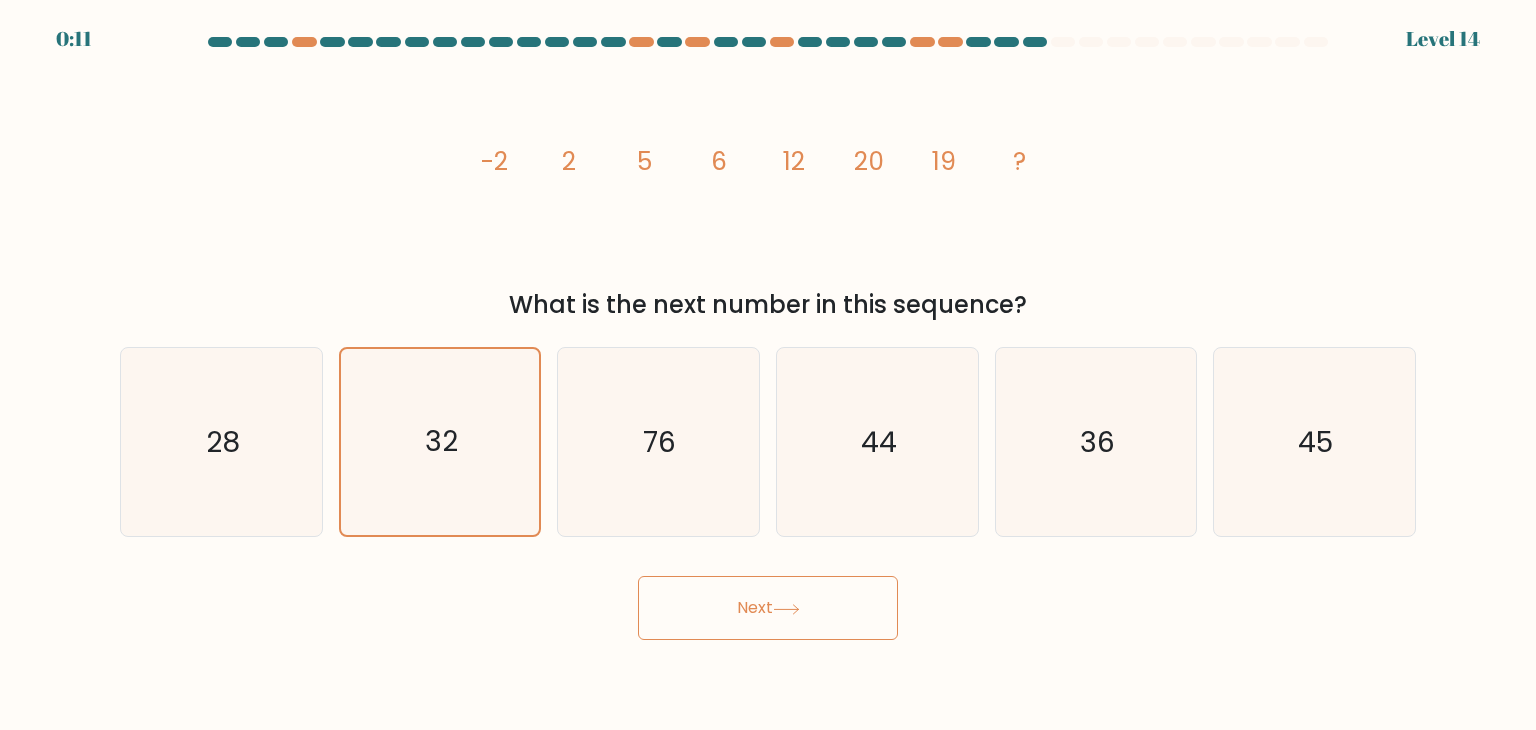 click on "Next" at bounding box center [768, 608] 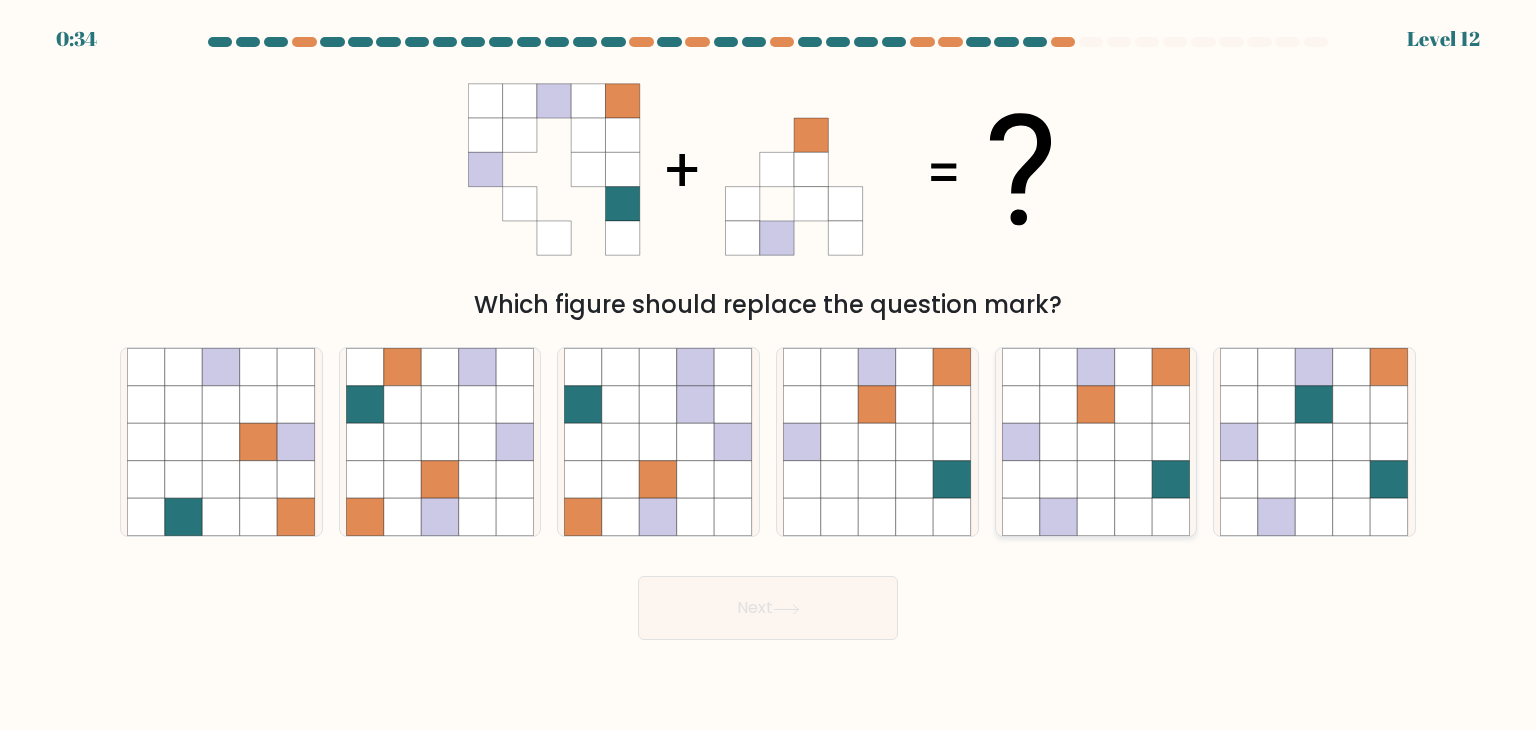 click 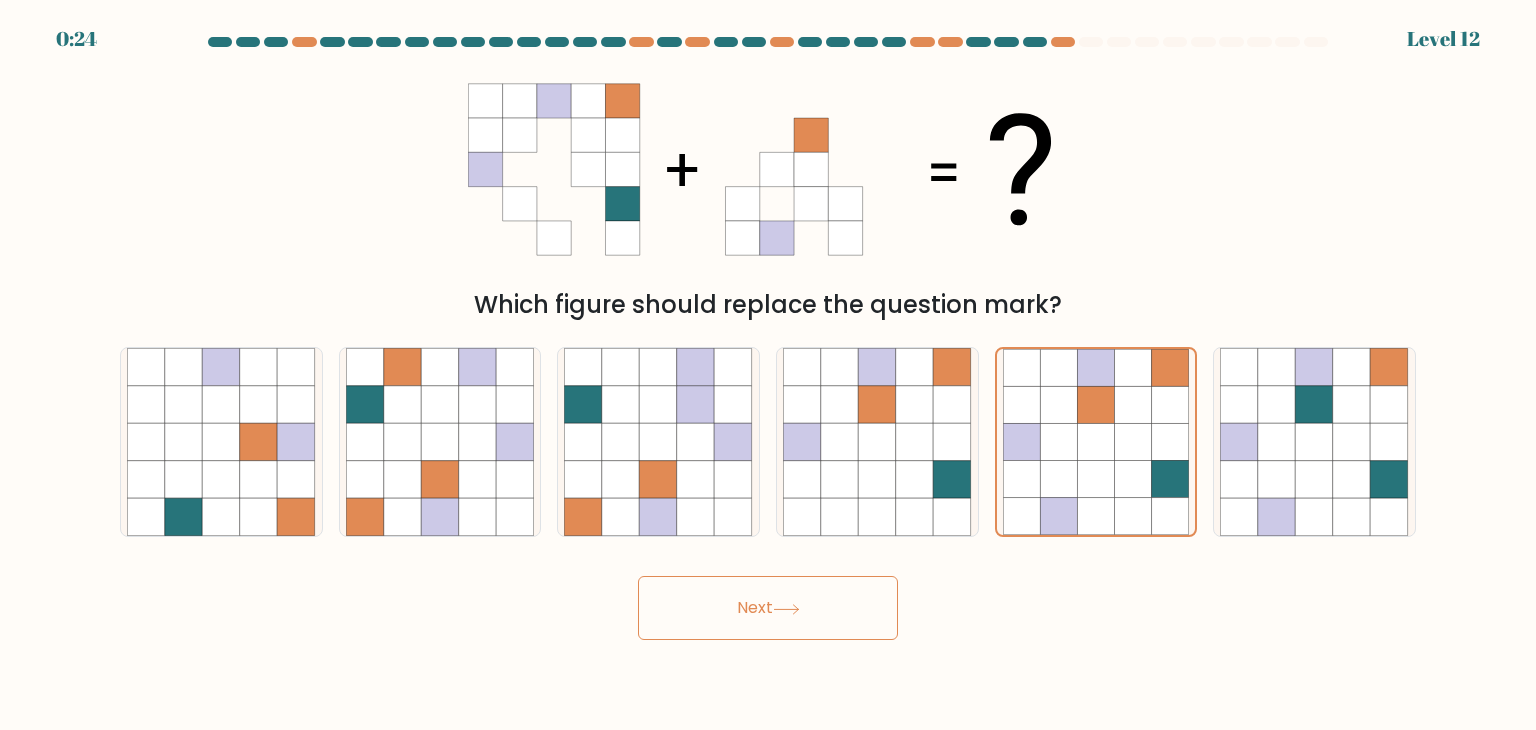 click on "Next" at bounding box center (768, 608) 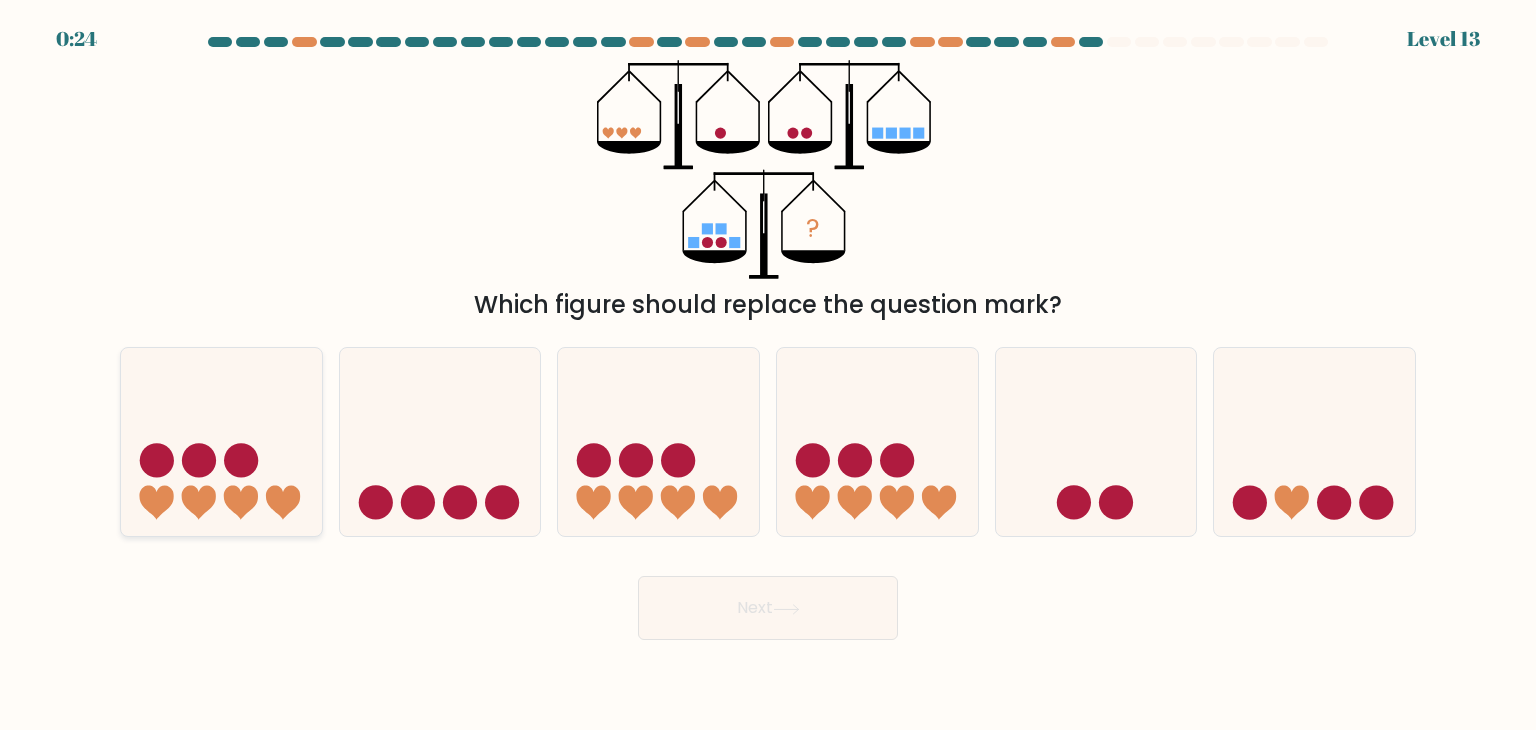 click 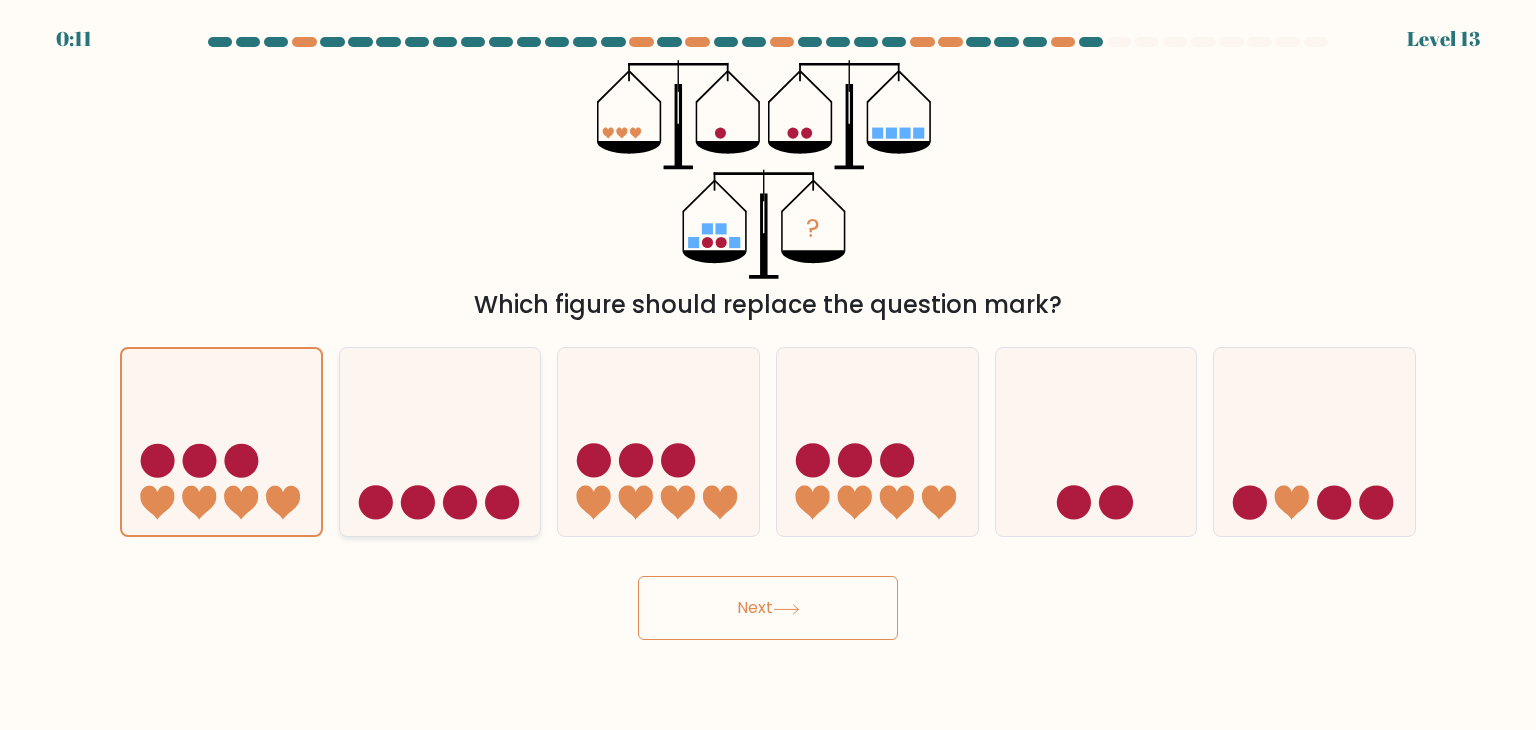 click 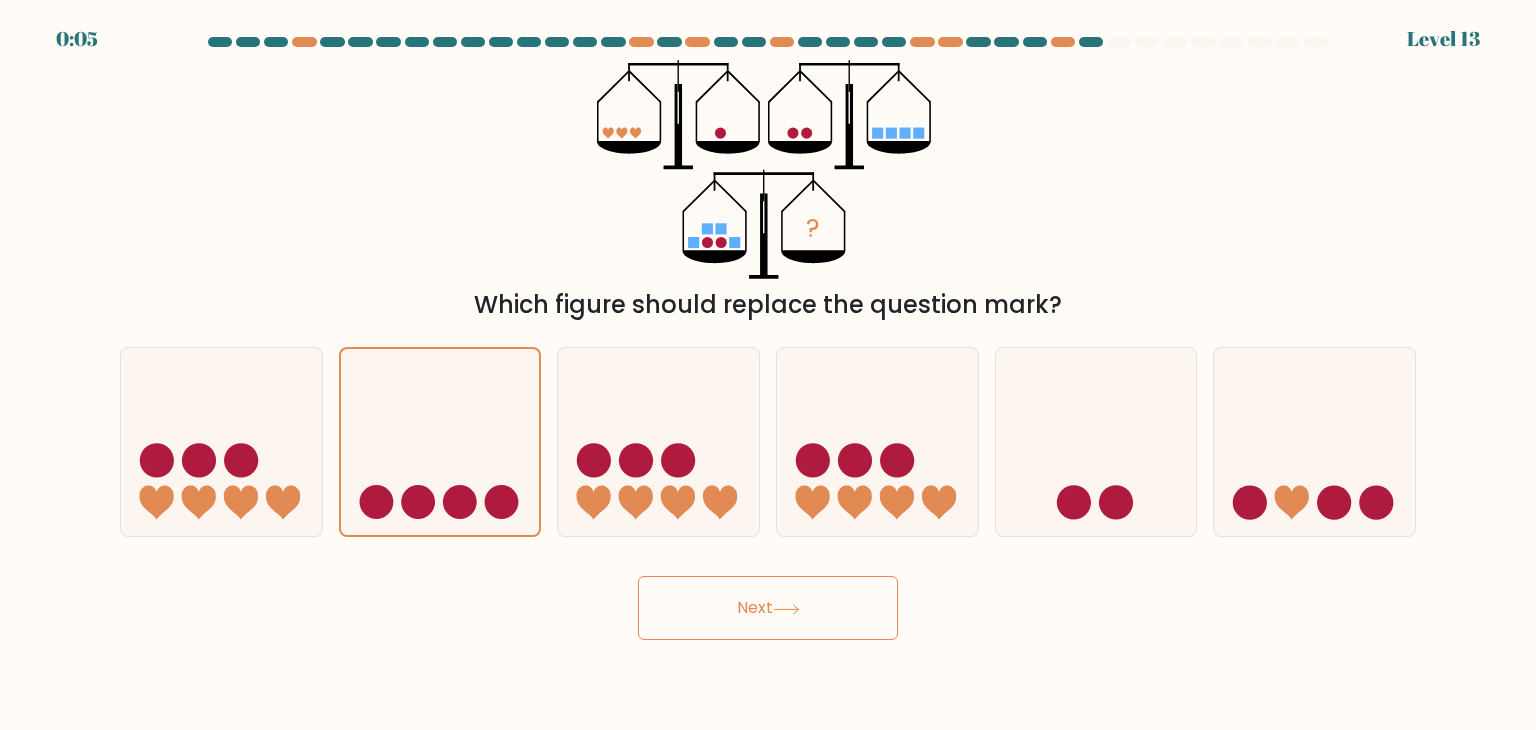 click 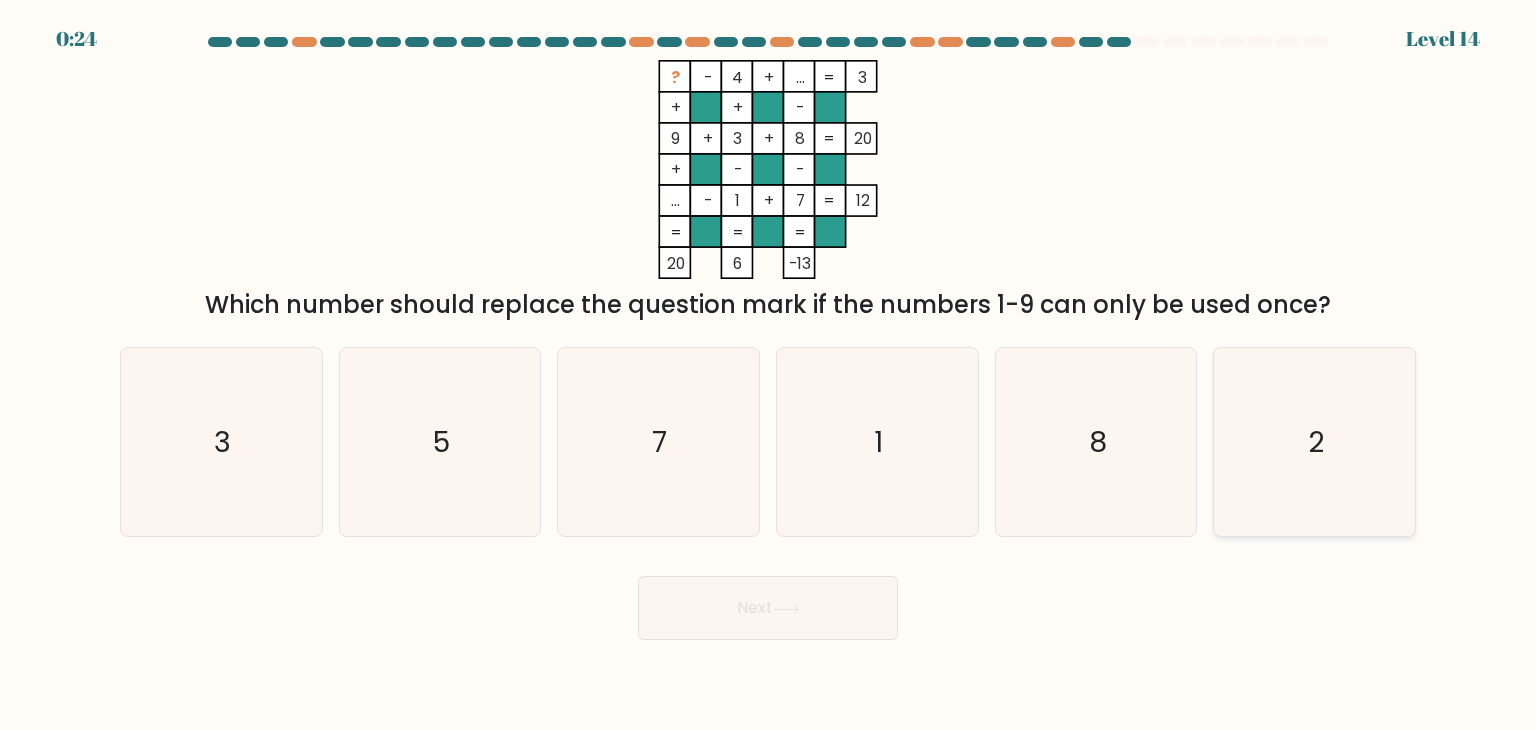 click on "2" 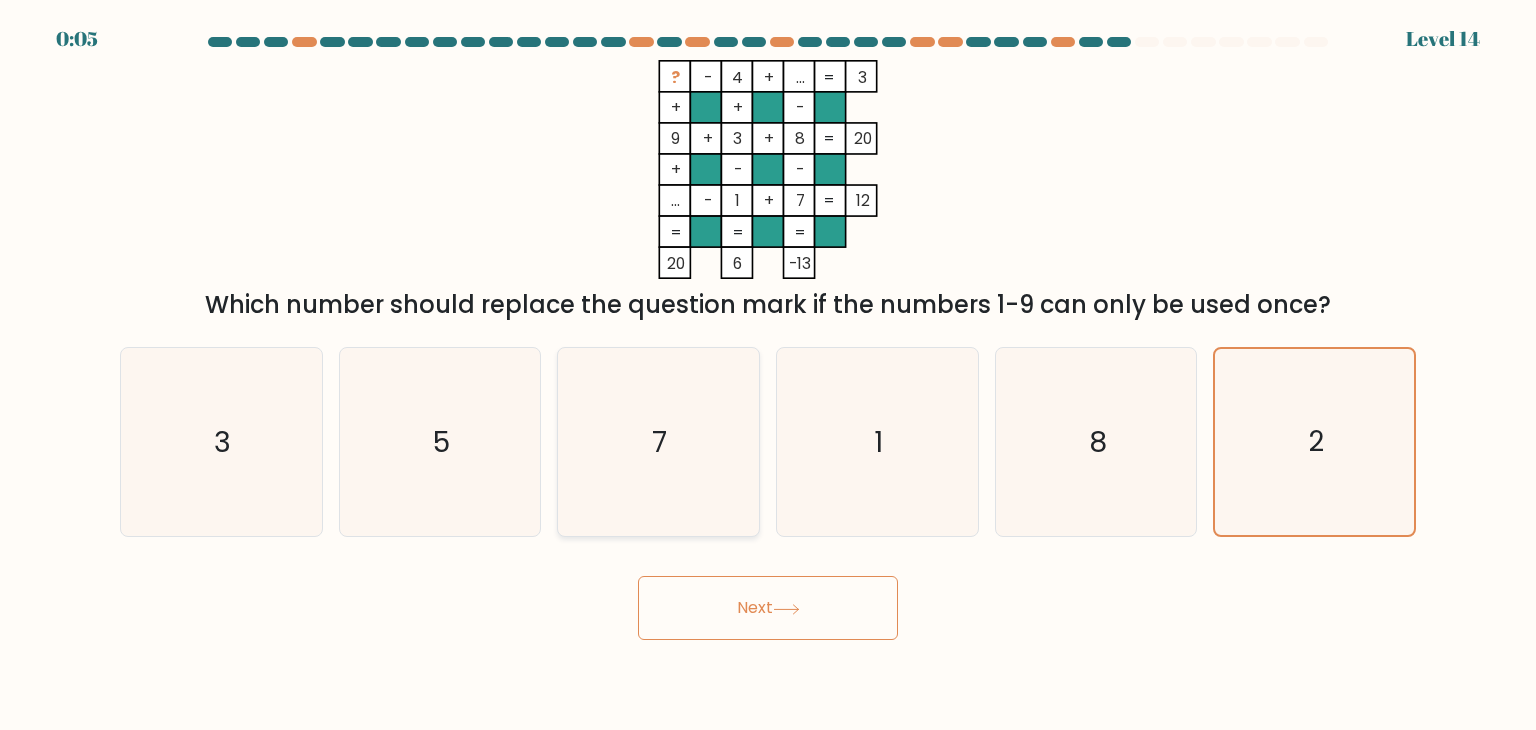 click on "7" 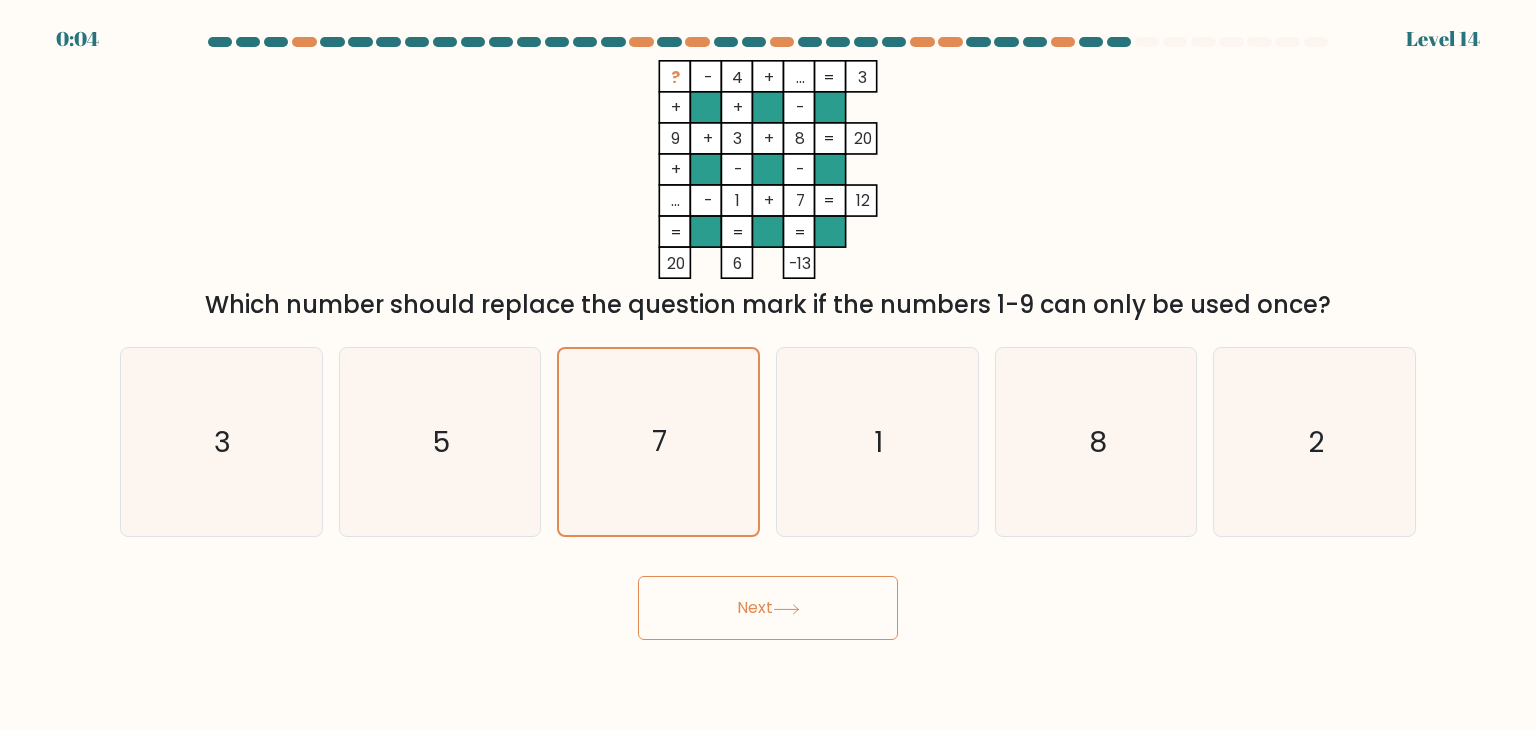 click on "Next" at bounding box center (768, 608) 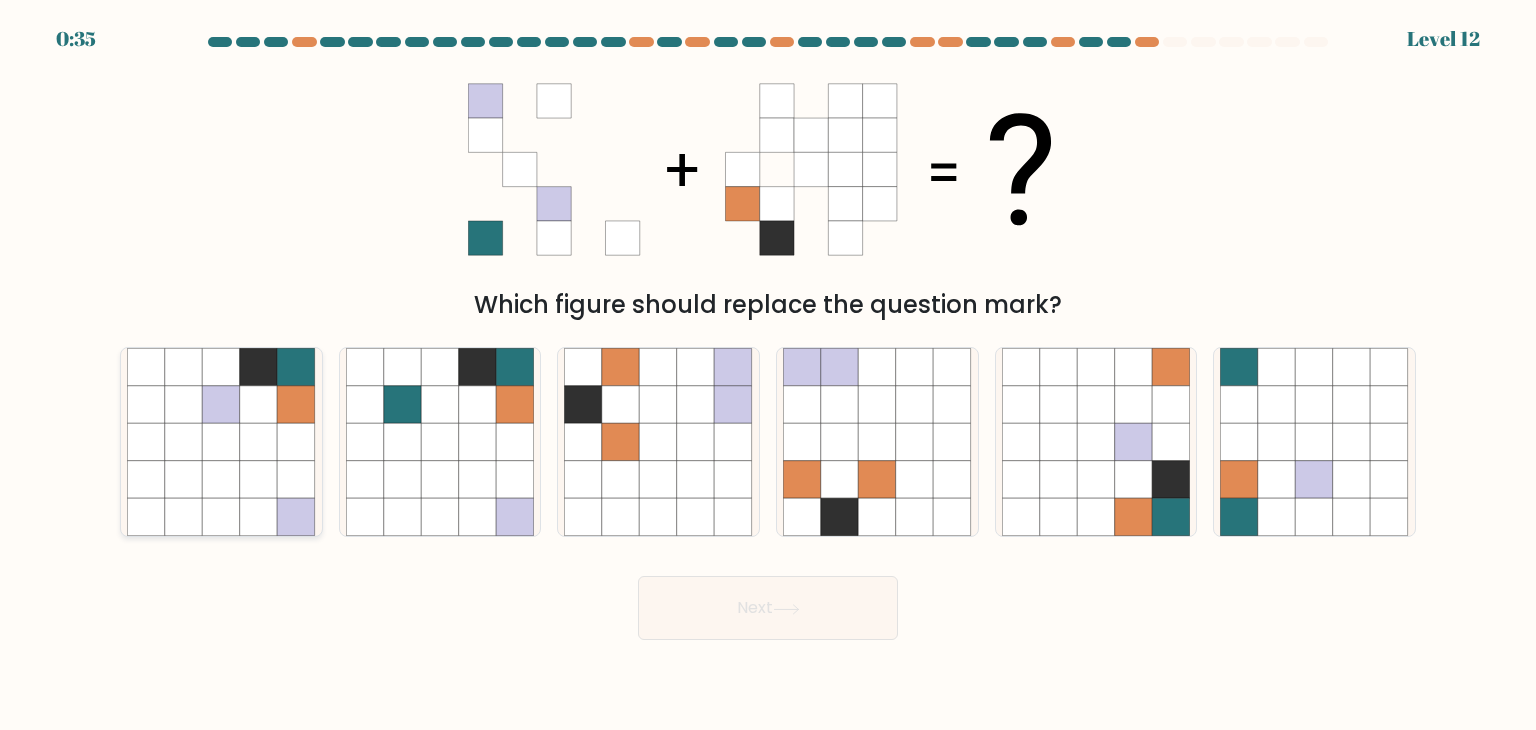click 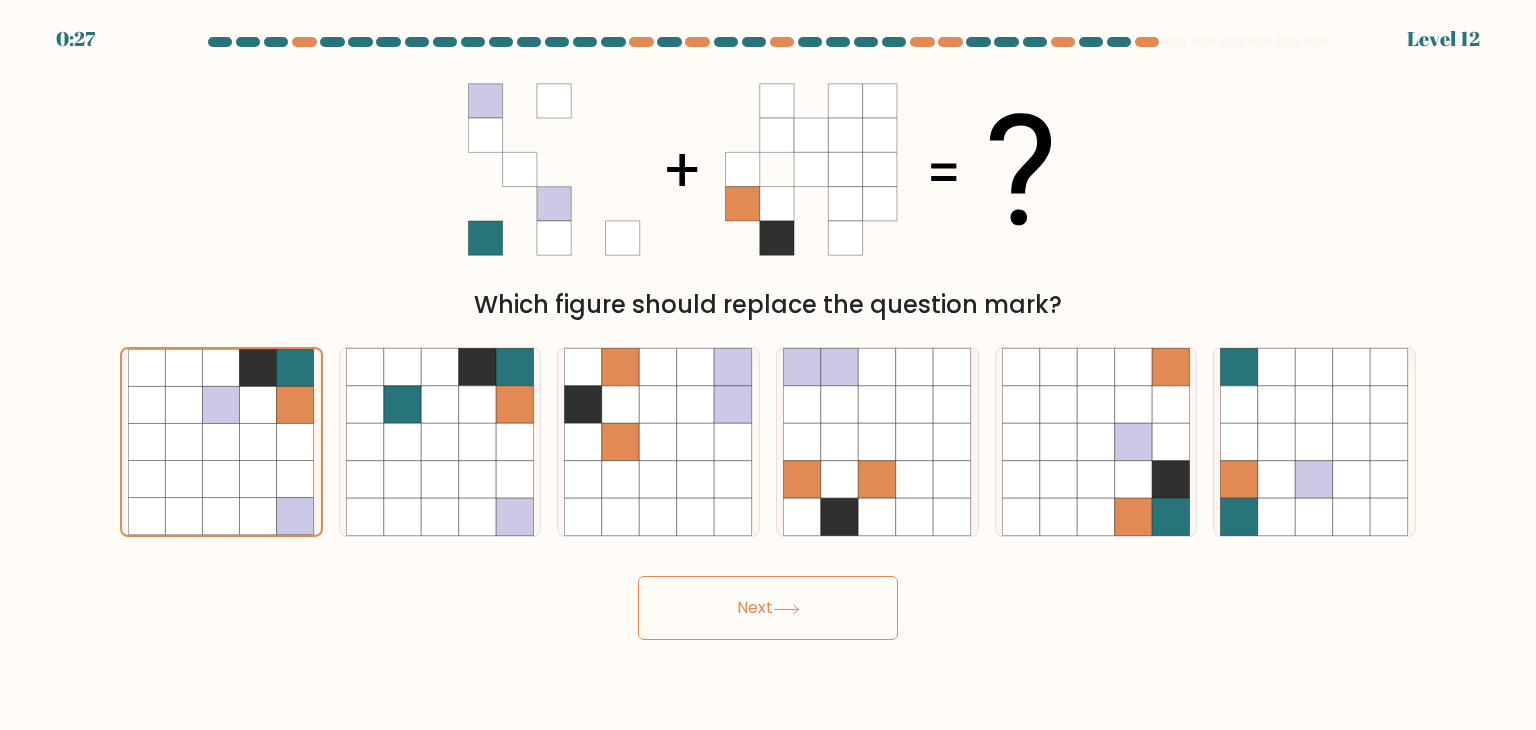click on "Next" at bounding box center [768, 608] 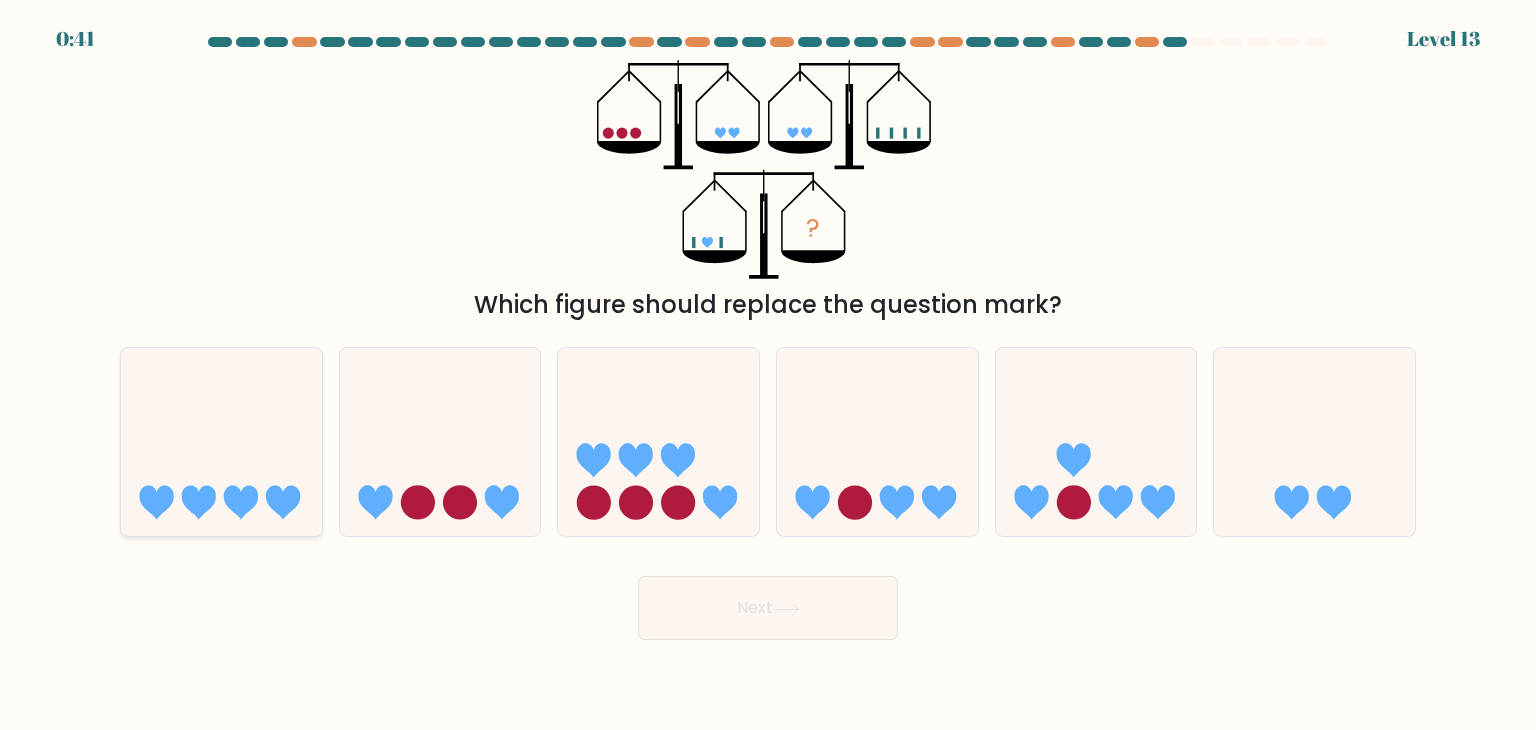 click 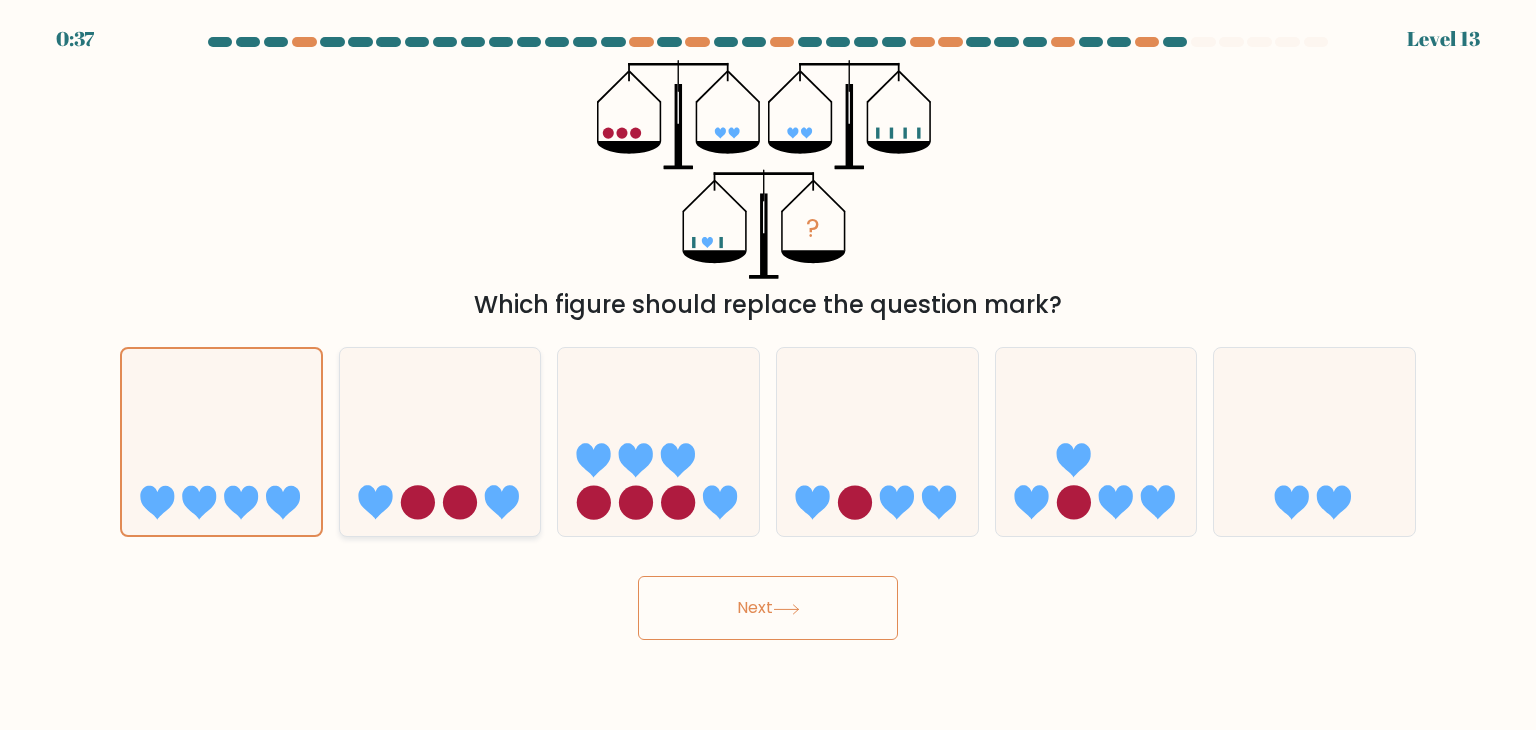 click 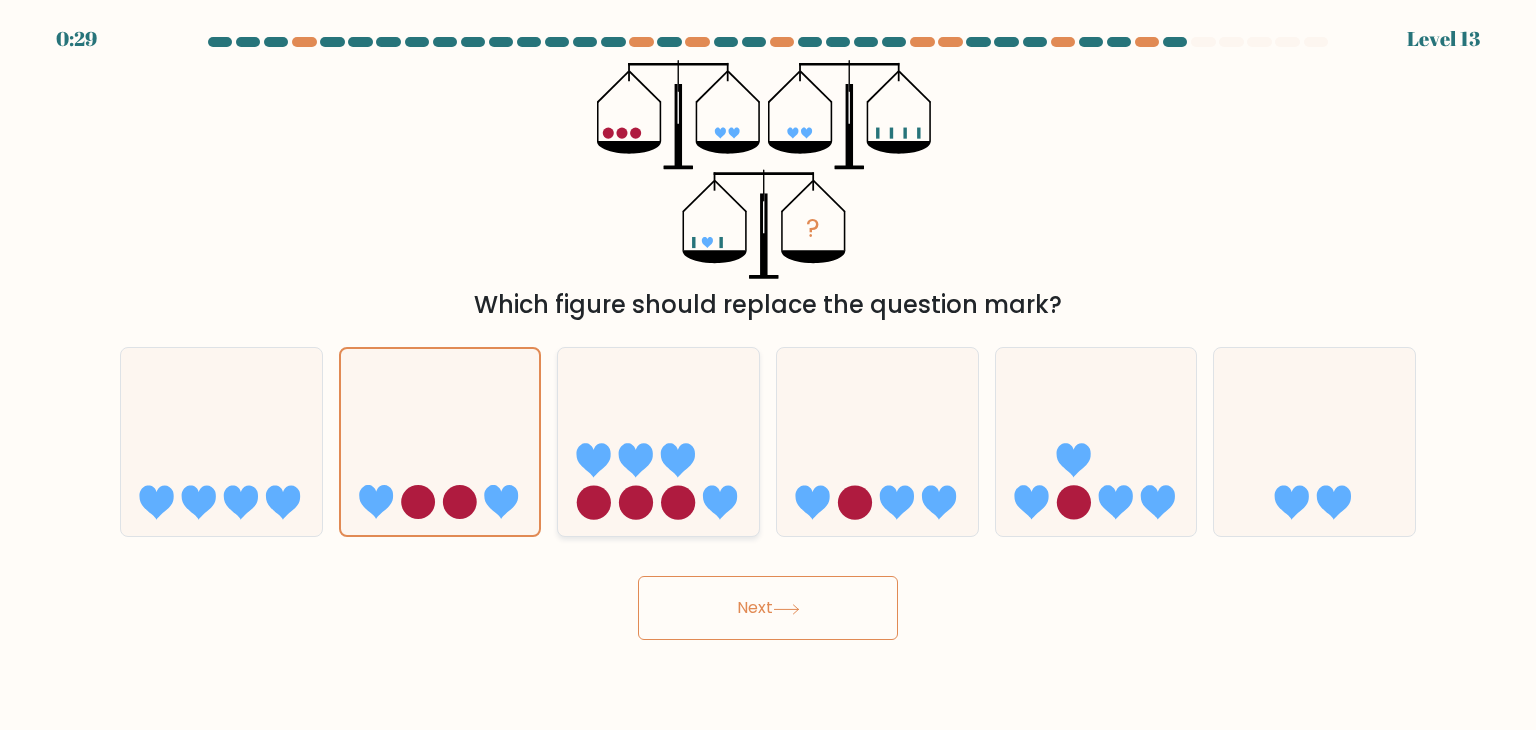 click 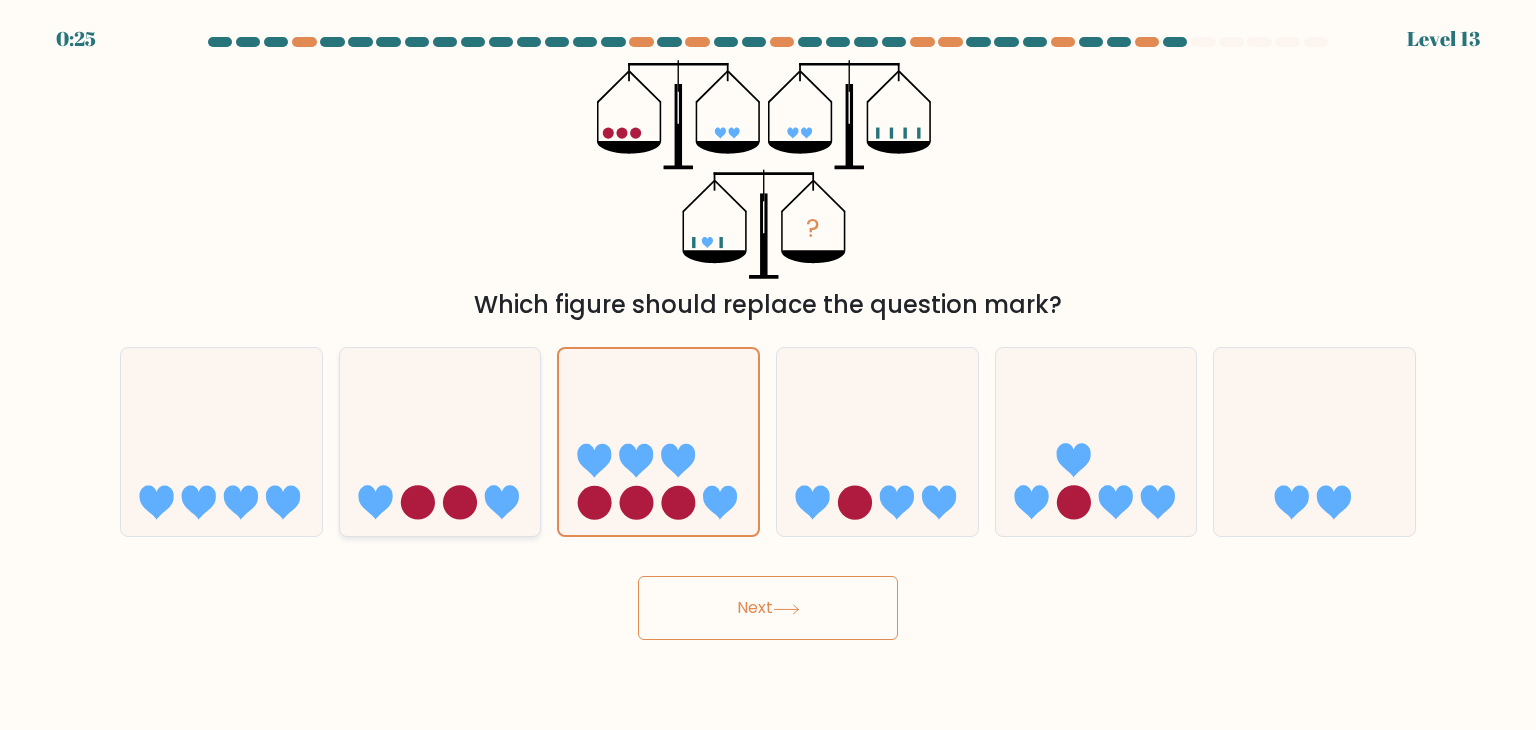 click 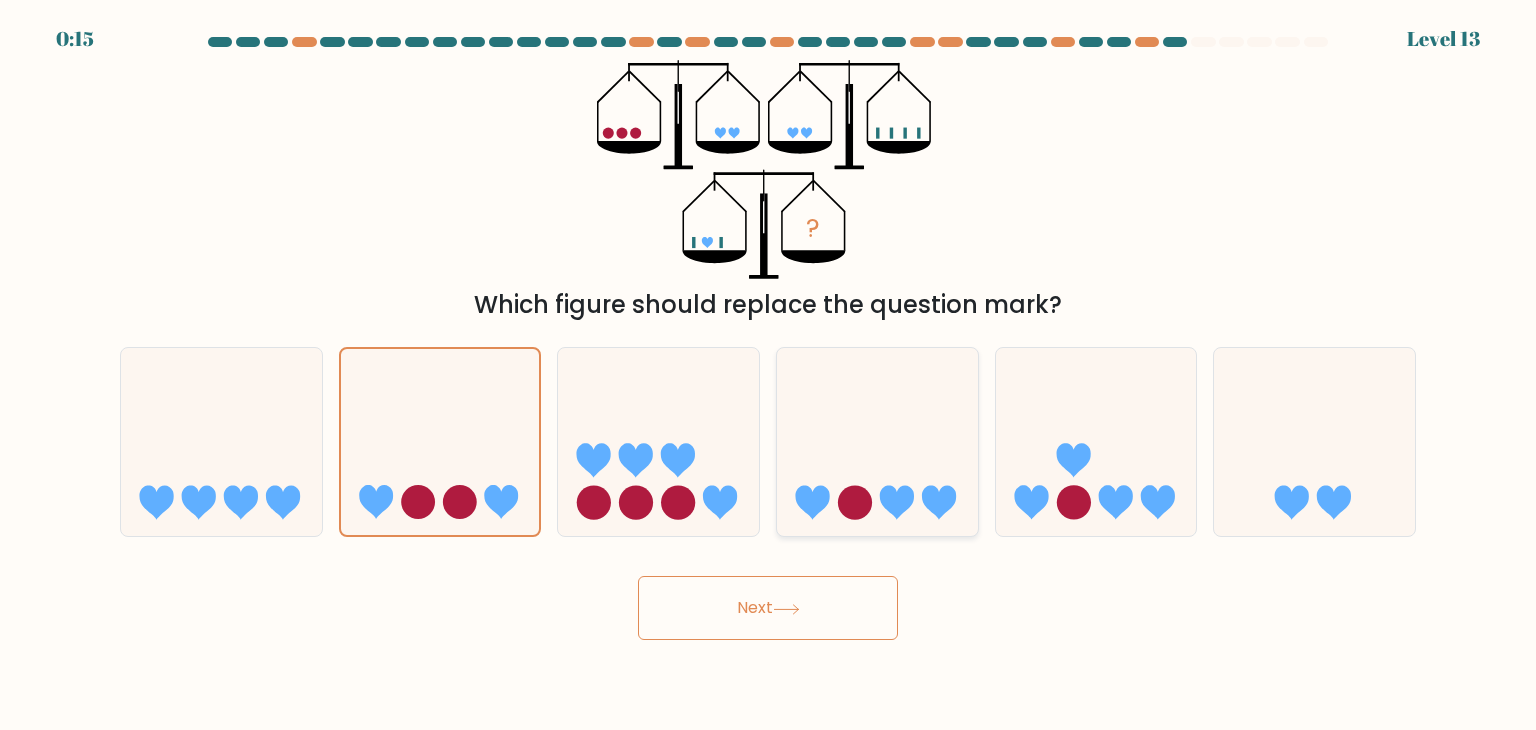 click 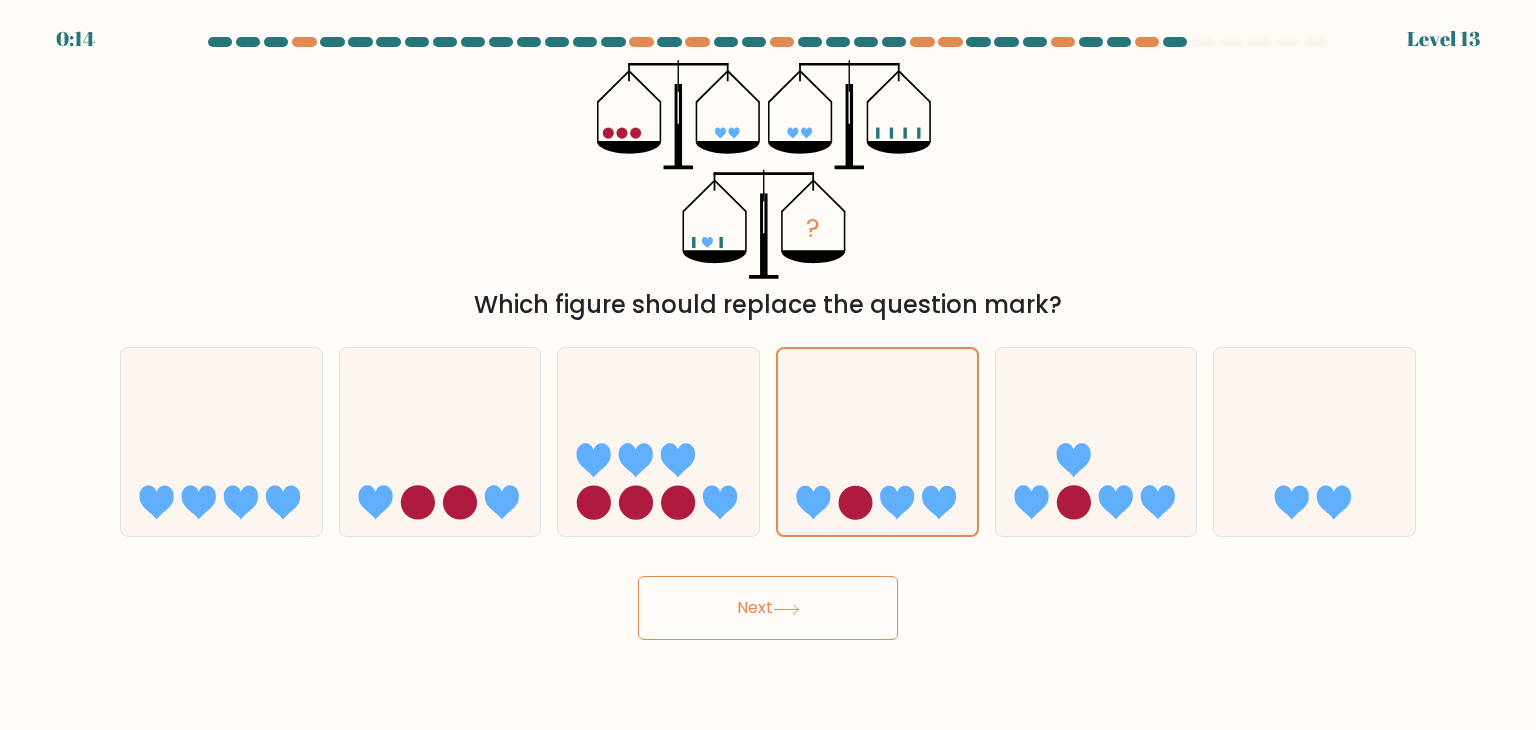 click on "Next" at bounding box center (768, 608) 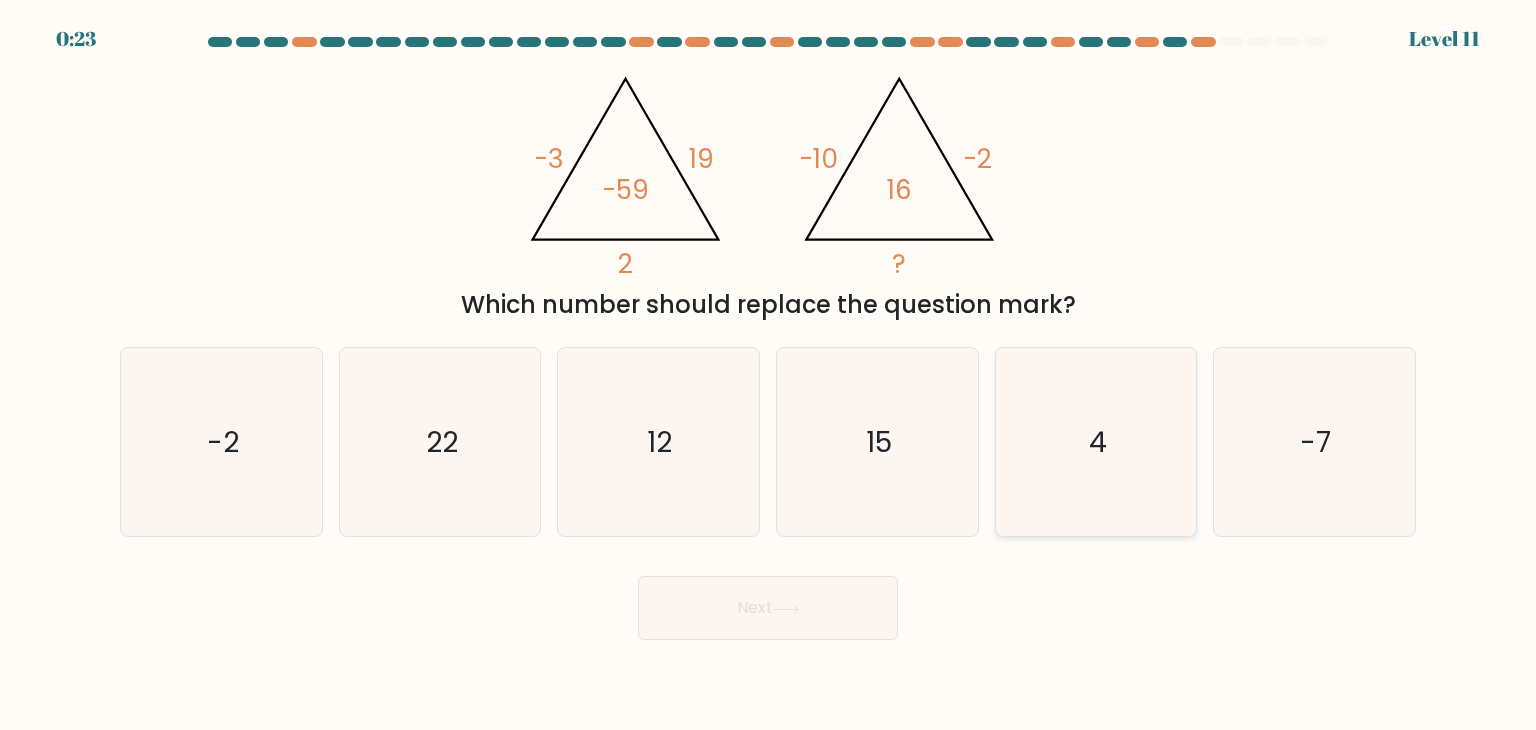 click on "4" 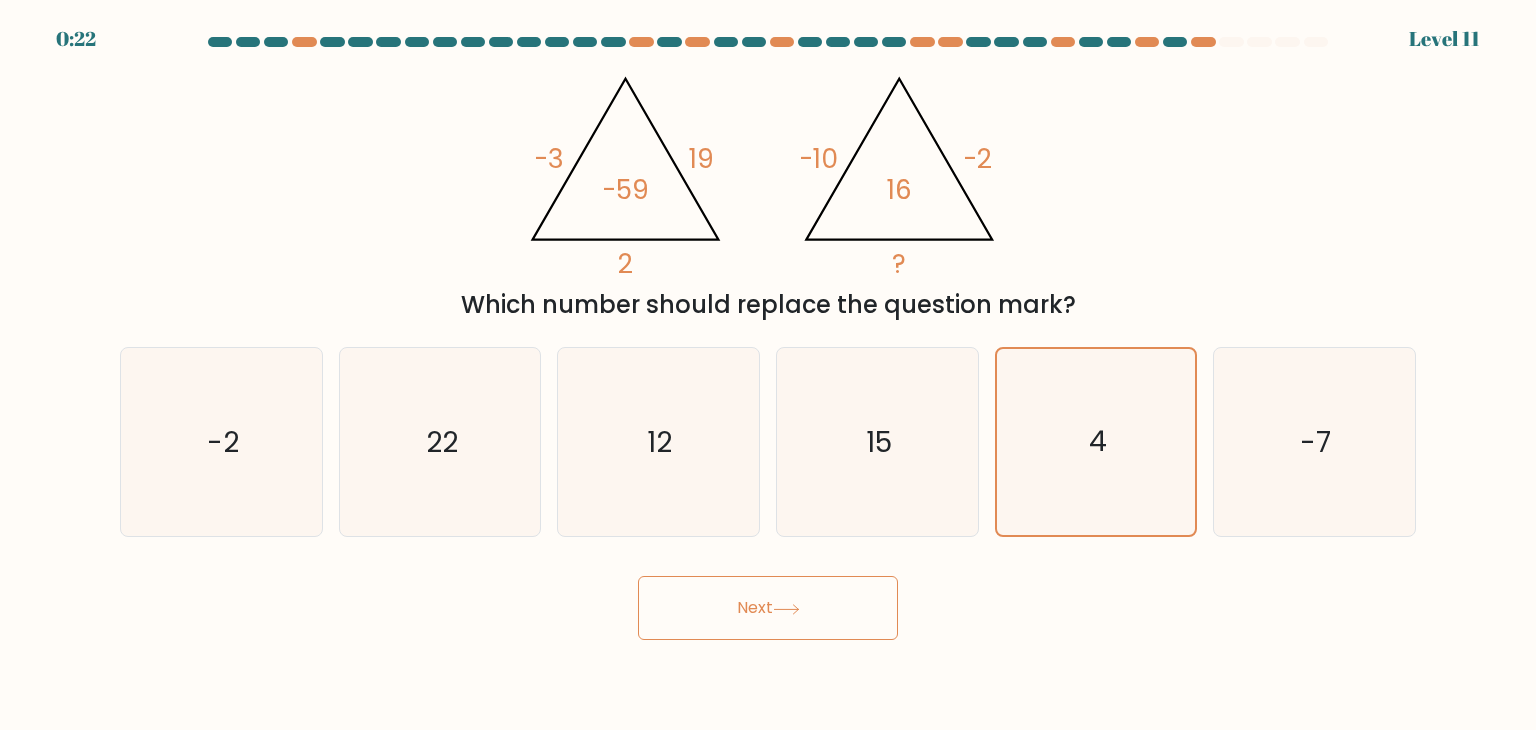 click on "Next" at bounding box center (768, 608) 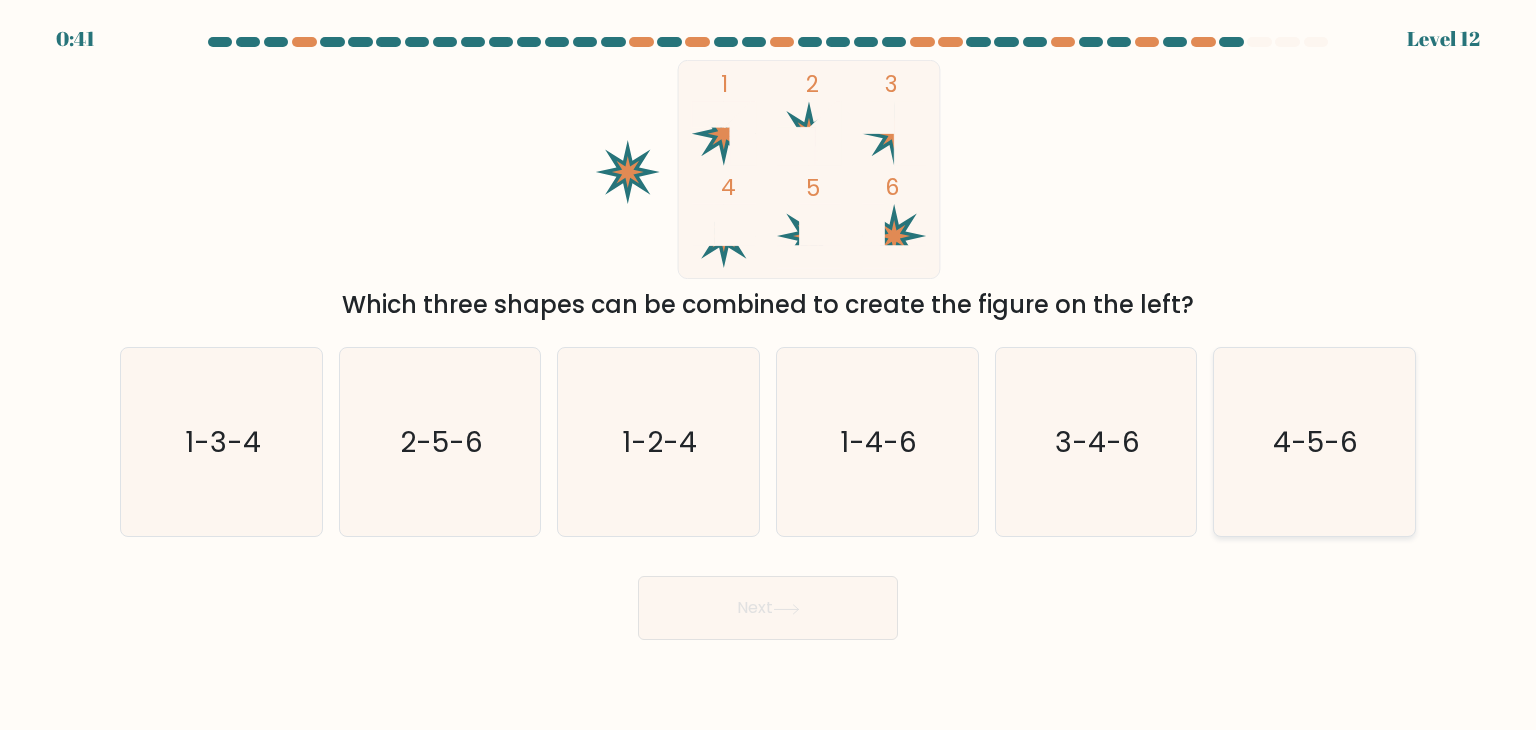 click on "4-5-6" 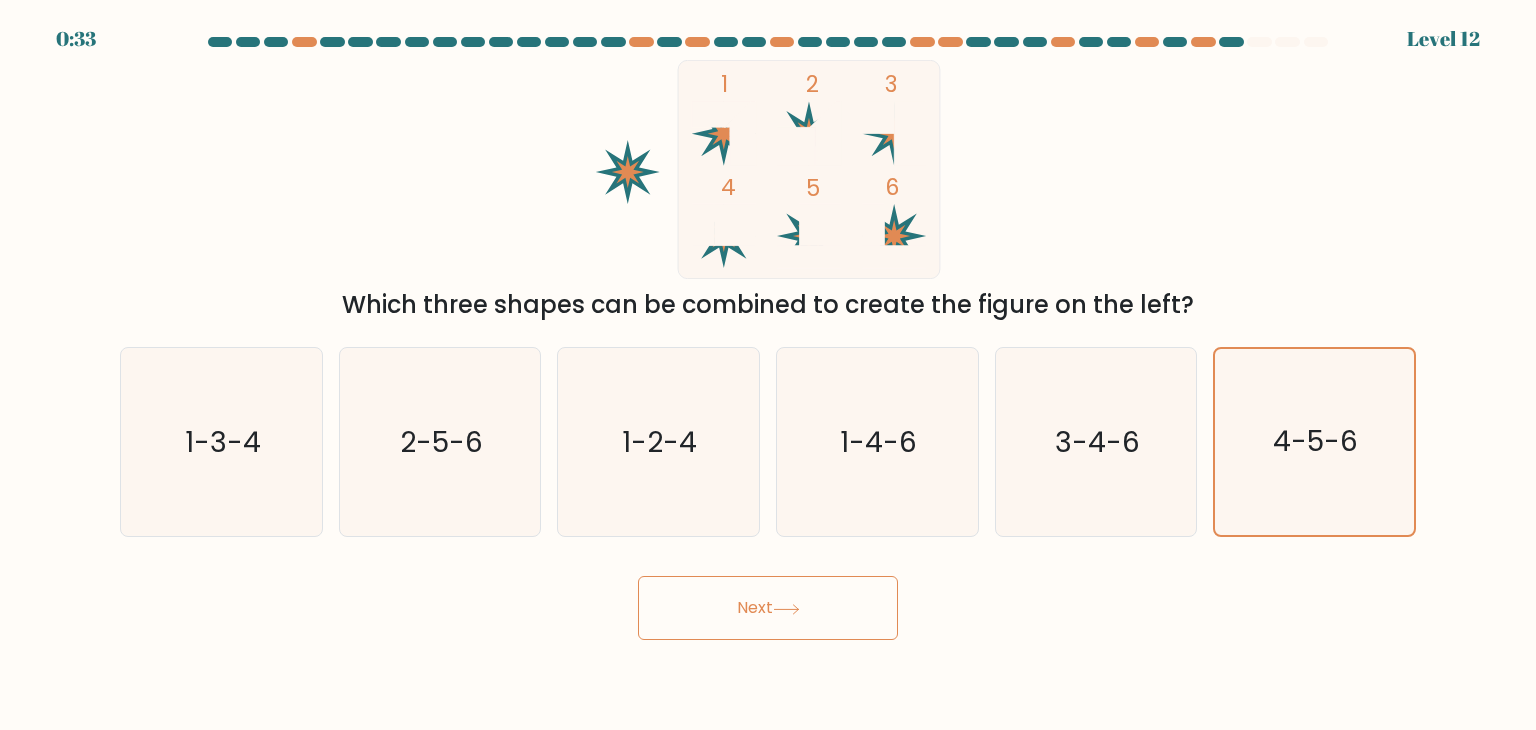 click on "Next" at bounding box center [768, 608] 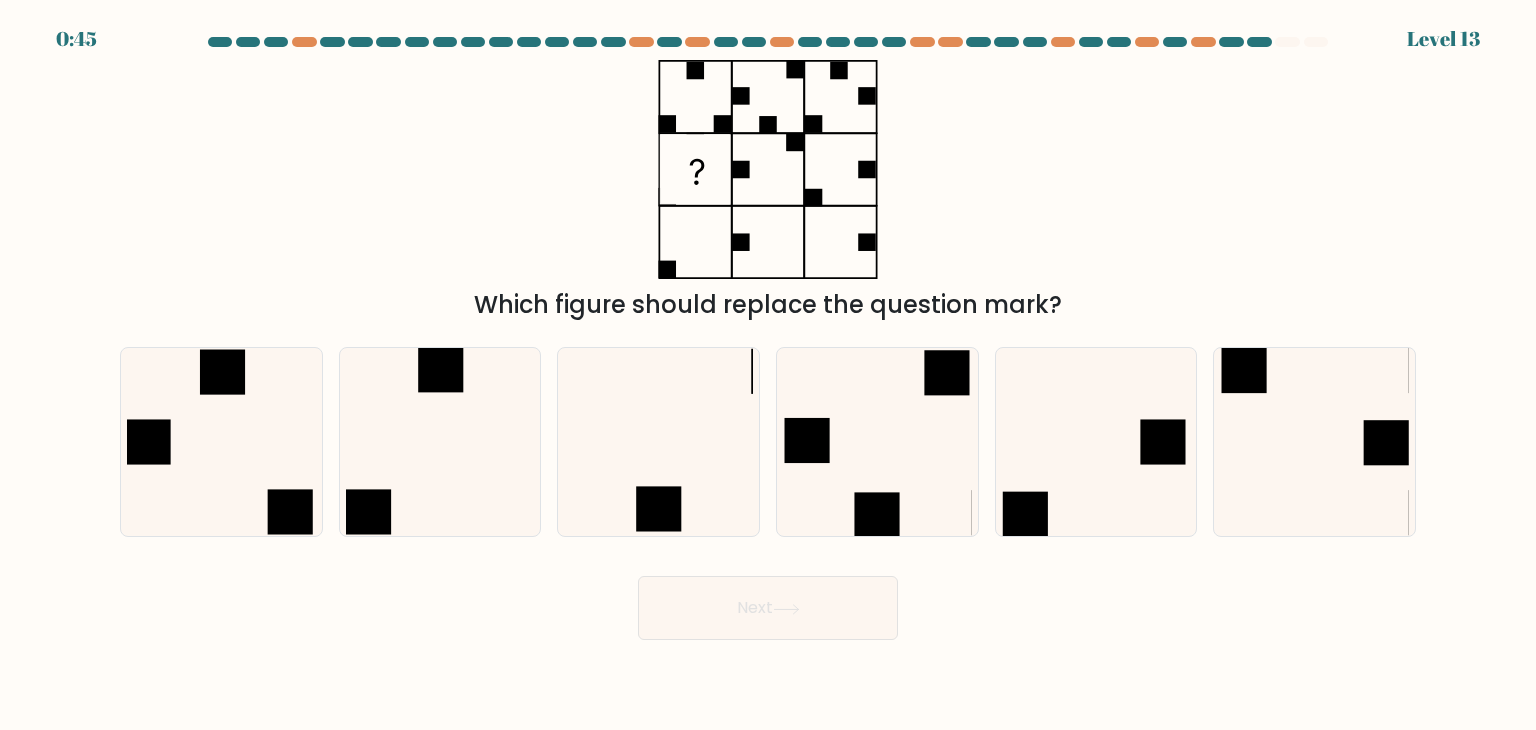 drag, startPoint x: 1308, startPoint y: 413, endPoint x: 492, endPoint y: 235, distance: 835.1886 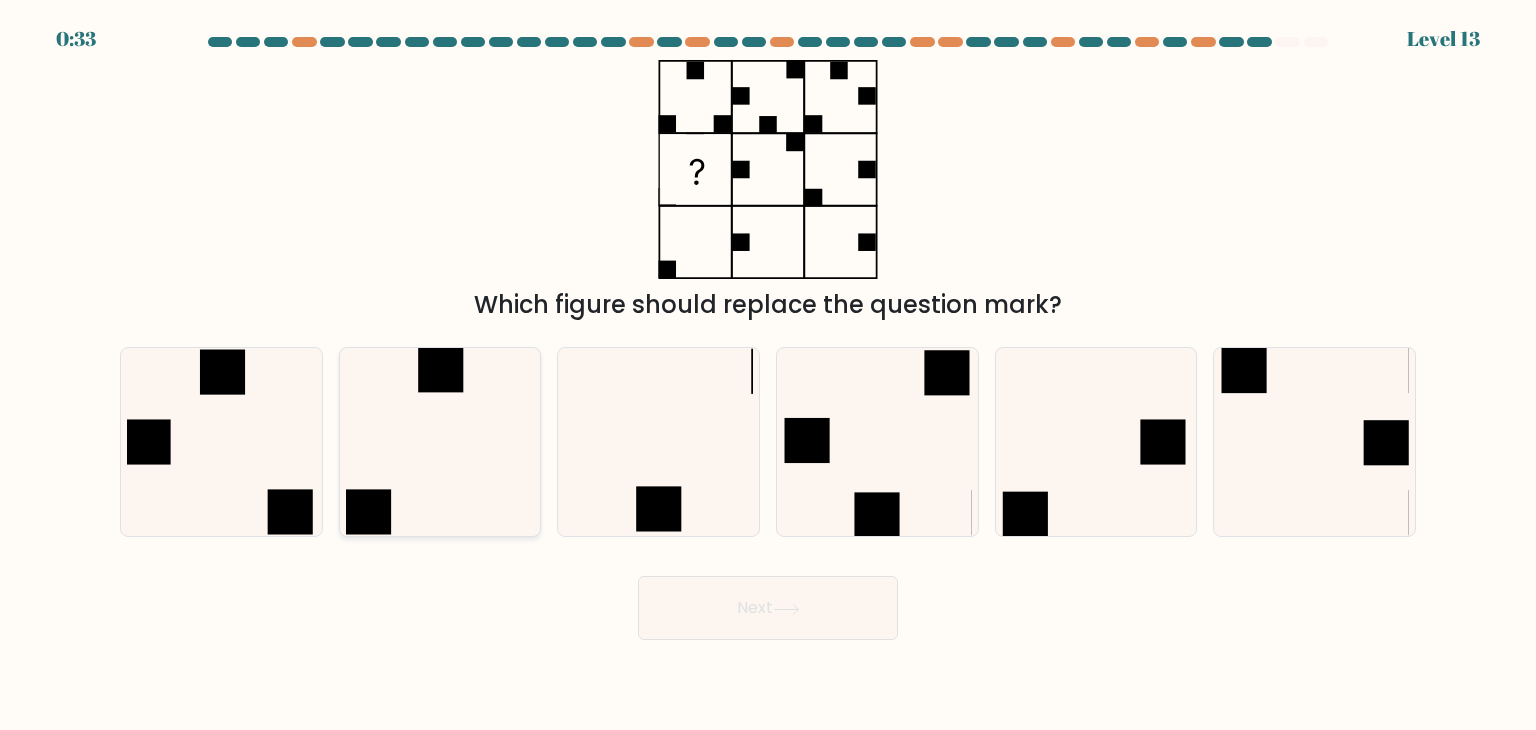 click 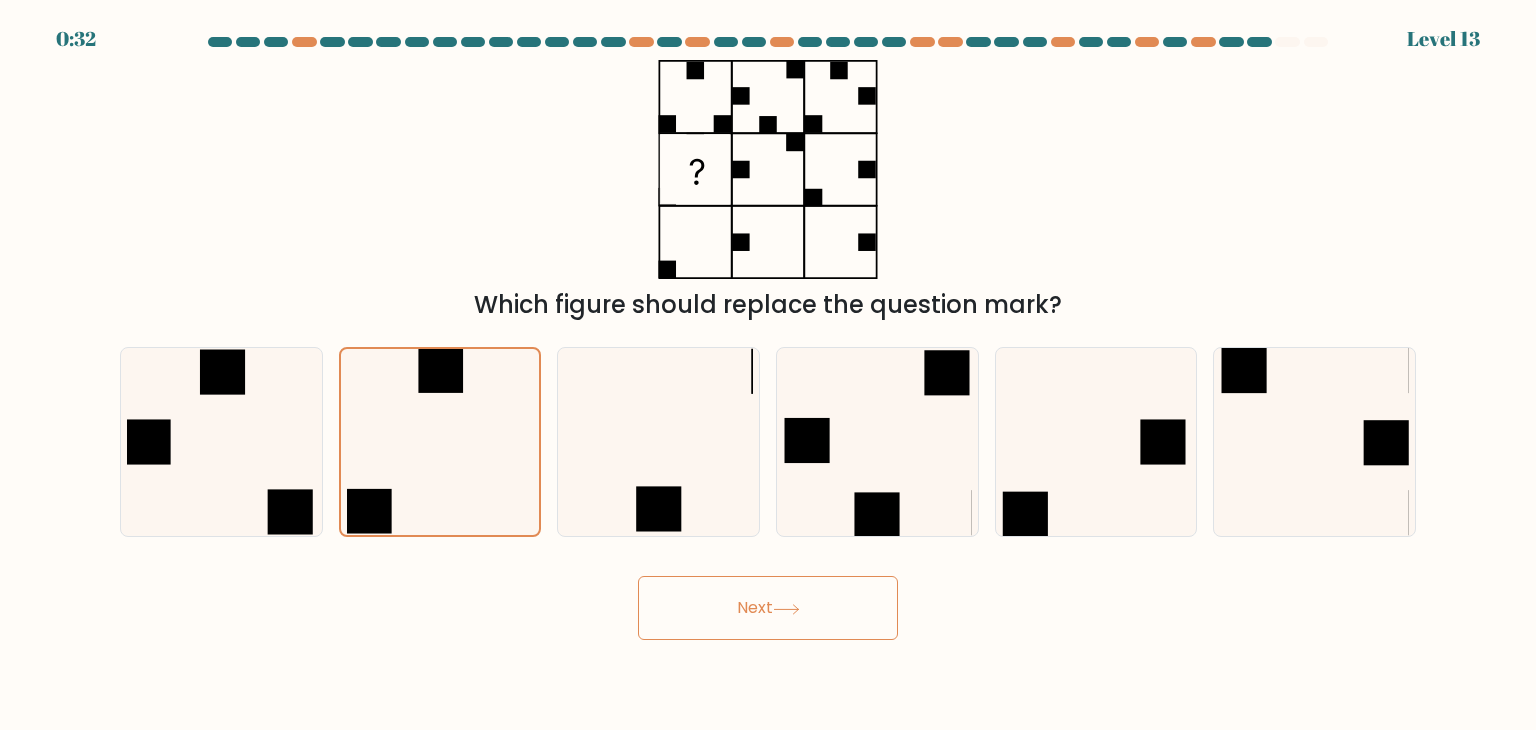 click 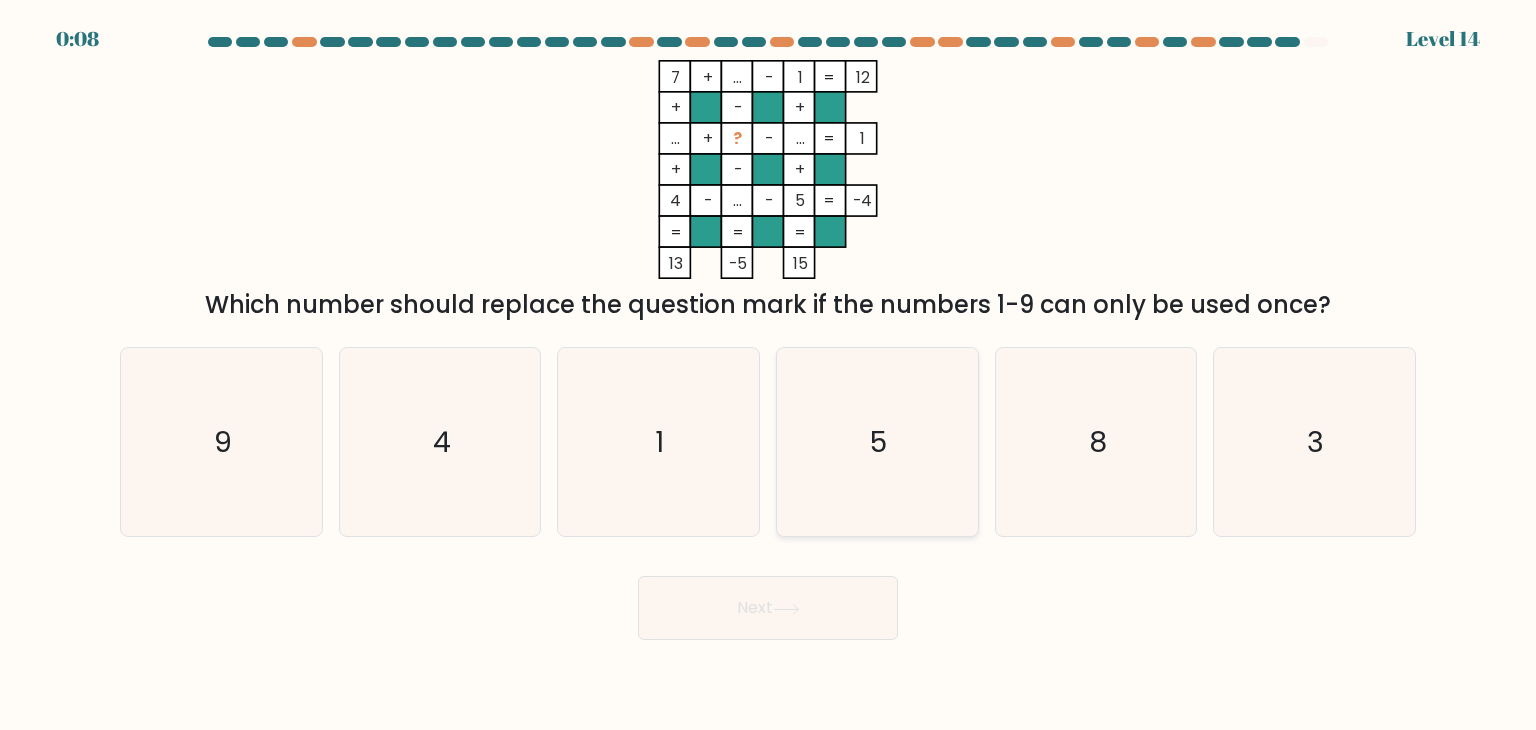 click on "5" 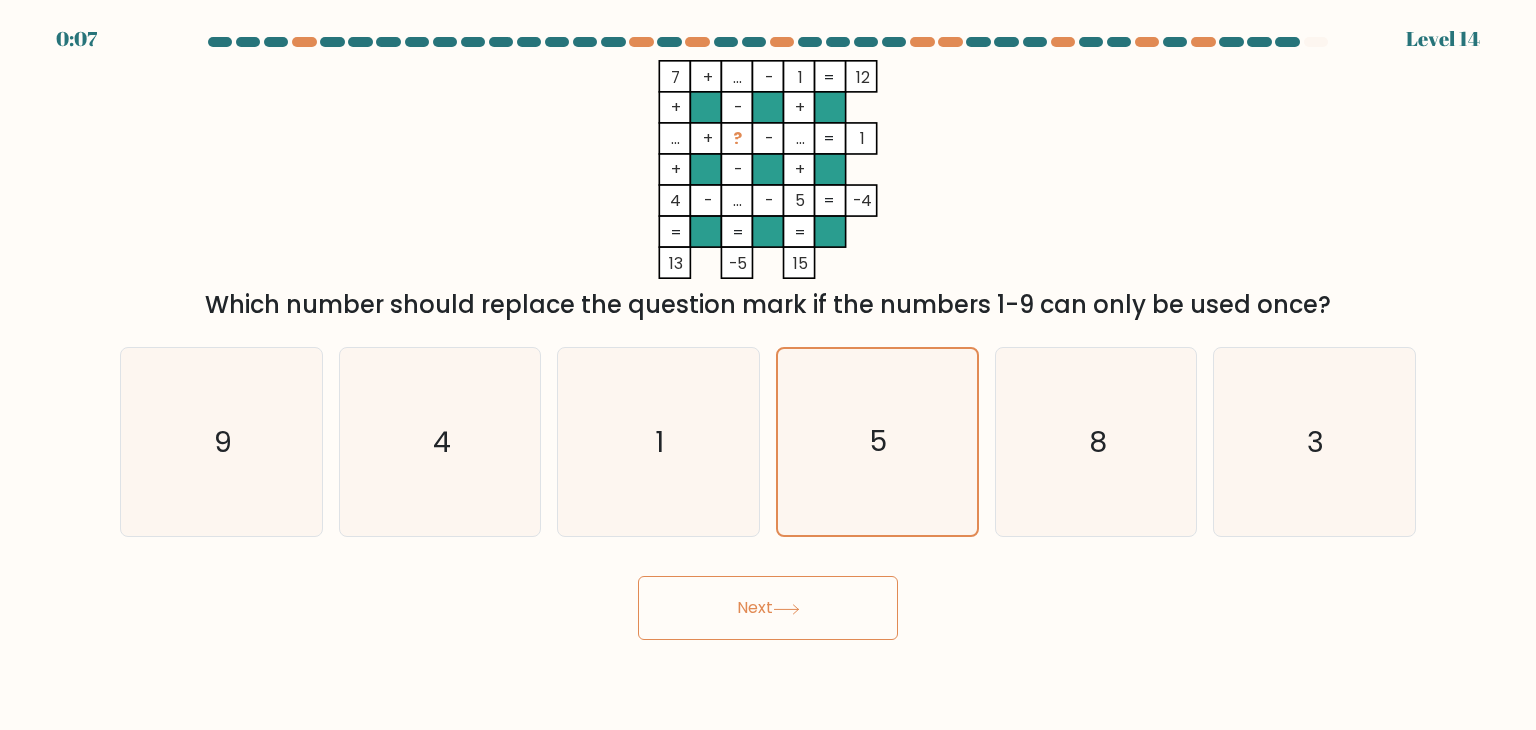 click 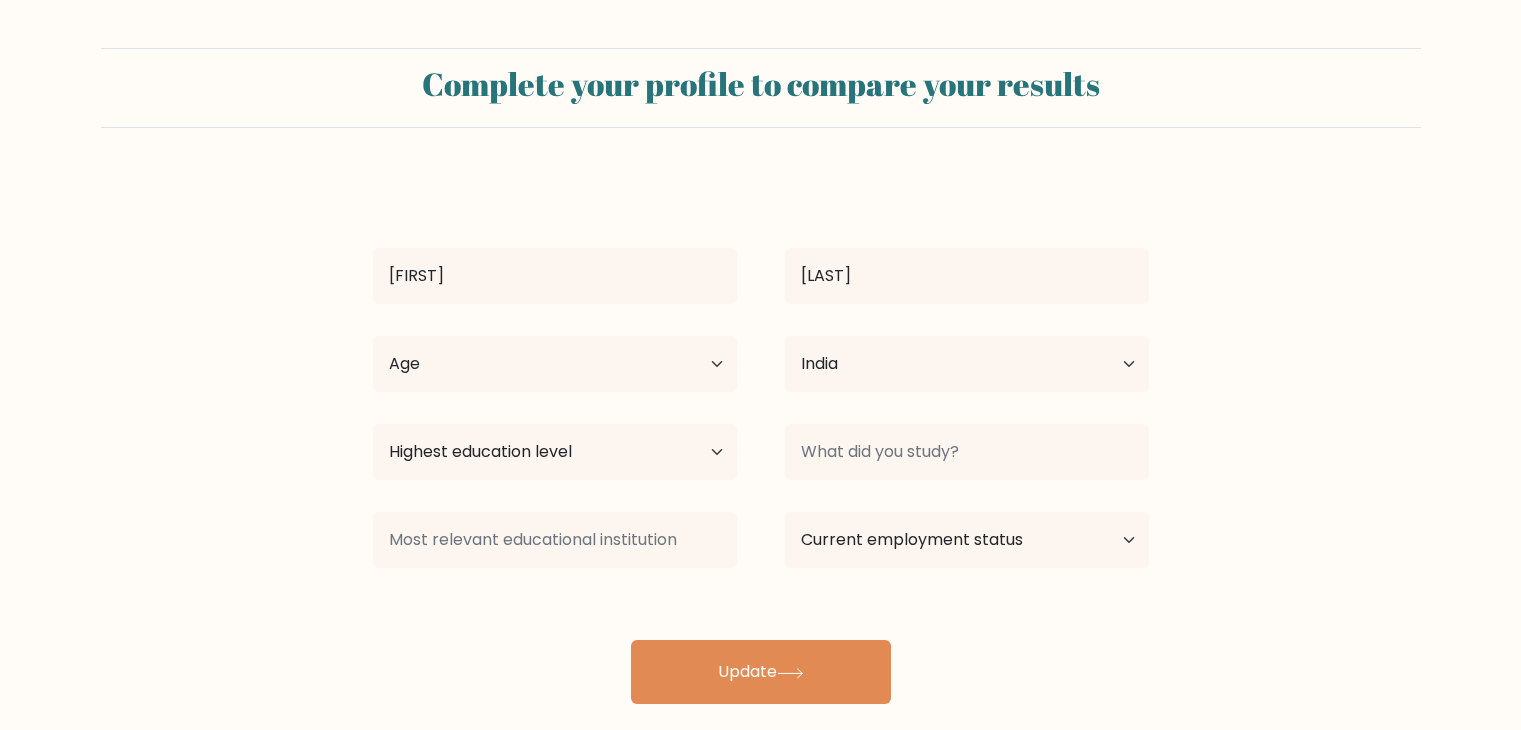 select on "IN" 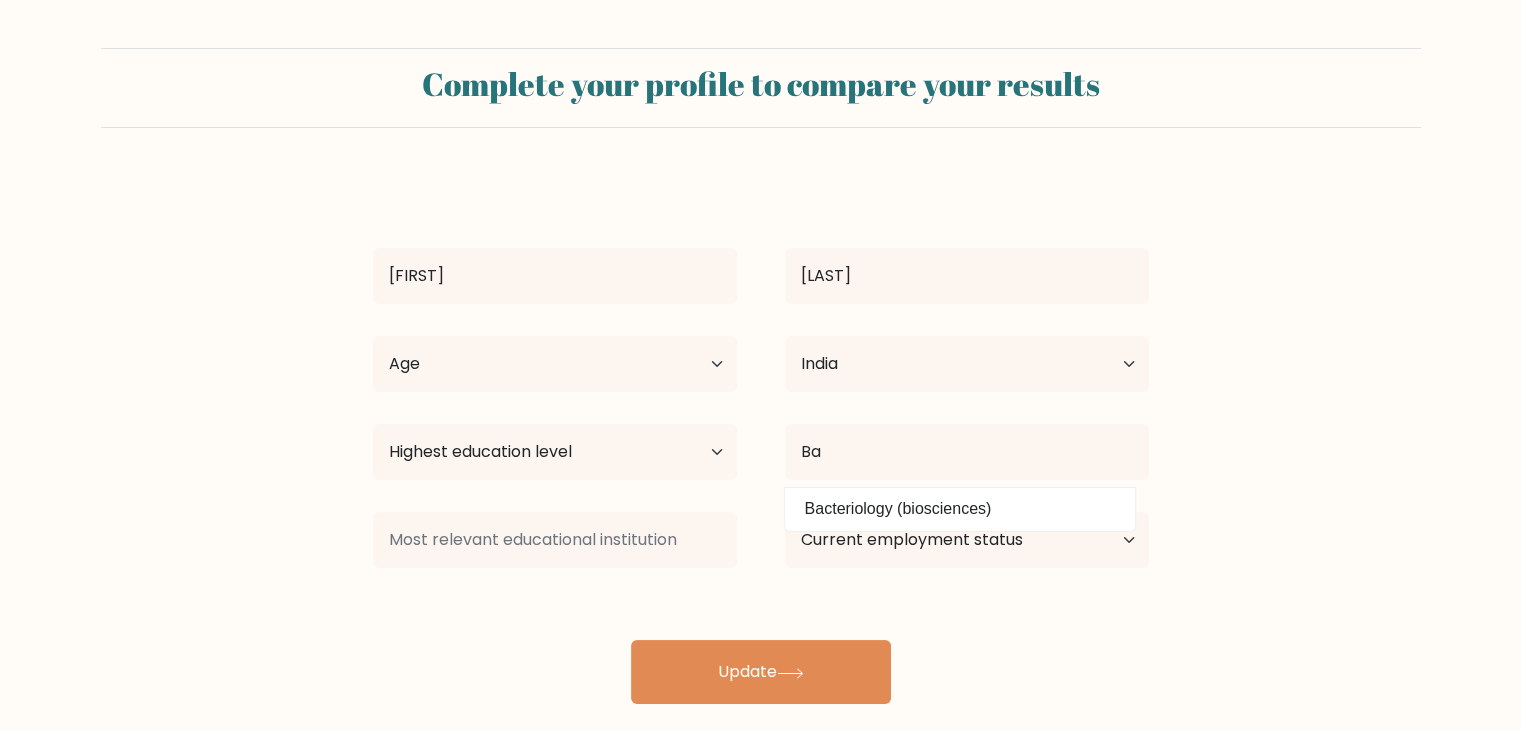 type on "B" 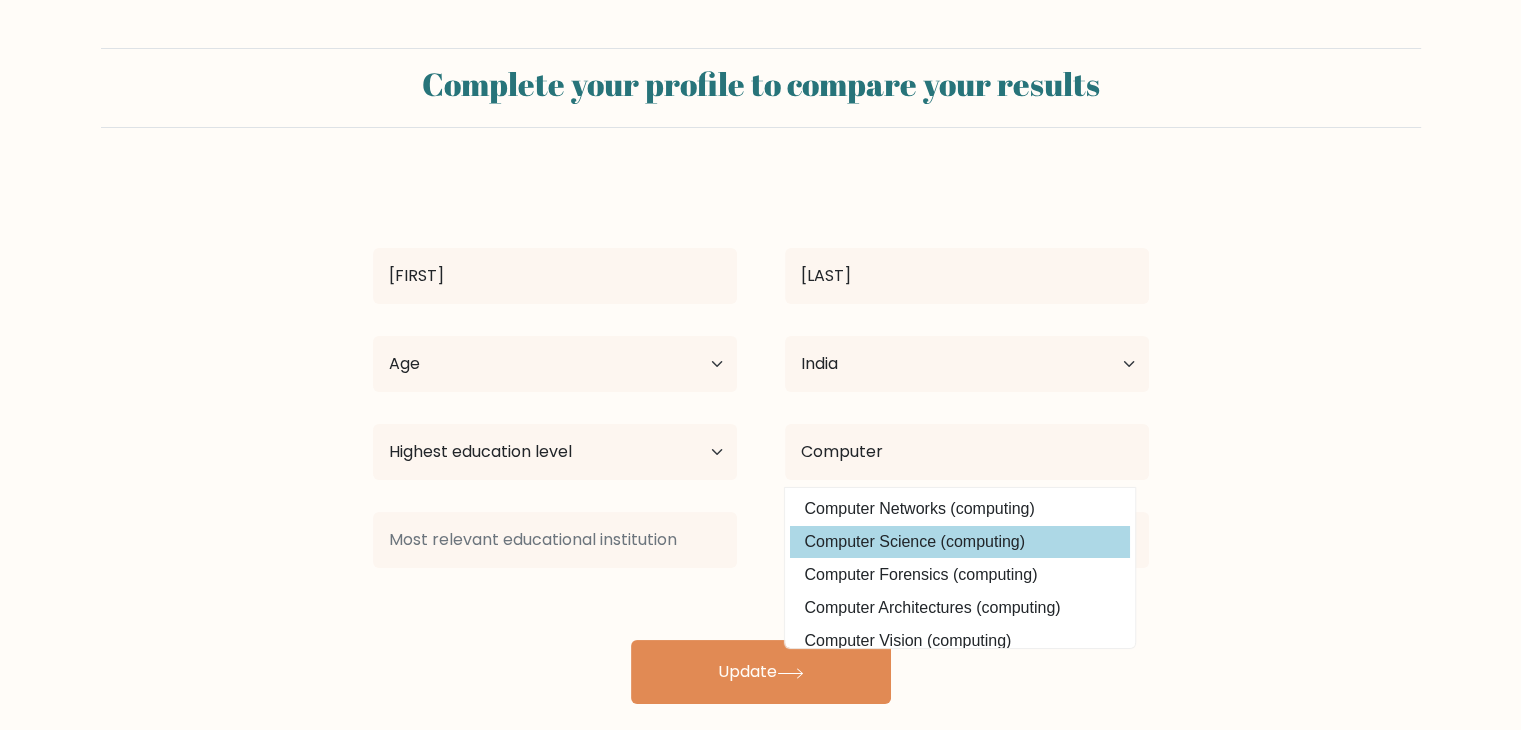 click on "Computer Science (computing)" at bounding box center [960, 542] 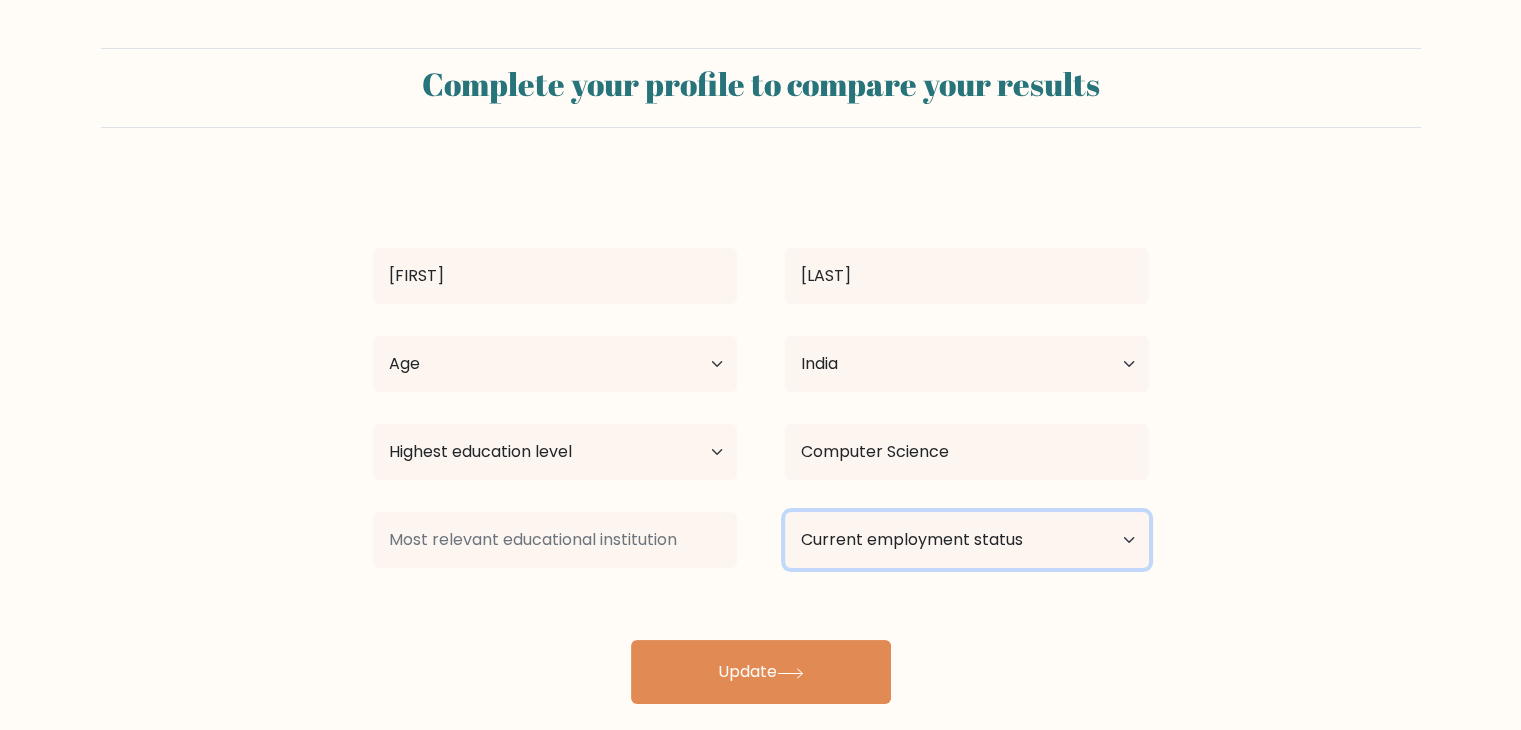 click on "Current employment status
Employed
Student
Retired
Other / prefer not to answer" at bounding box center [967, 540] 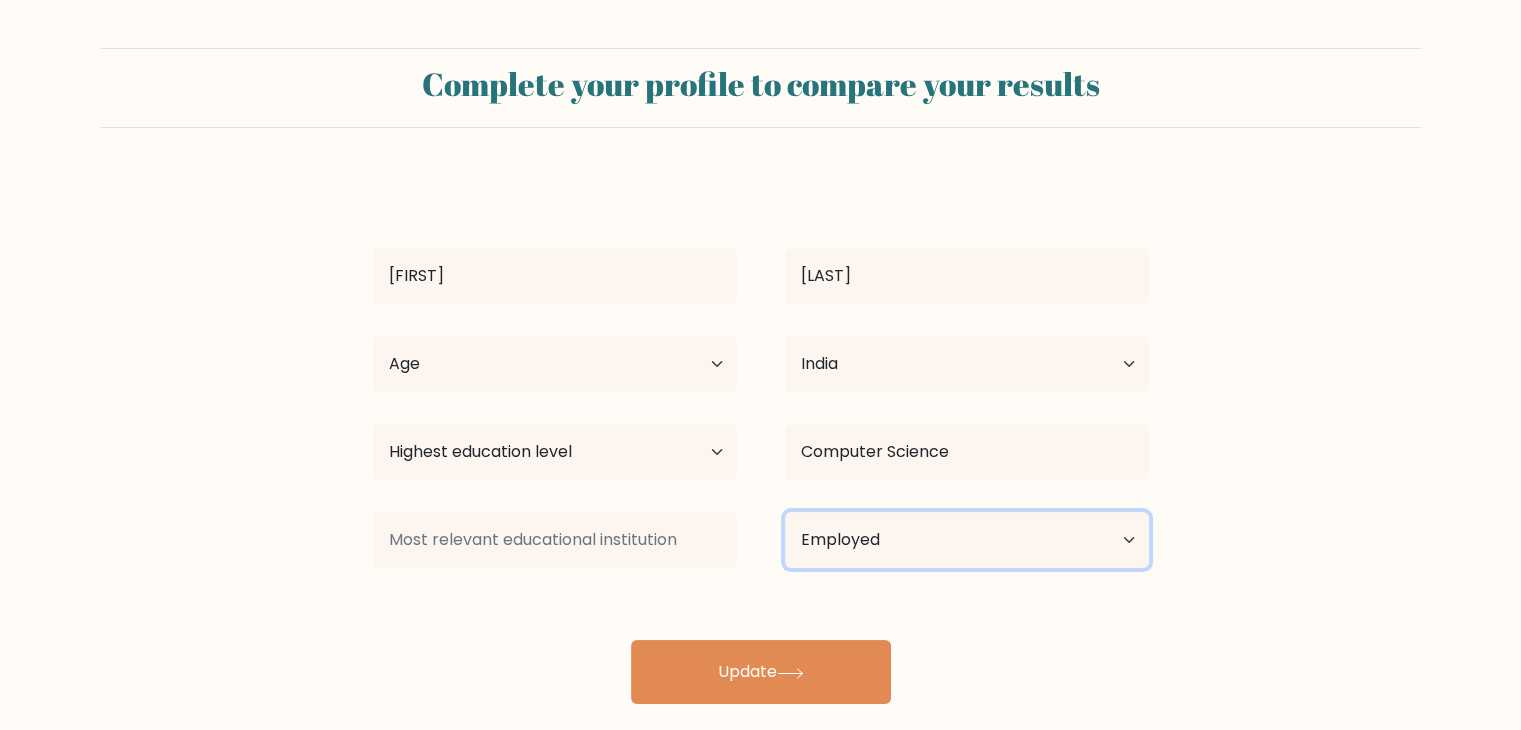 click on "Current employment status
Employed
Student
Retired
Other / prefer not to answer" at bounding box center (967, 540) 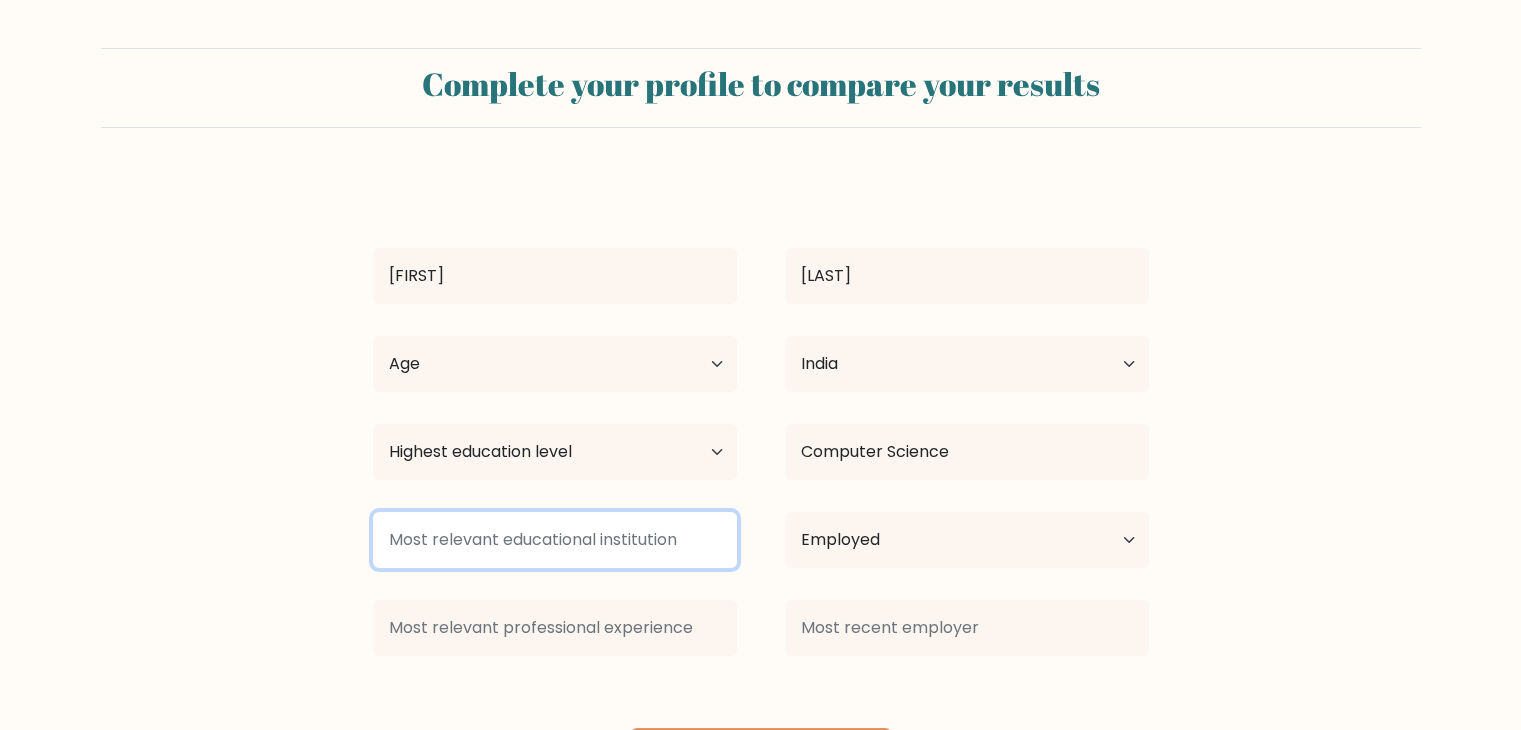 click at bounding box center [555, 540] 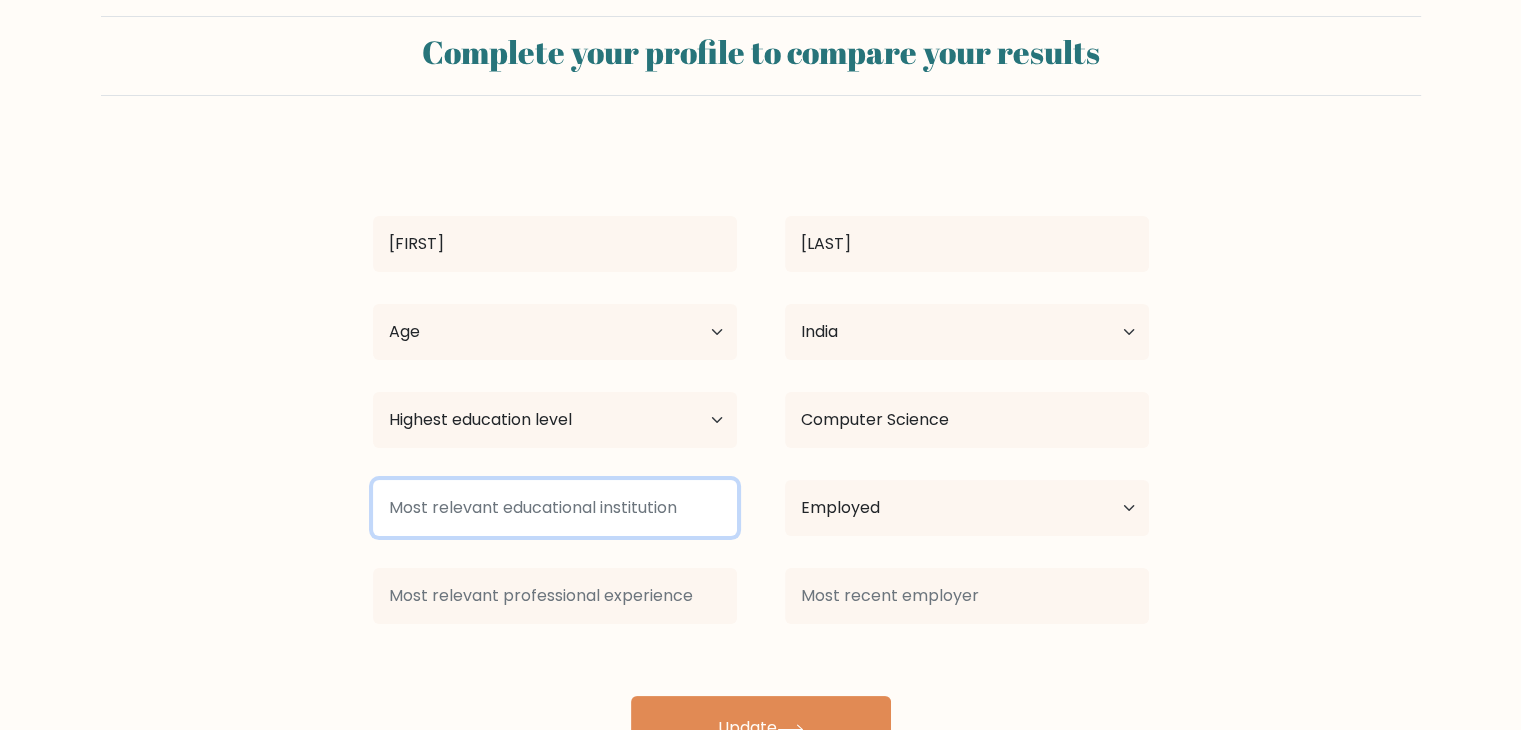 scroll, scrollTop: 62, scrollLeft: 0, axis: vertical 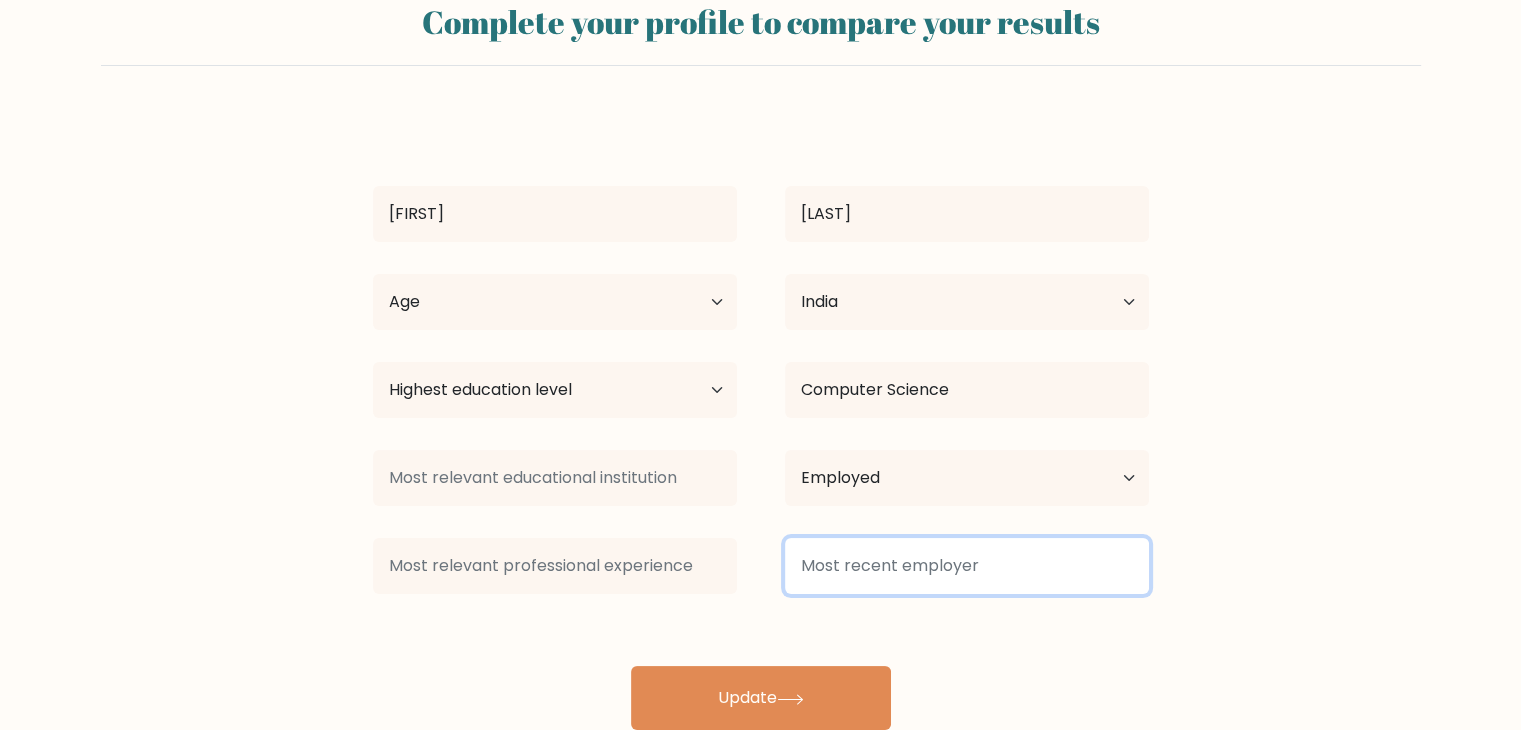 click at bounding box center (967, 566) 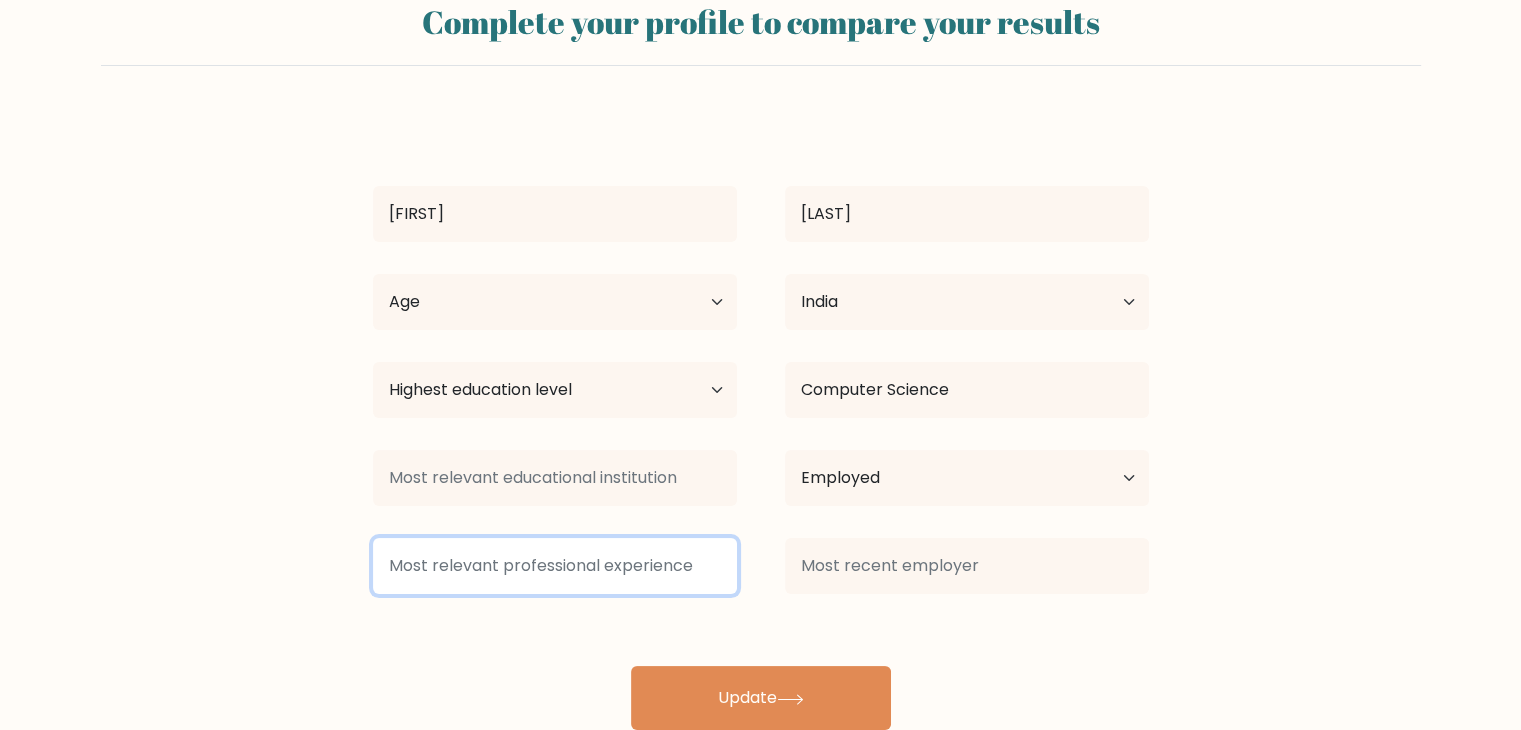 click at bounding box center [555, 566] 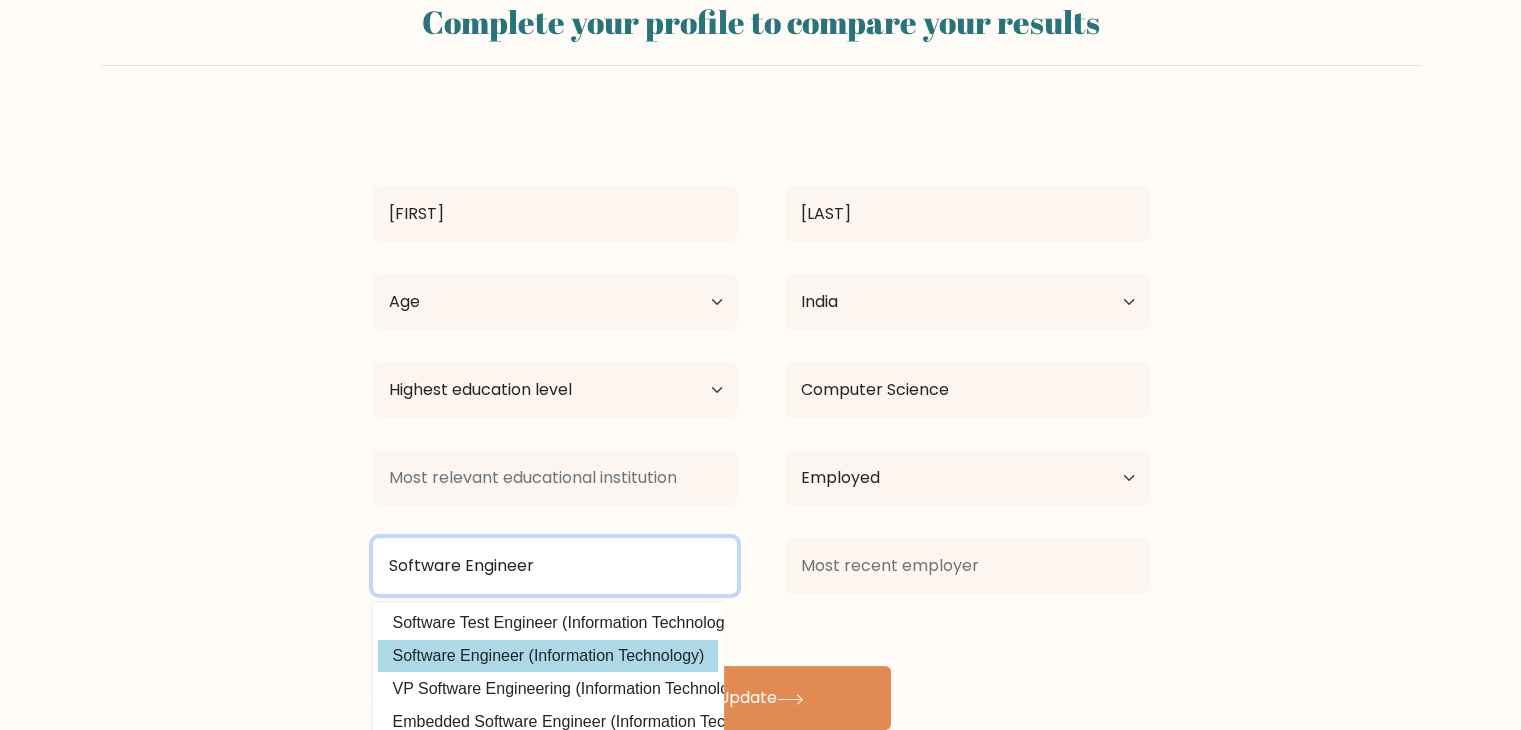 type on "Software Engineer" 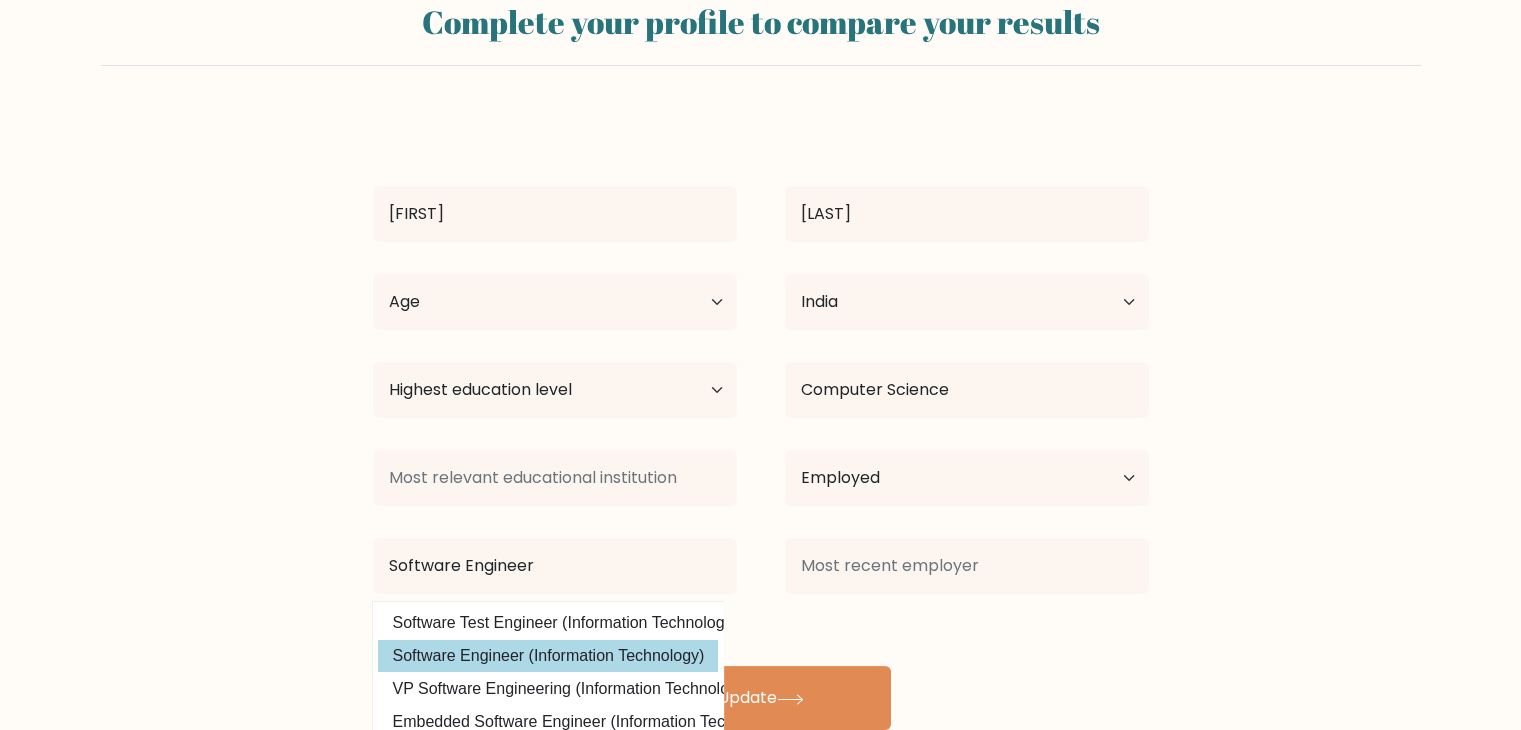 click on "Software Engineer (Information Technology)" at bounding box center [548, 656] 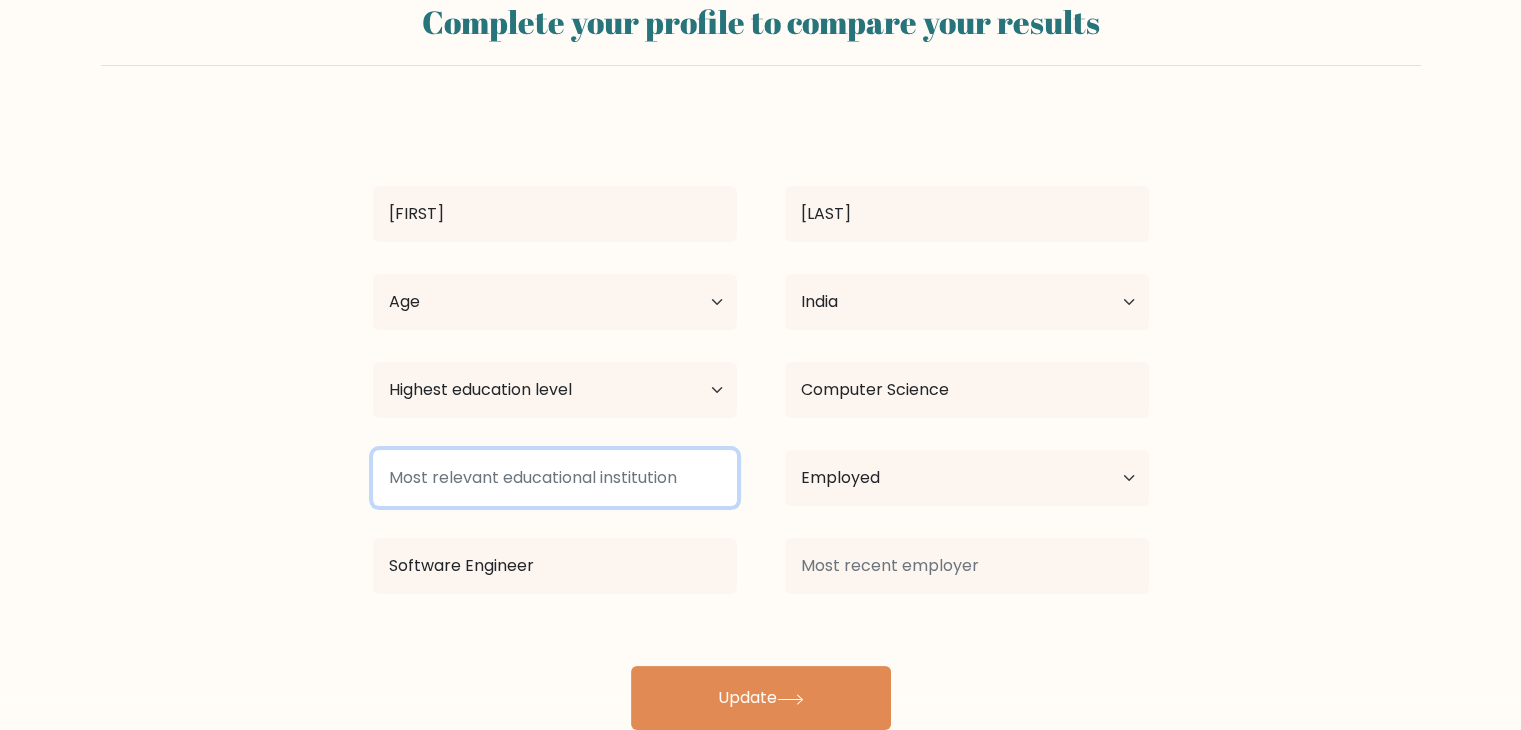click at bounding box center (555, 478) 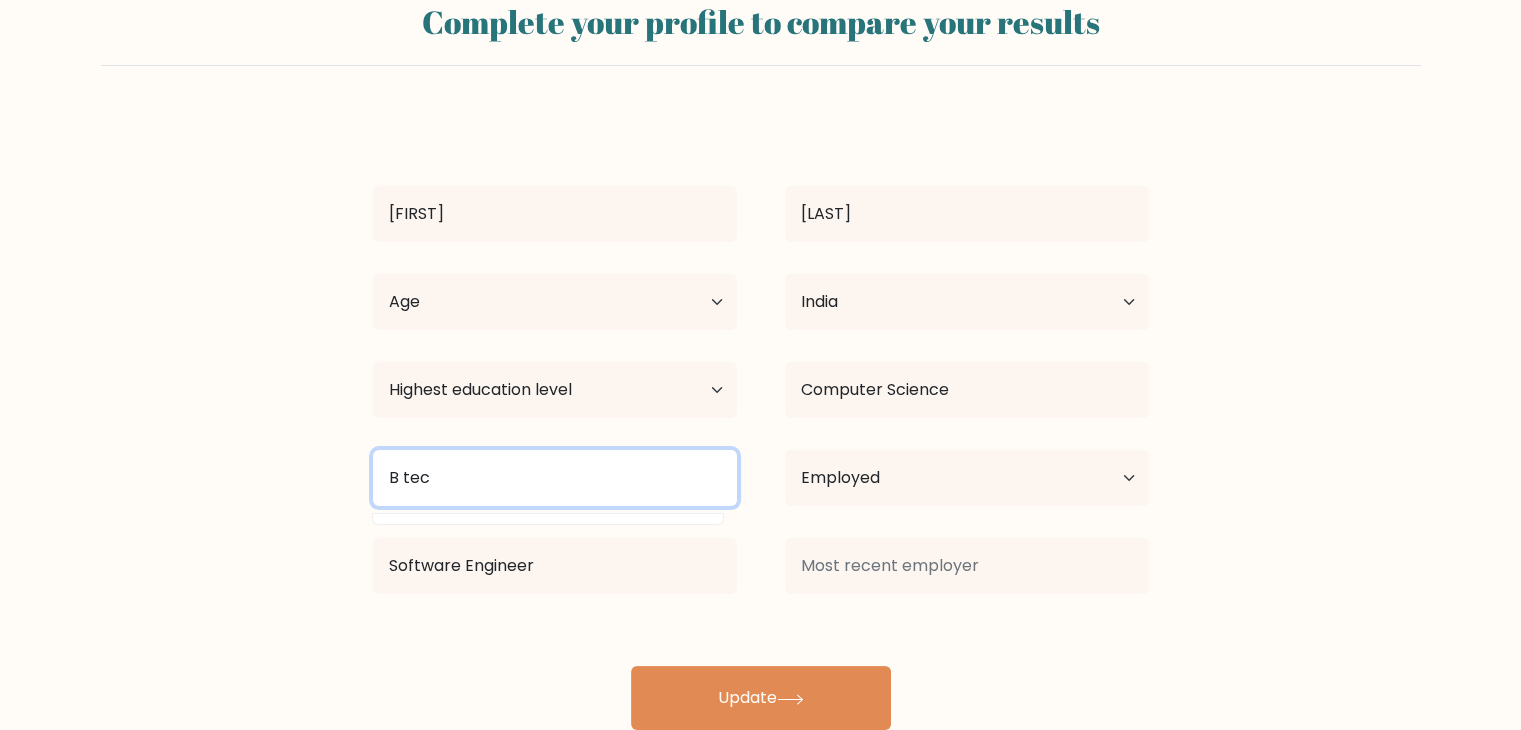 type on "B tech" 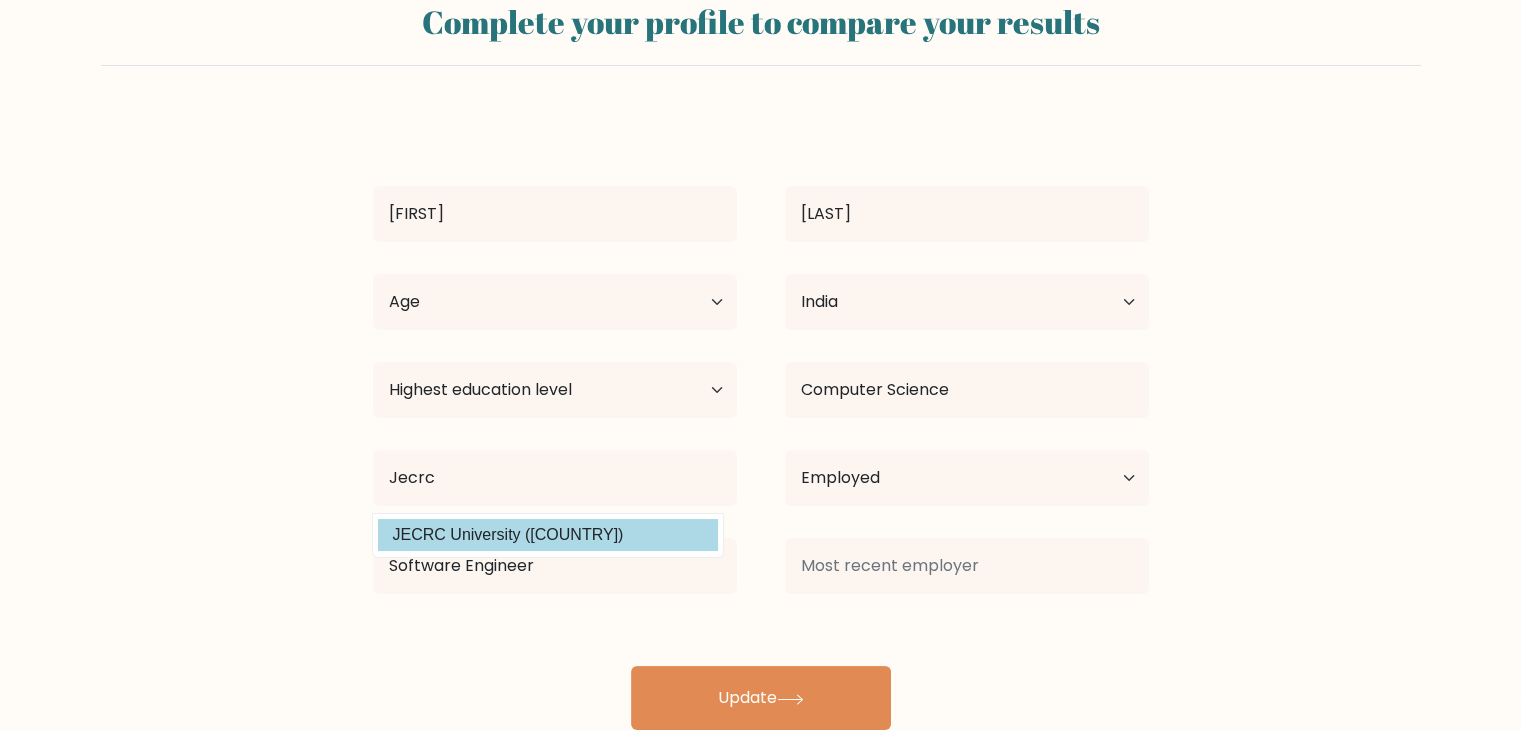 click on "JECRC University (India)" at bounding box center [548, 535] 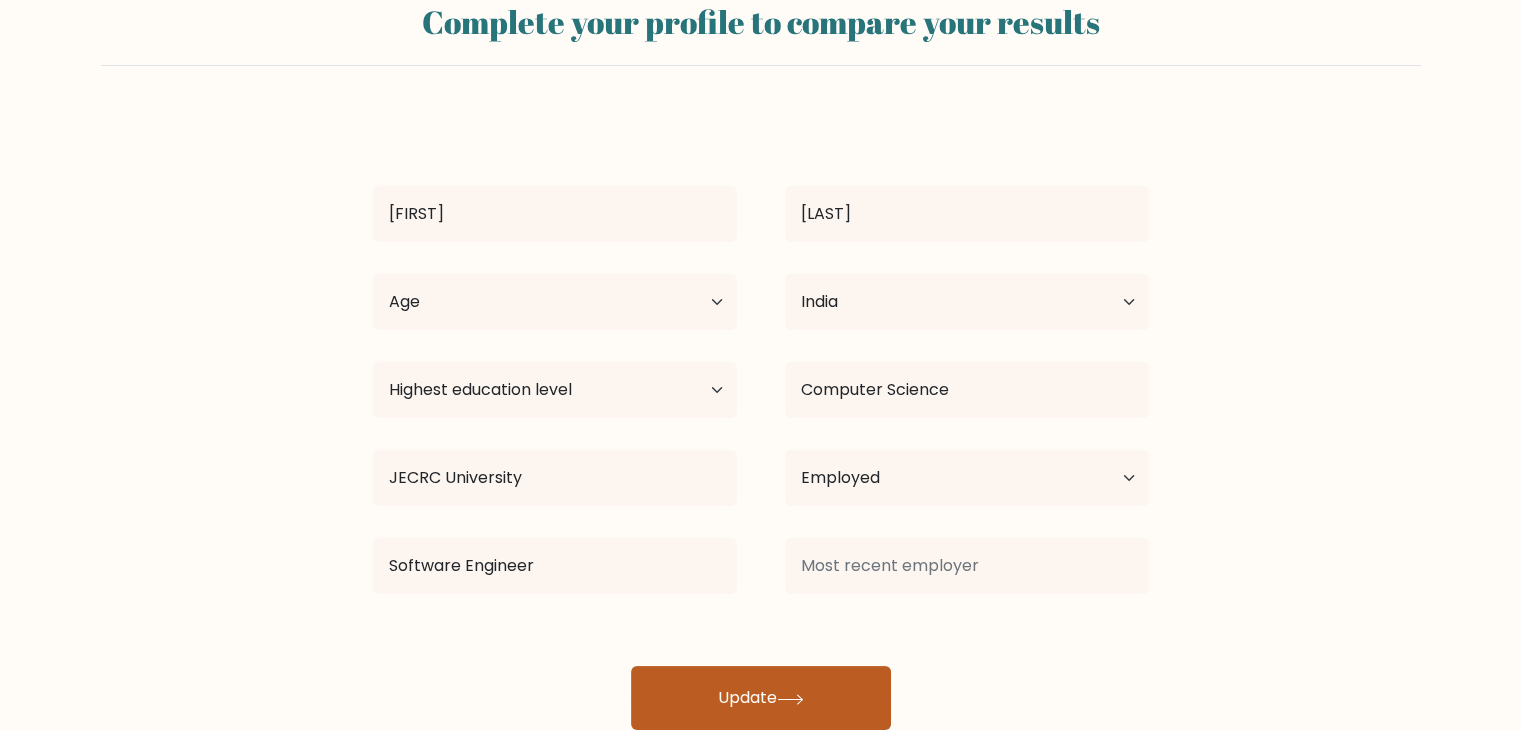 click on "Update" at bounding box center (761, 698) 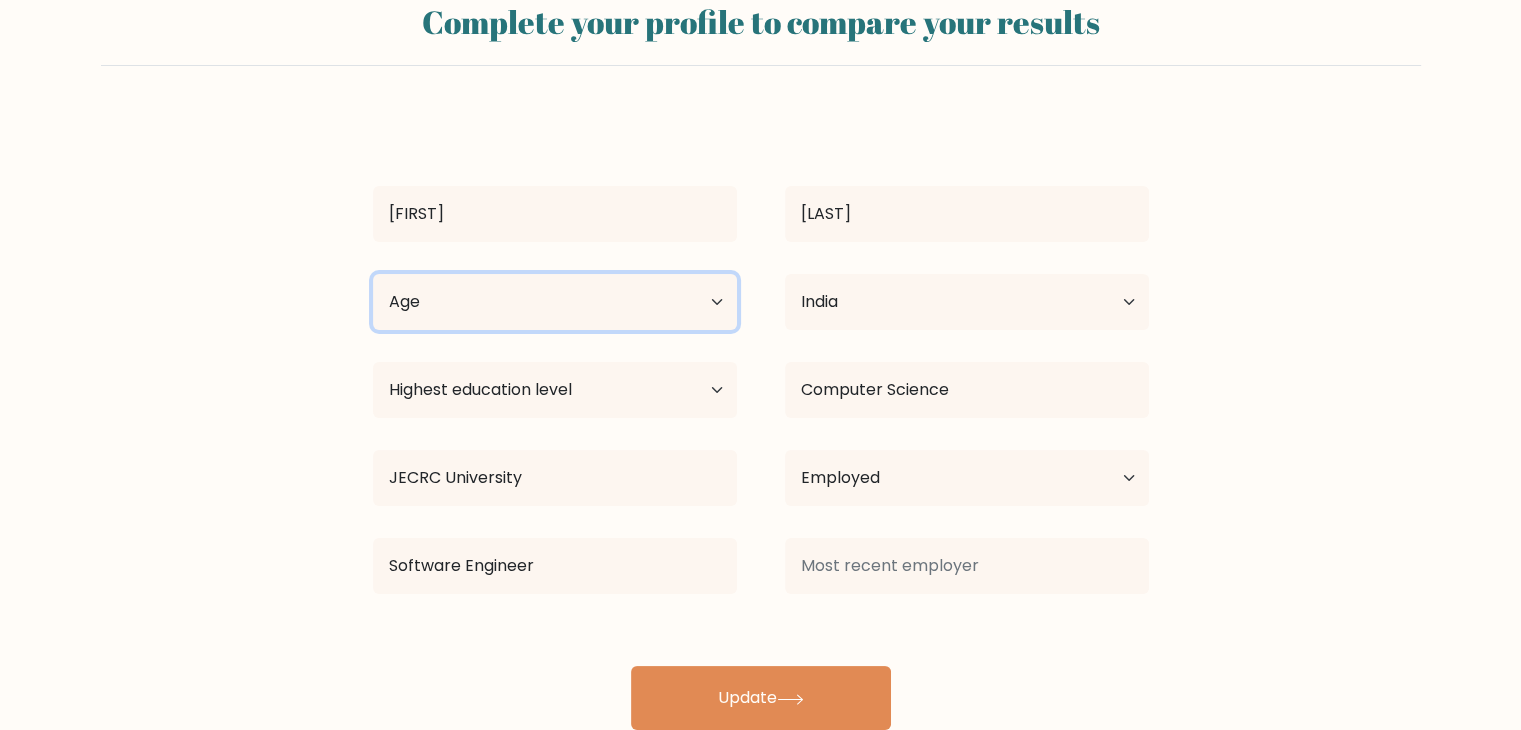 click on "Age
Under 18 years old
18-24 years old
25-34 years old
35-44 years old
45-54 years old
55-64 years old
65 years old and above" at bounding box center [555, 302] 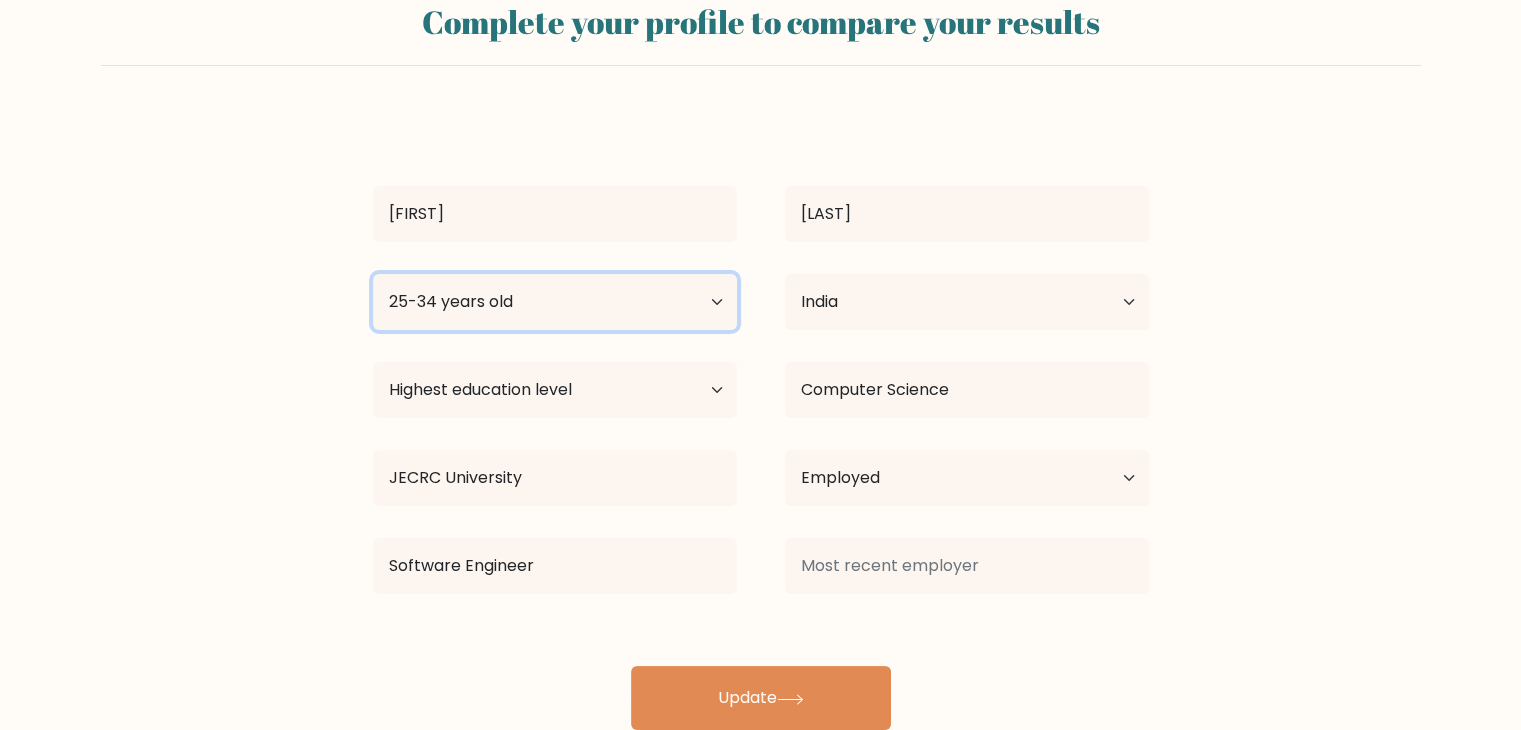 click on "Age
Under 18 years old
18-24 years old
25-34 years old
35-44 years old
45-54 years old
55-64 years old
65 years old and above" at bounding box center [555, 302] 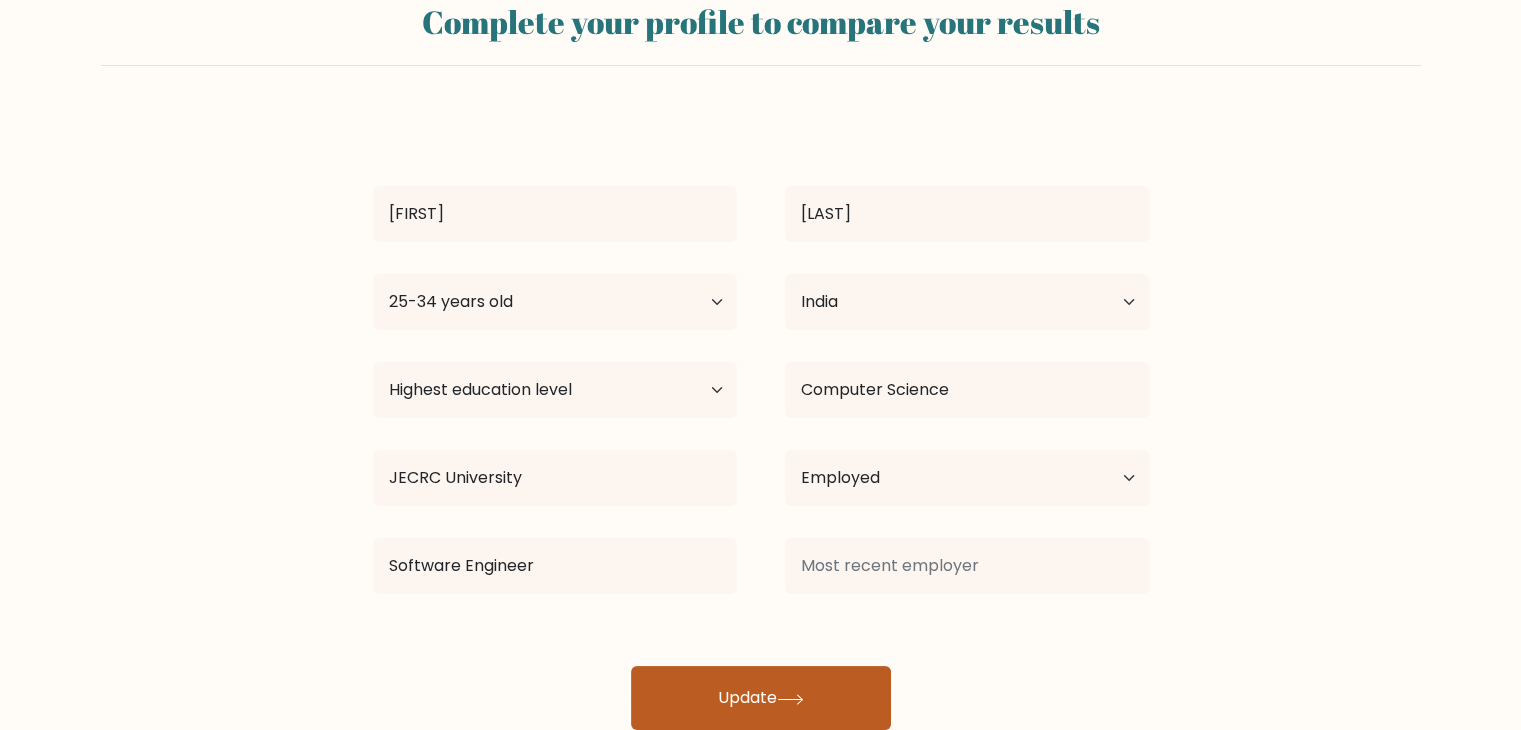 click on "Update" at bounding box center (761, 698) 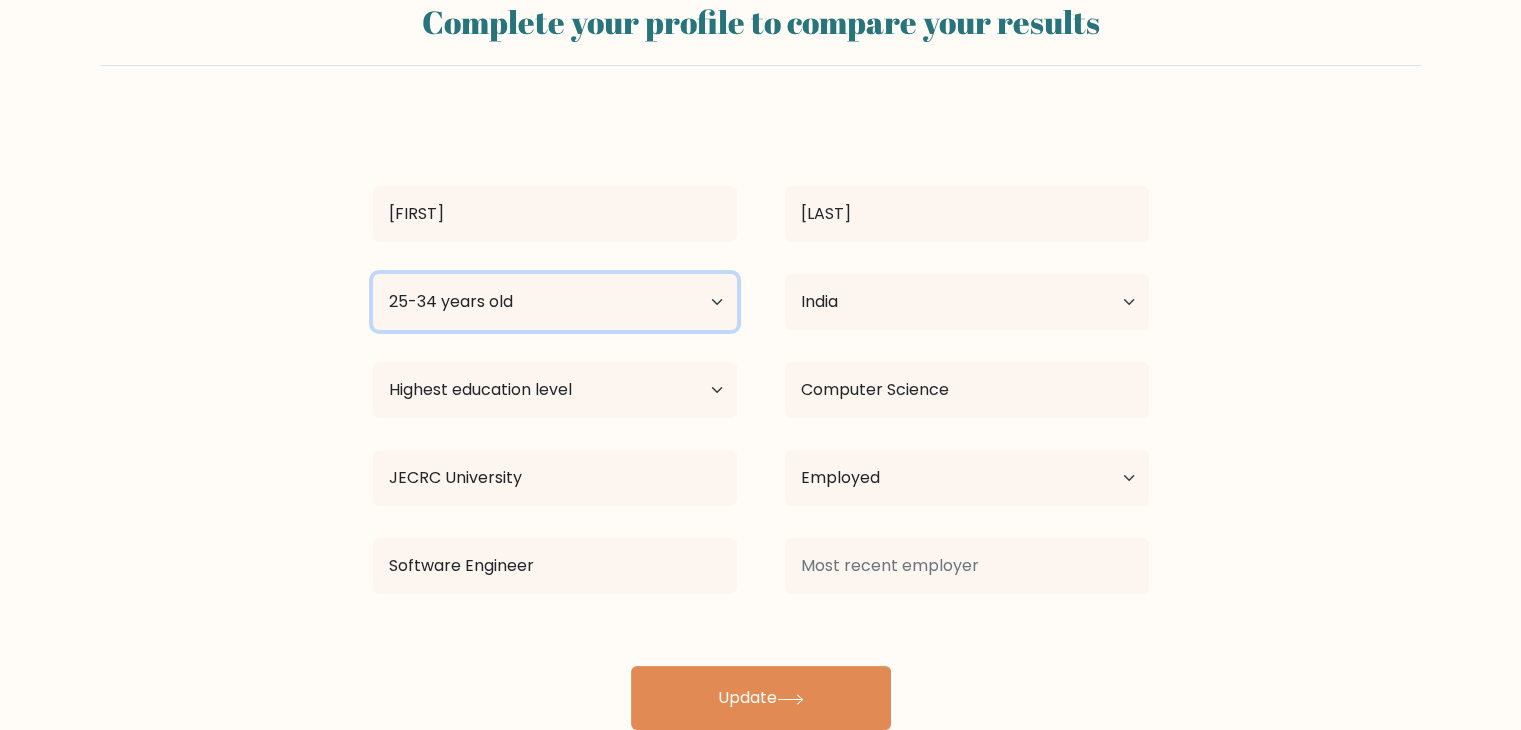 click on "Age
Under 18 years old
18-24 years old
25-34 years old
35-44 years old
45-54 years old
55-64 years old
65 years old and above" at bounding box center (555, 302) 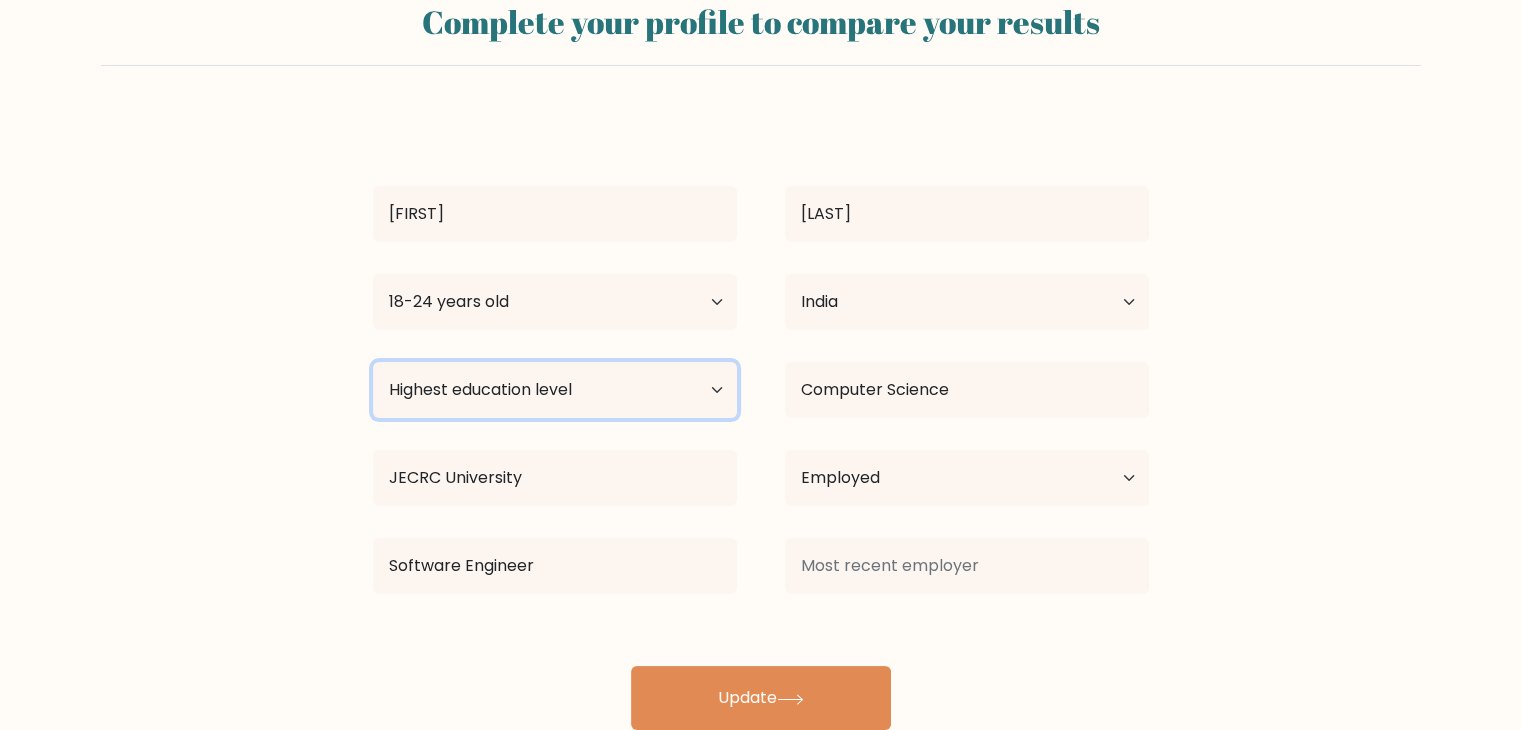 click on "Highest education level
No schooling
Primary
Lower Secondary
Upper Secondary
Occupation Specific
Bachelor's degree
Master's degree
Doctoral degree" at bounding box center [555, 390] 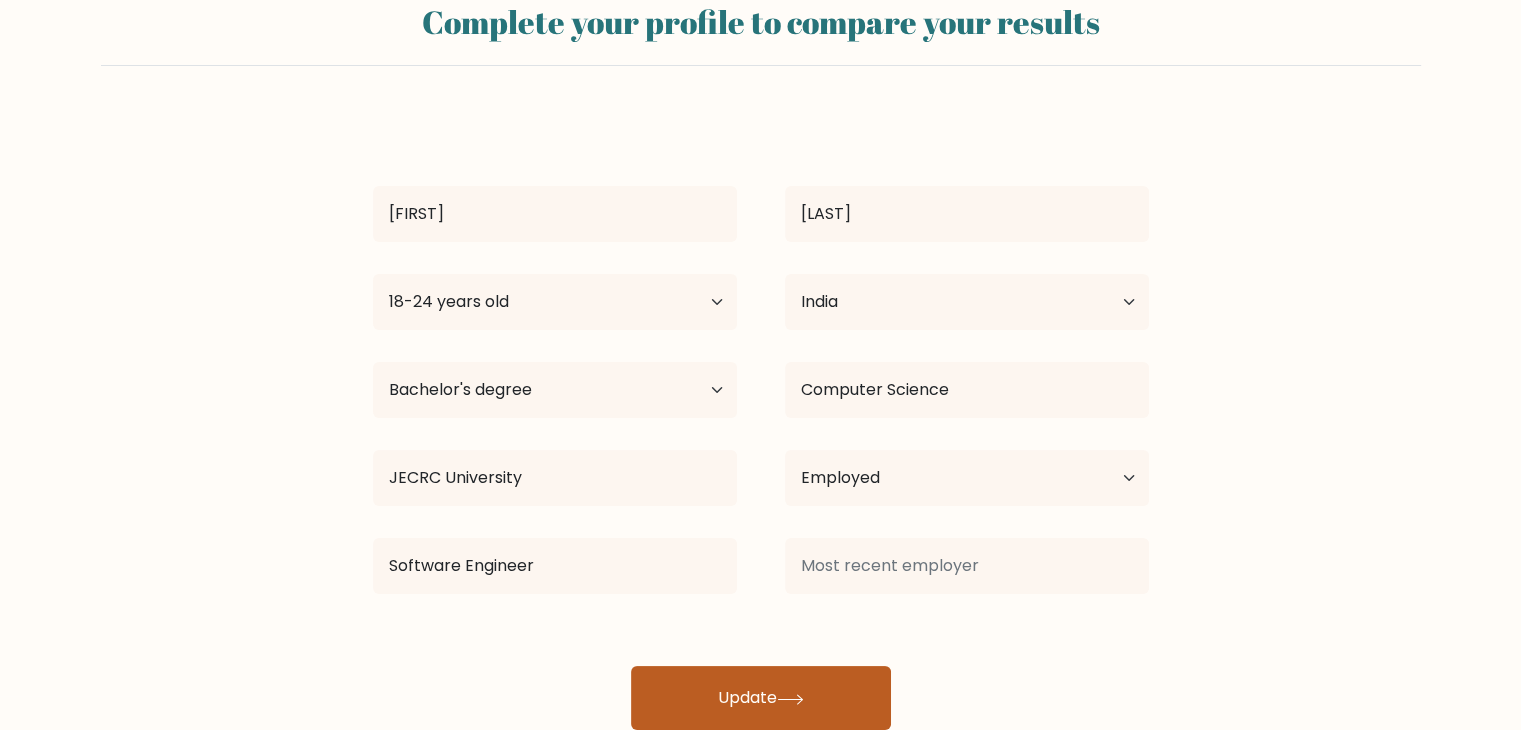 click on "Update" at bounding box center [761, 698] 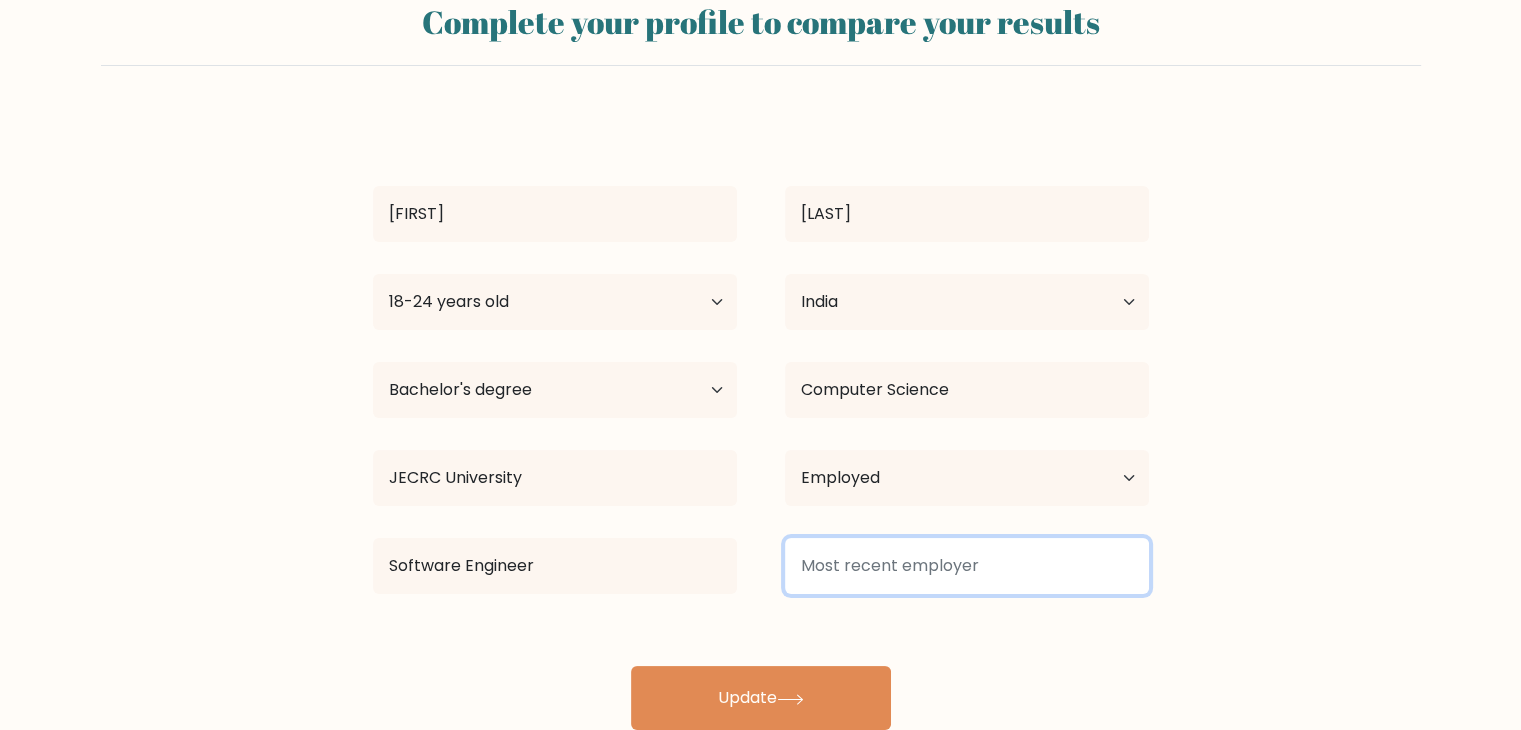 click at bounding box center [967, 566] 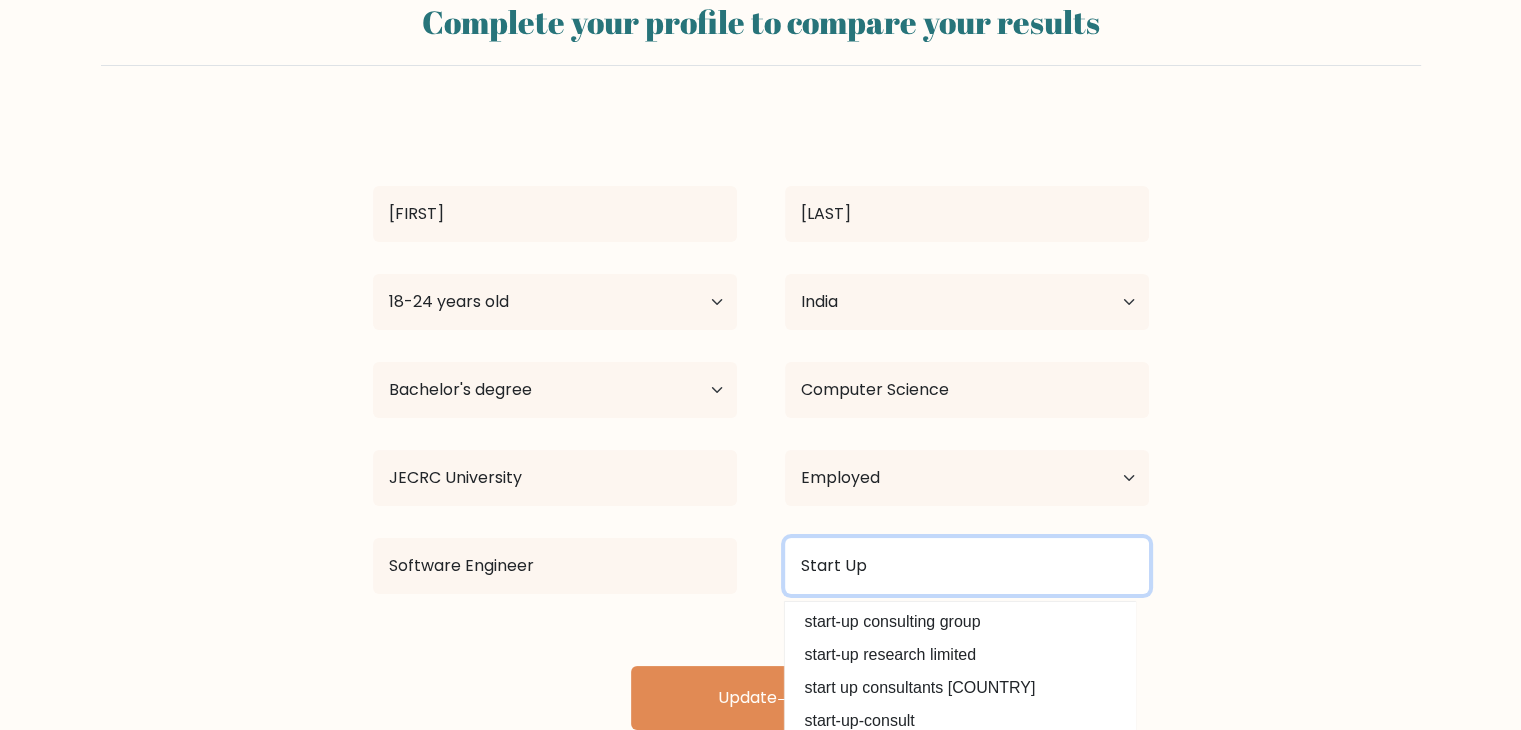 scroll, scrollTop: 180, scrollLeft: 0, axis: vertical 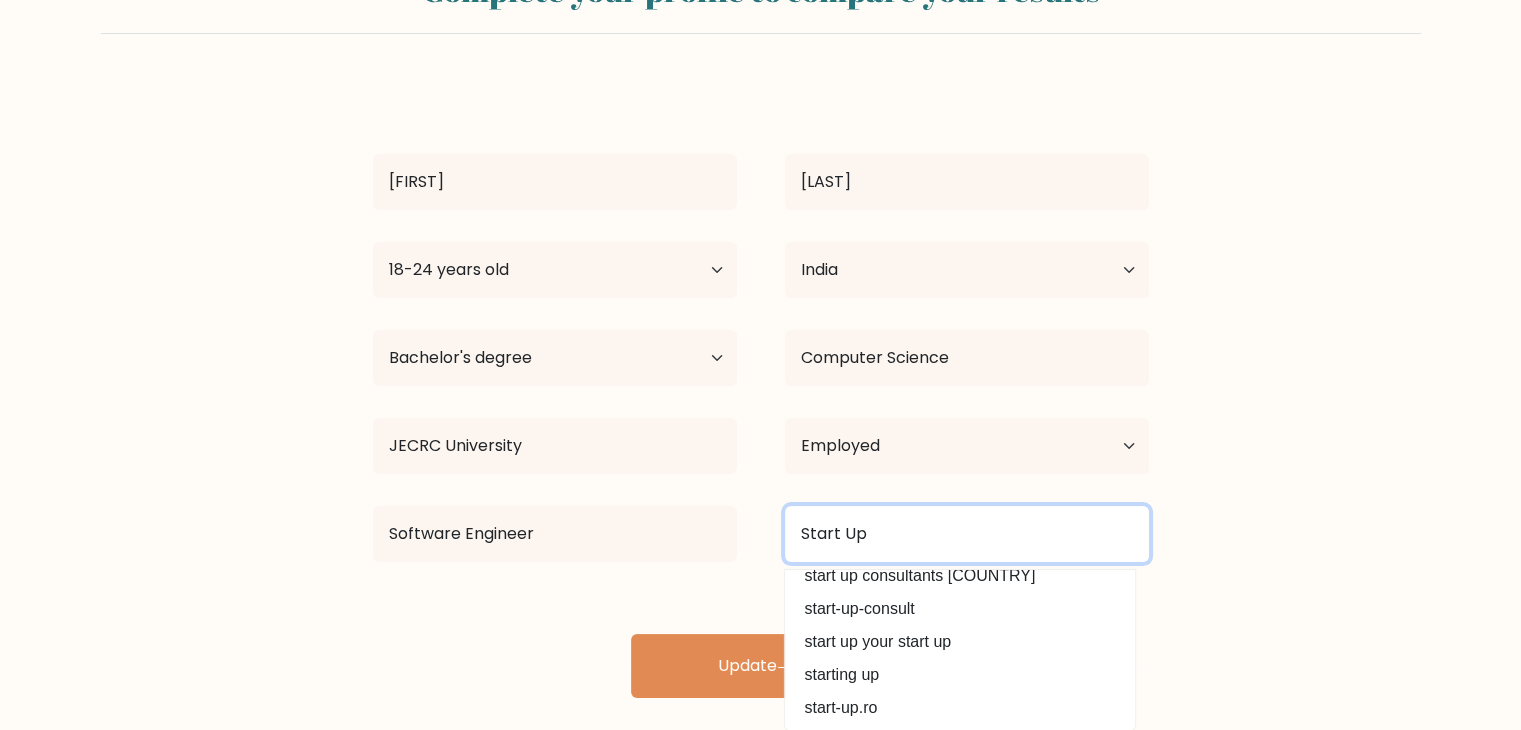 click on "Start Up" at bounding box center (967, 534) 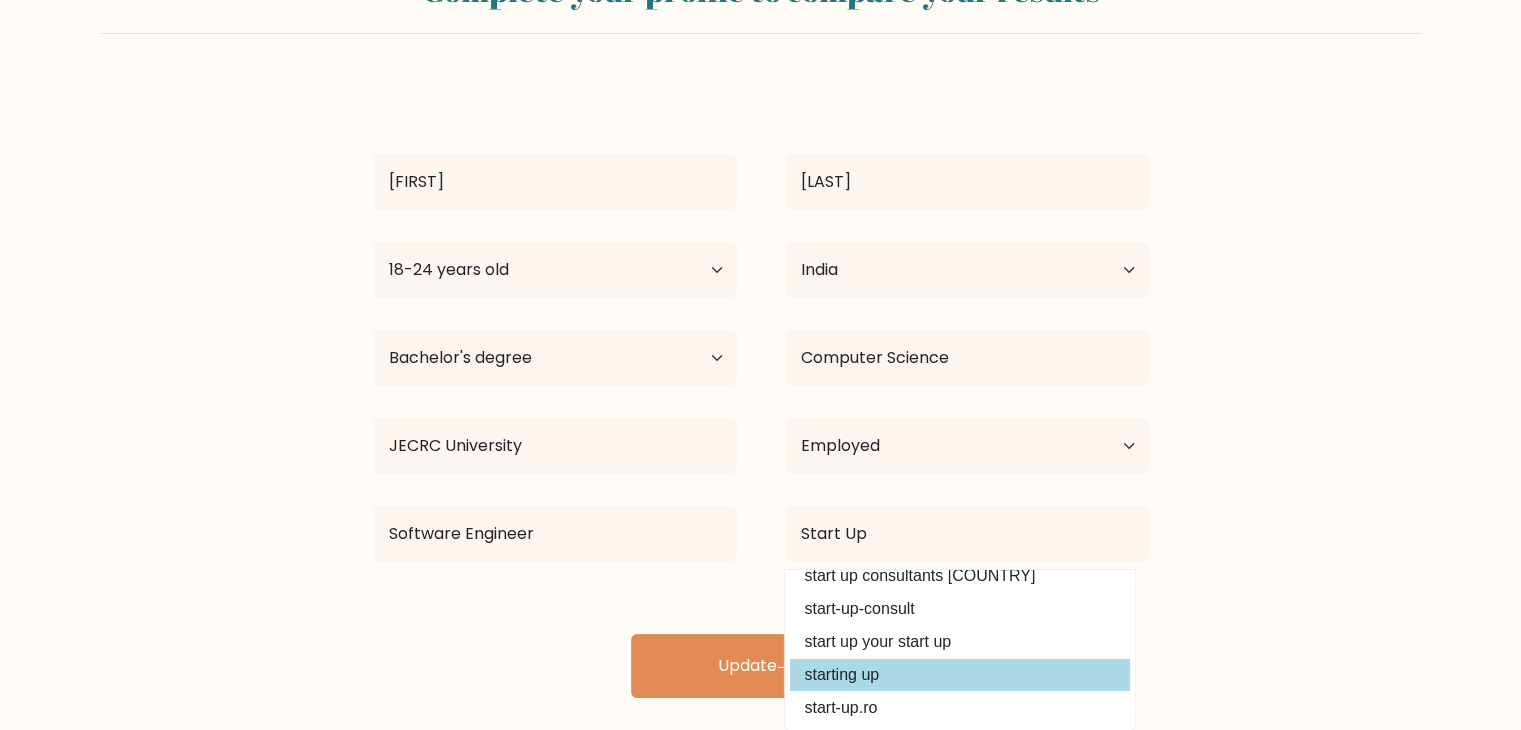 click on "starting up" at bounding box center [960, 675] 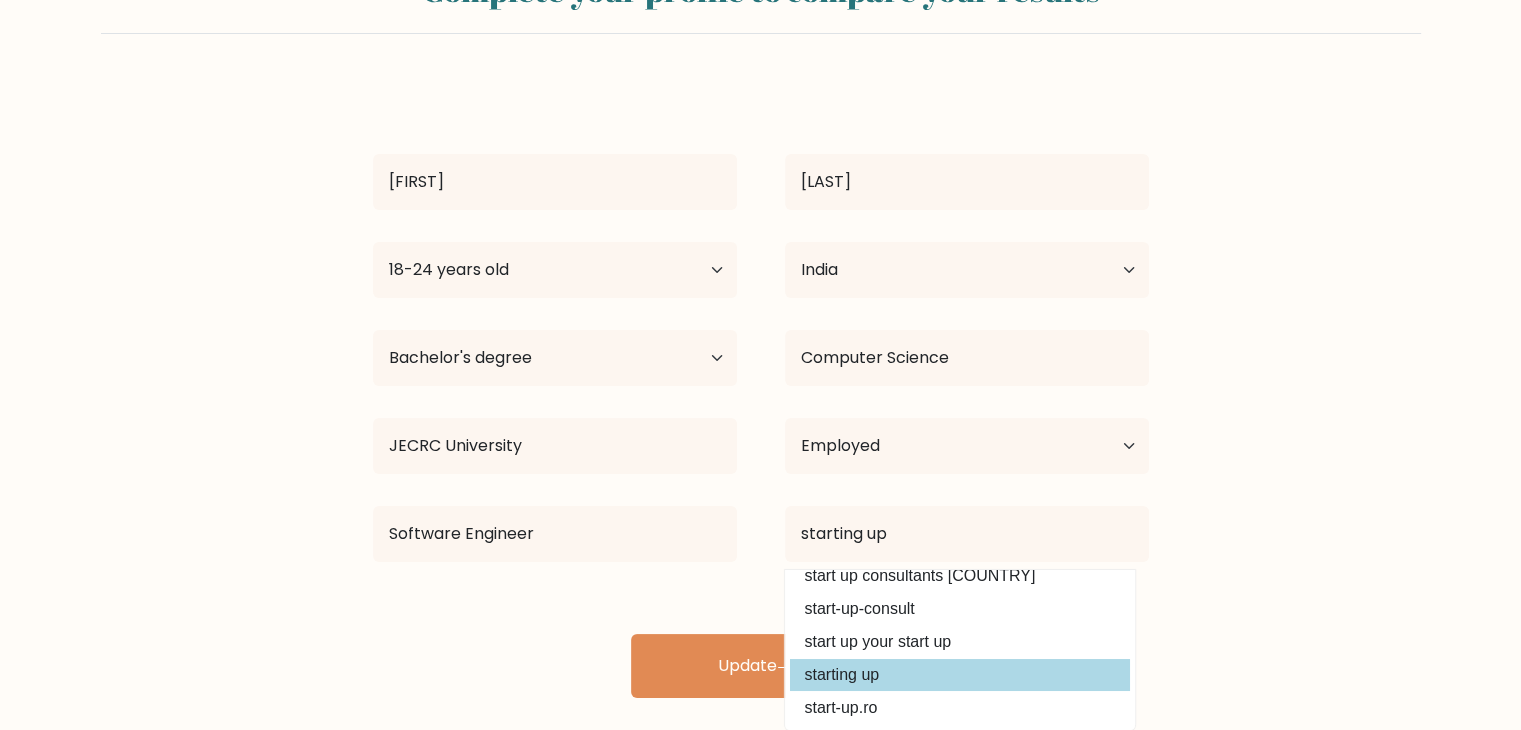 scroll, scrollTop: 62, scrollLeft: 0, axis: vertical 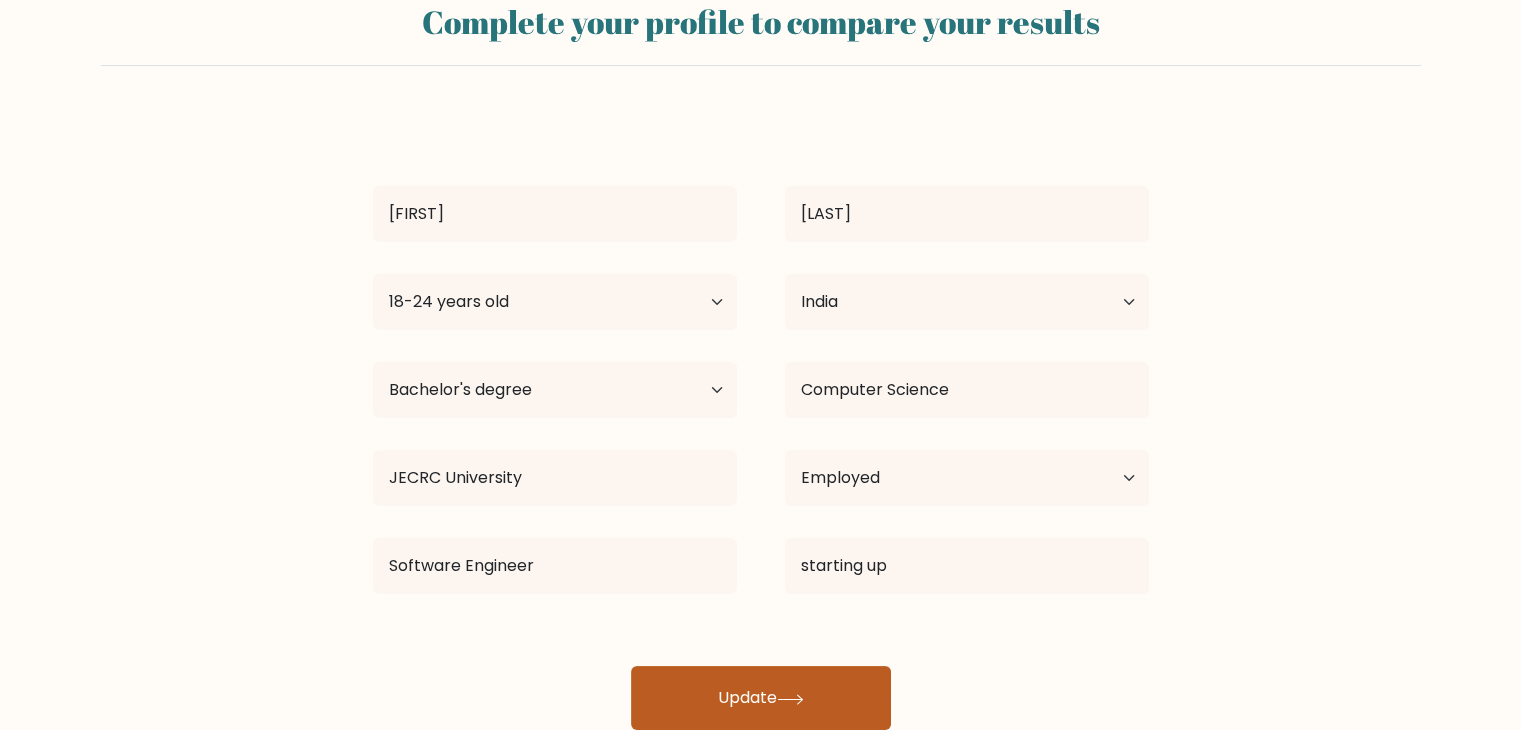 click on "Update" at bounding box center (761, 698) 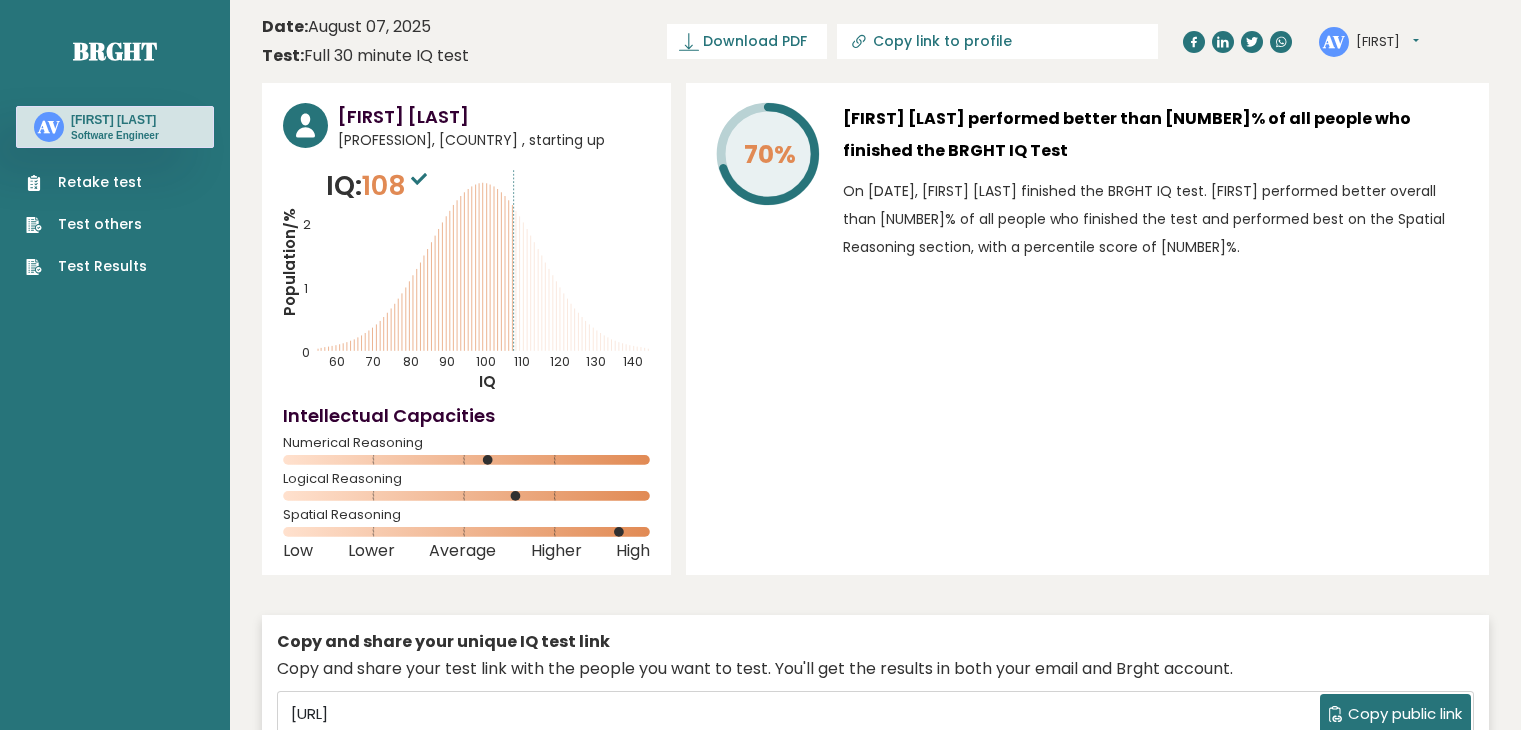 scroll, scrollTop: 0, scrollLeft: 0, axis: both 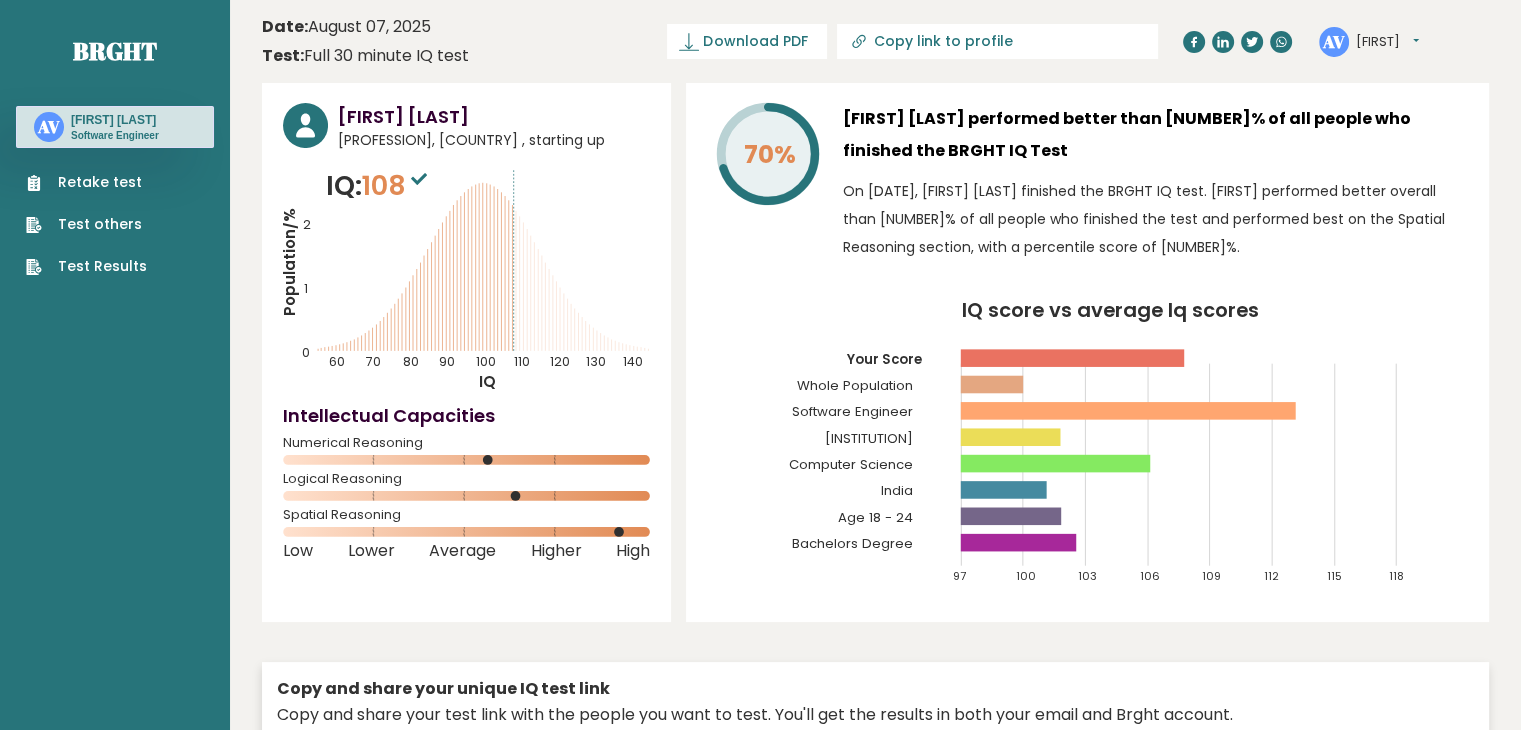 click on "Test others" at bounding box center (86, 224) 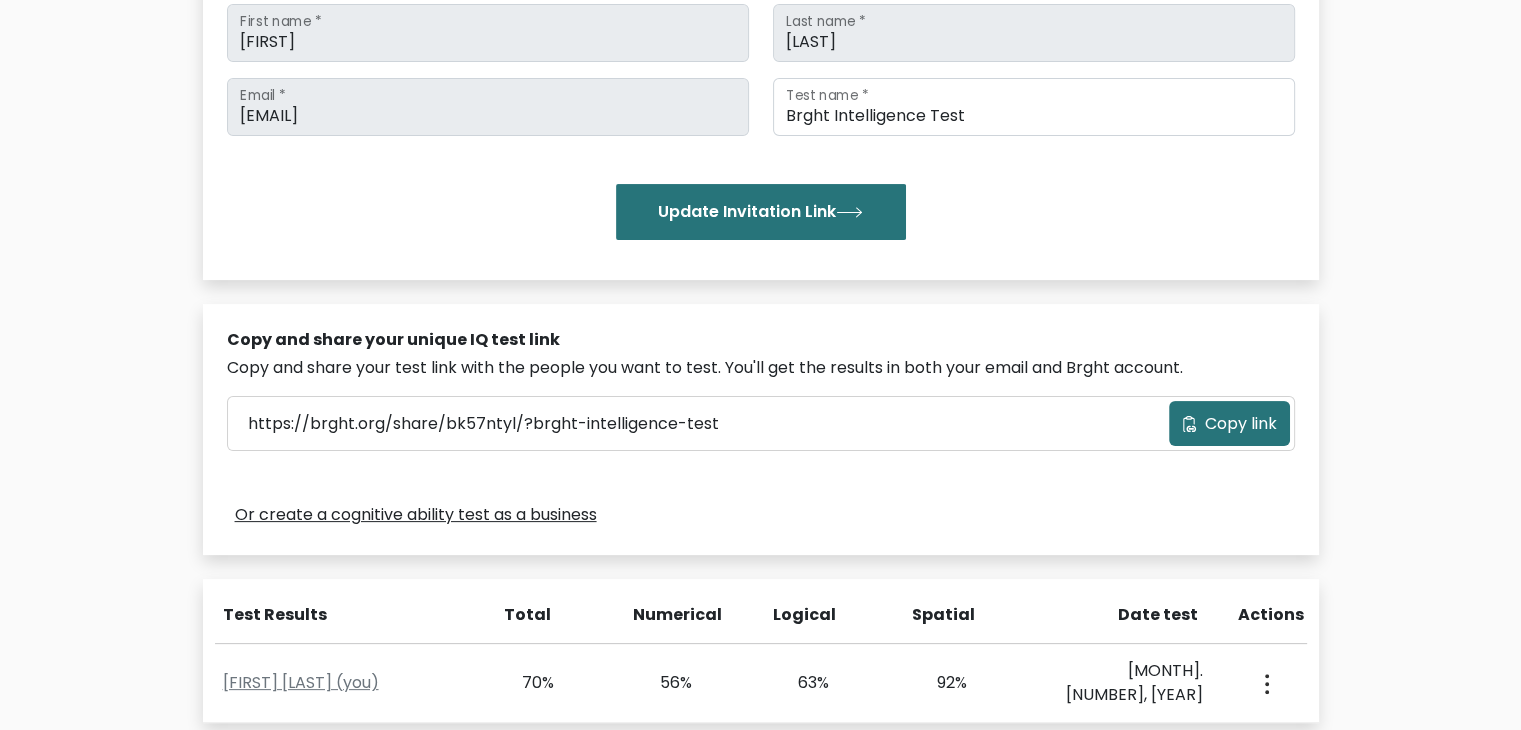scroll, scrollTop: 400, scrollLeft: 0, axis: vertical 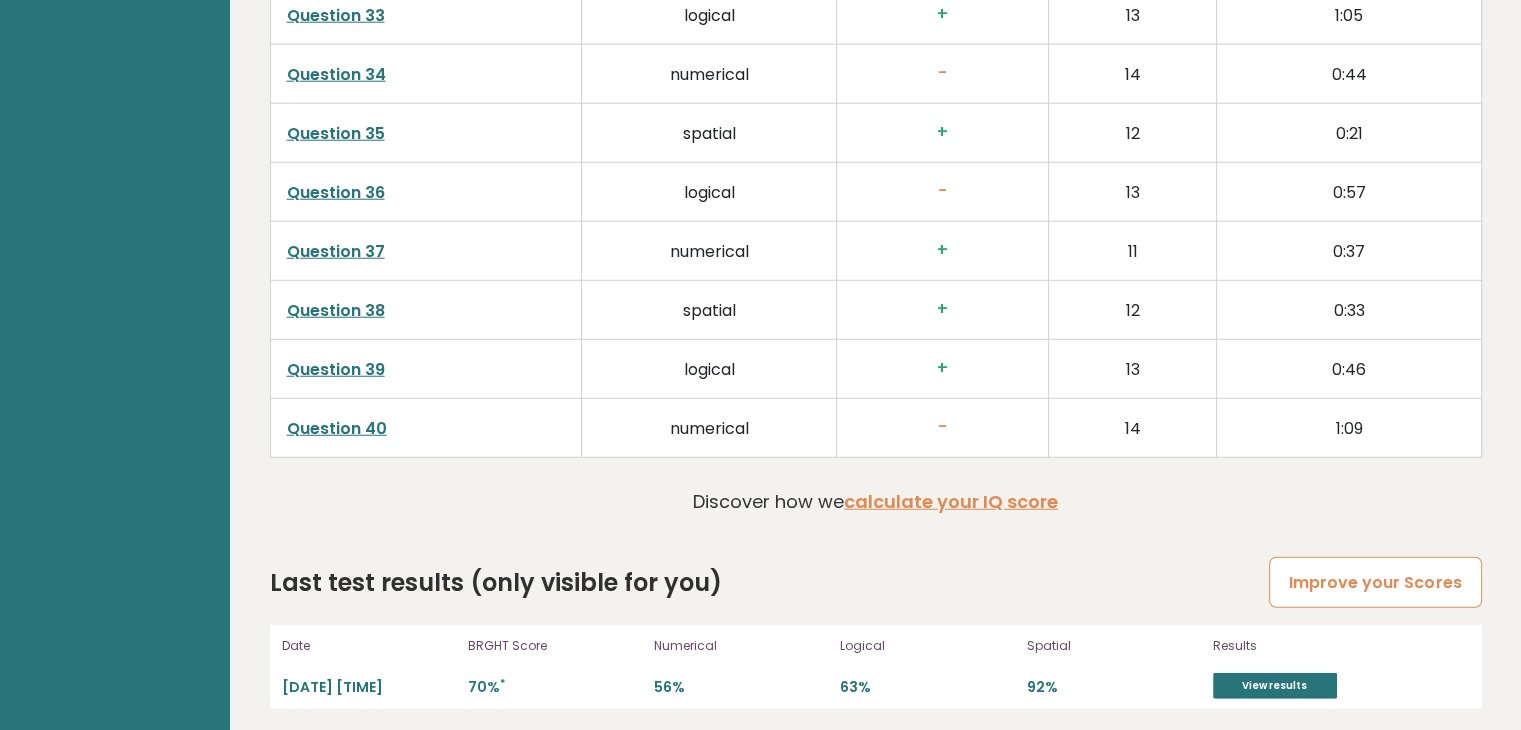 click on "Improve your Scores" at bounding box center (1375, 582) 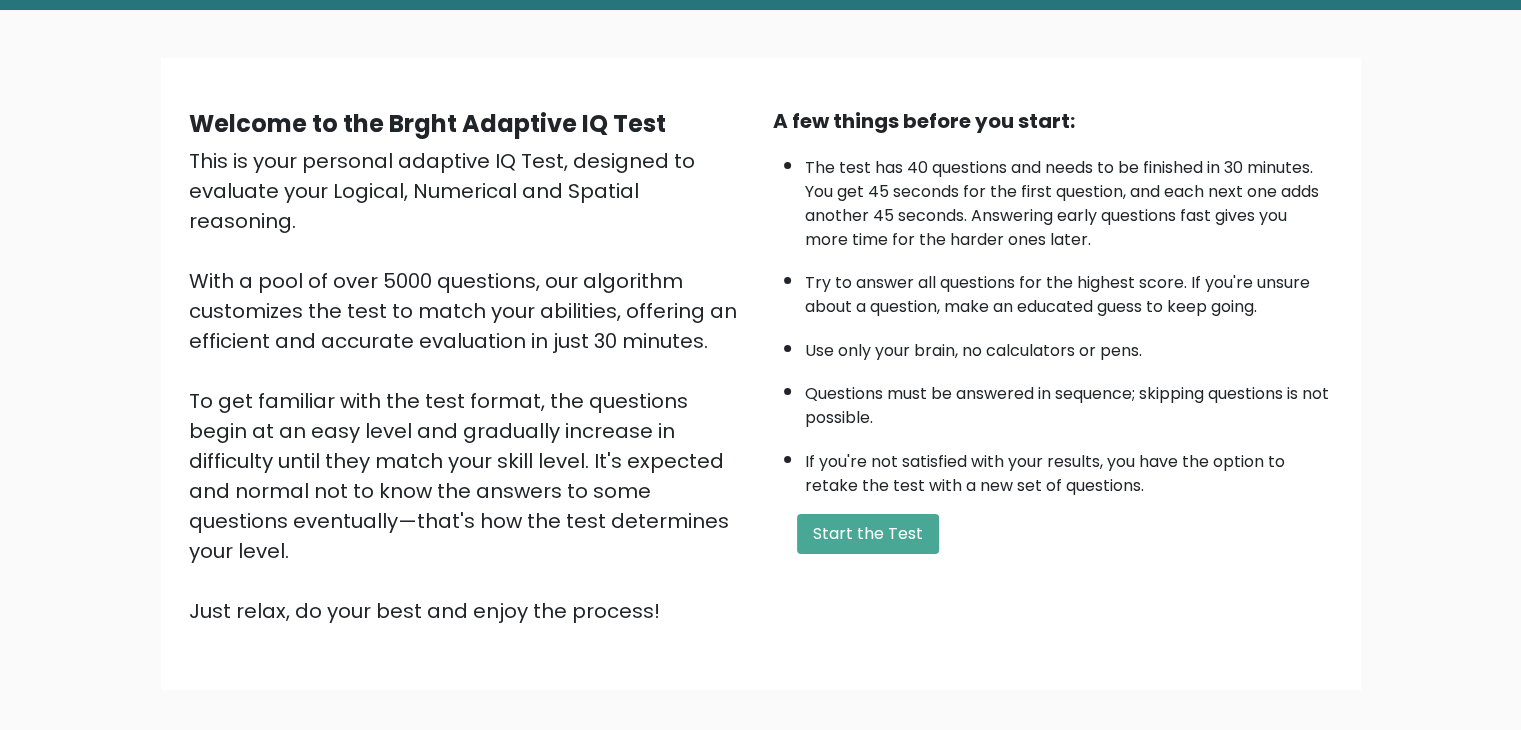 scroll, scrollTop: 186, scrollLeft: 0, axis: vertical 